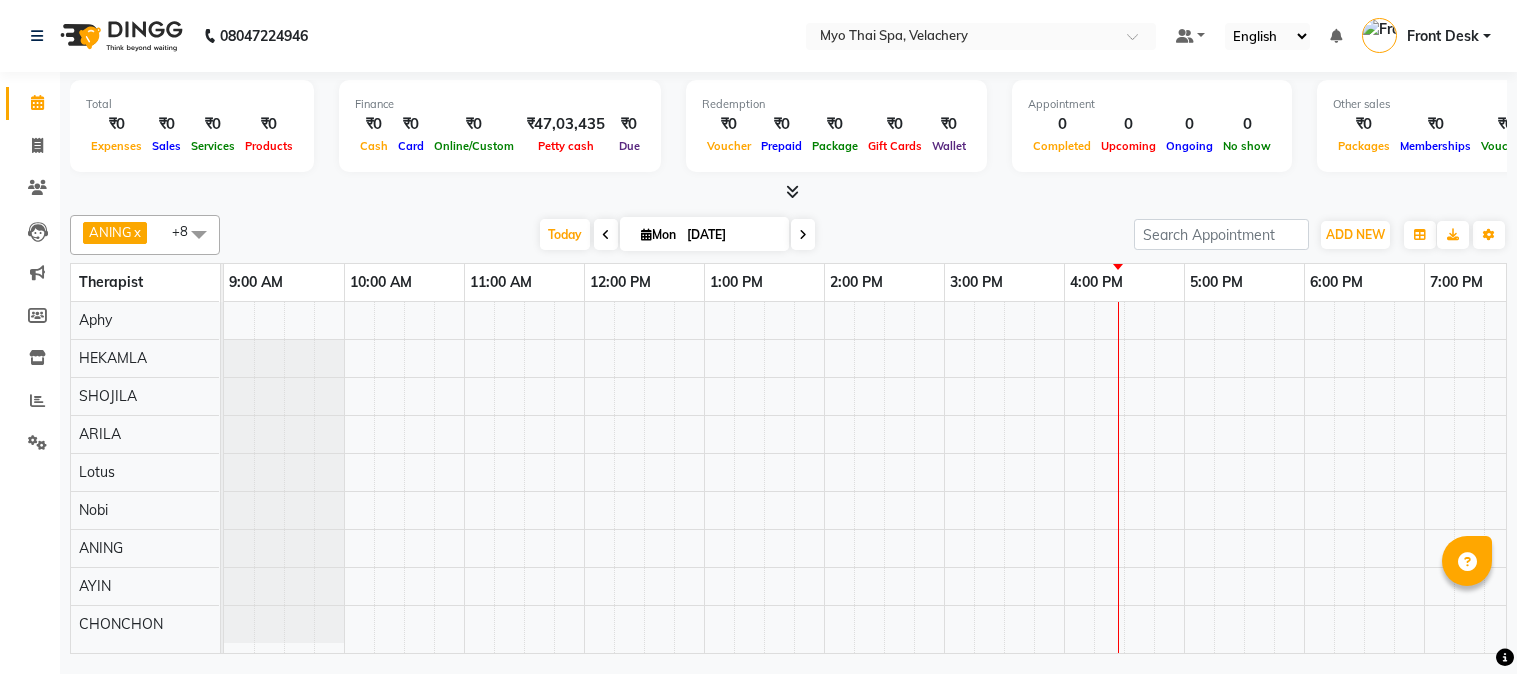 scroll, scrollTop: 0, scrollLeft: 0, axis: both 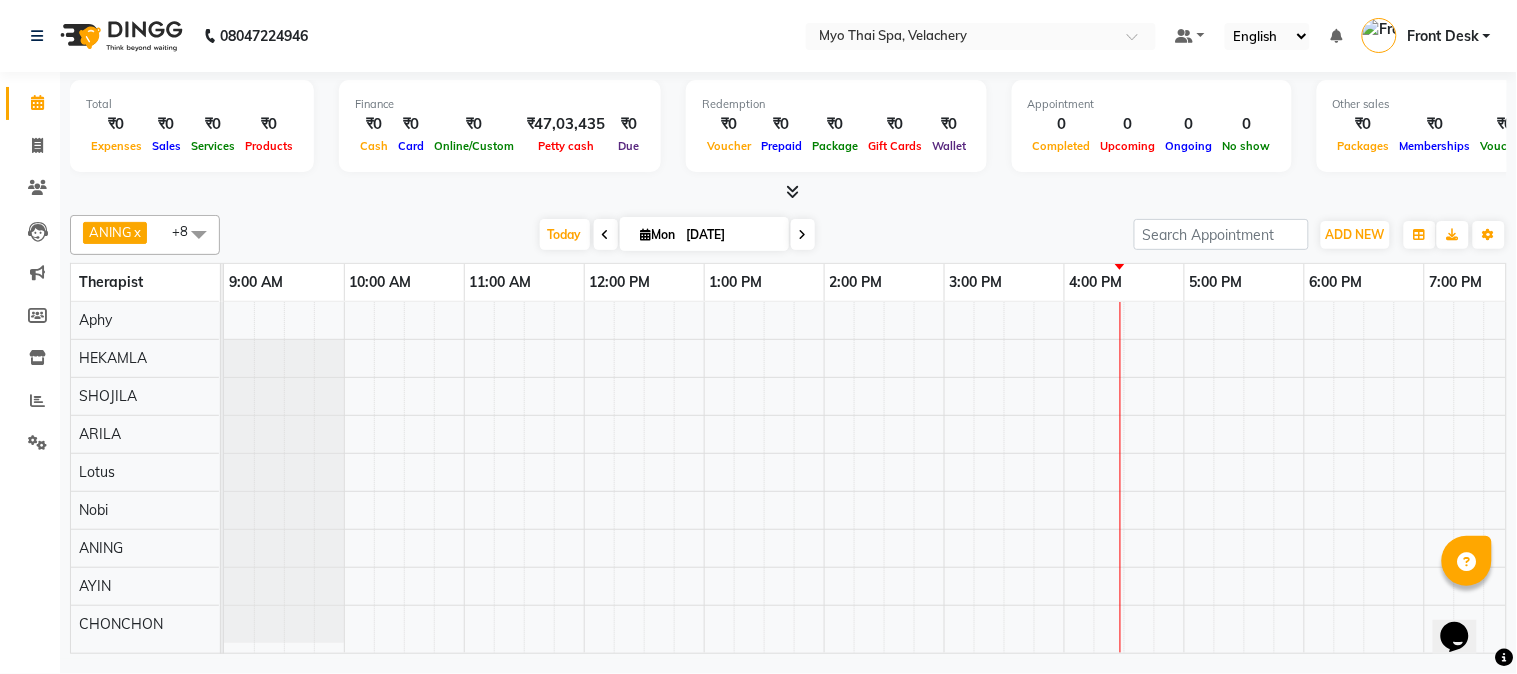 click at bounding box center [1124, 477] 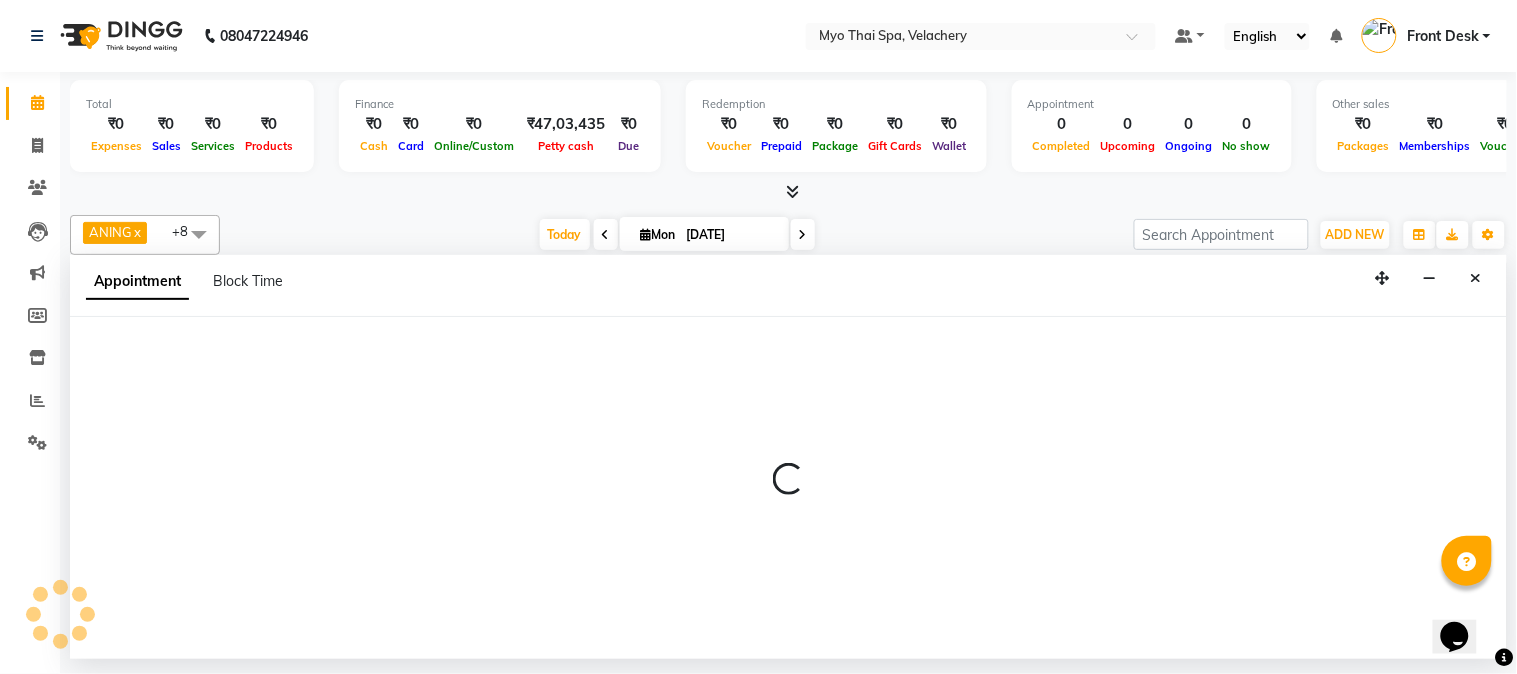 select on "84844" 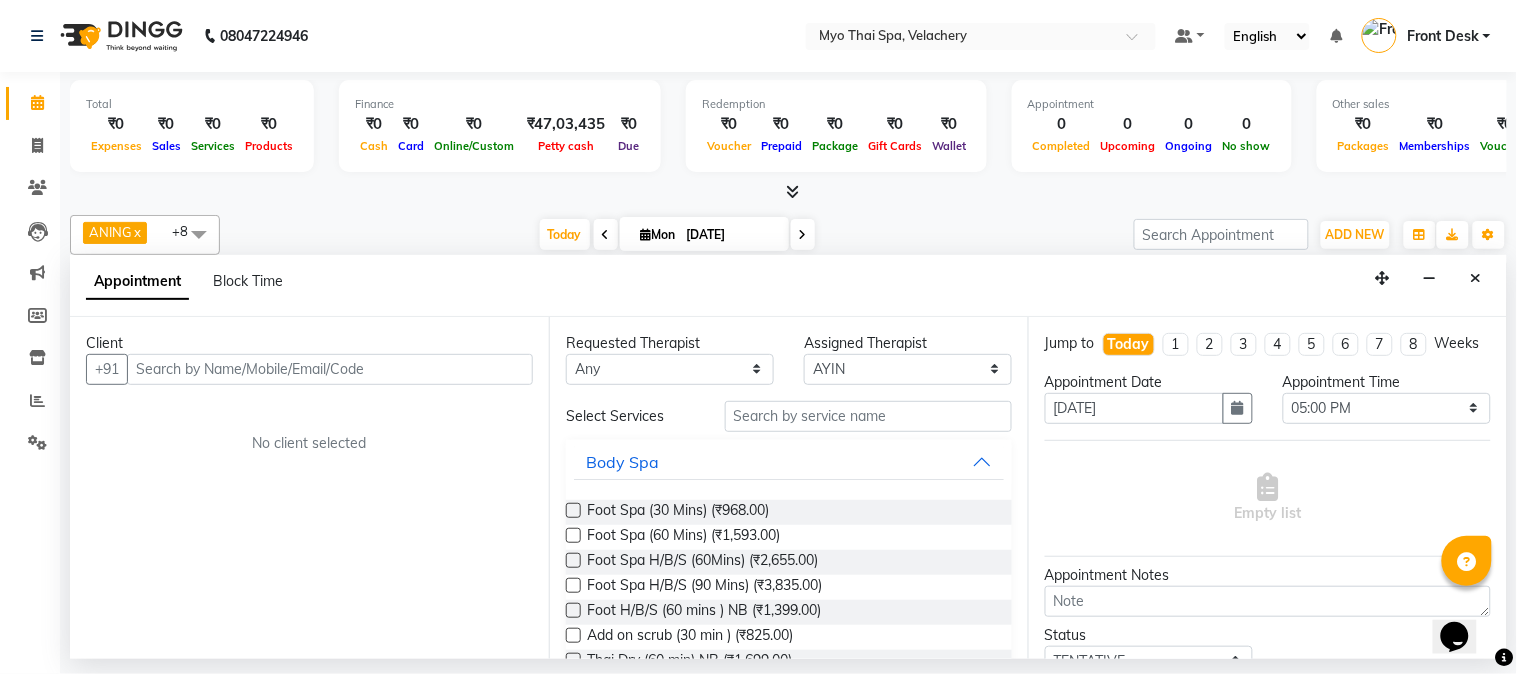 click at bounding box center (330, 369) 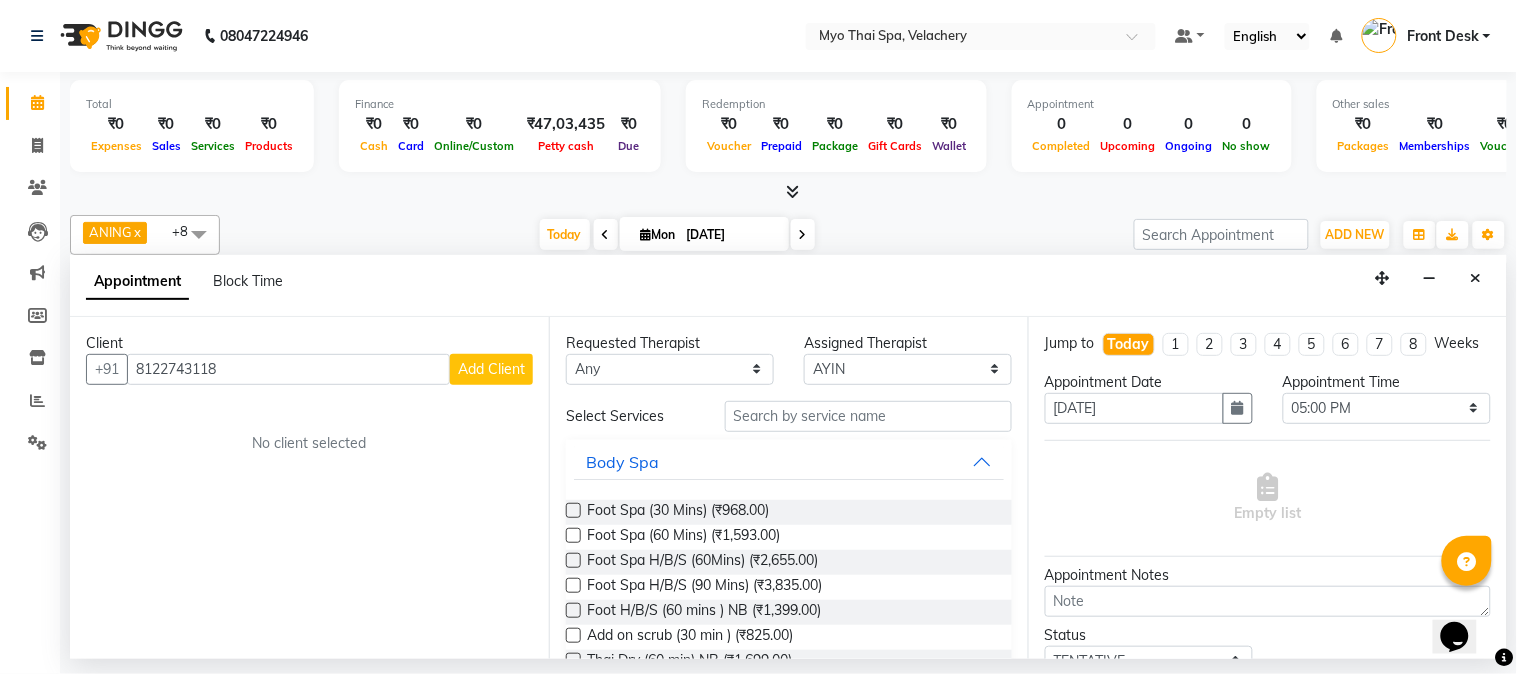 type on "8122743118" 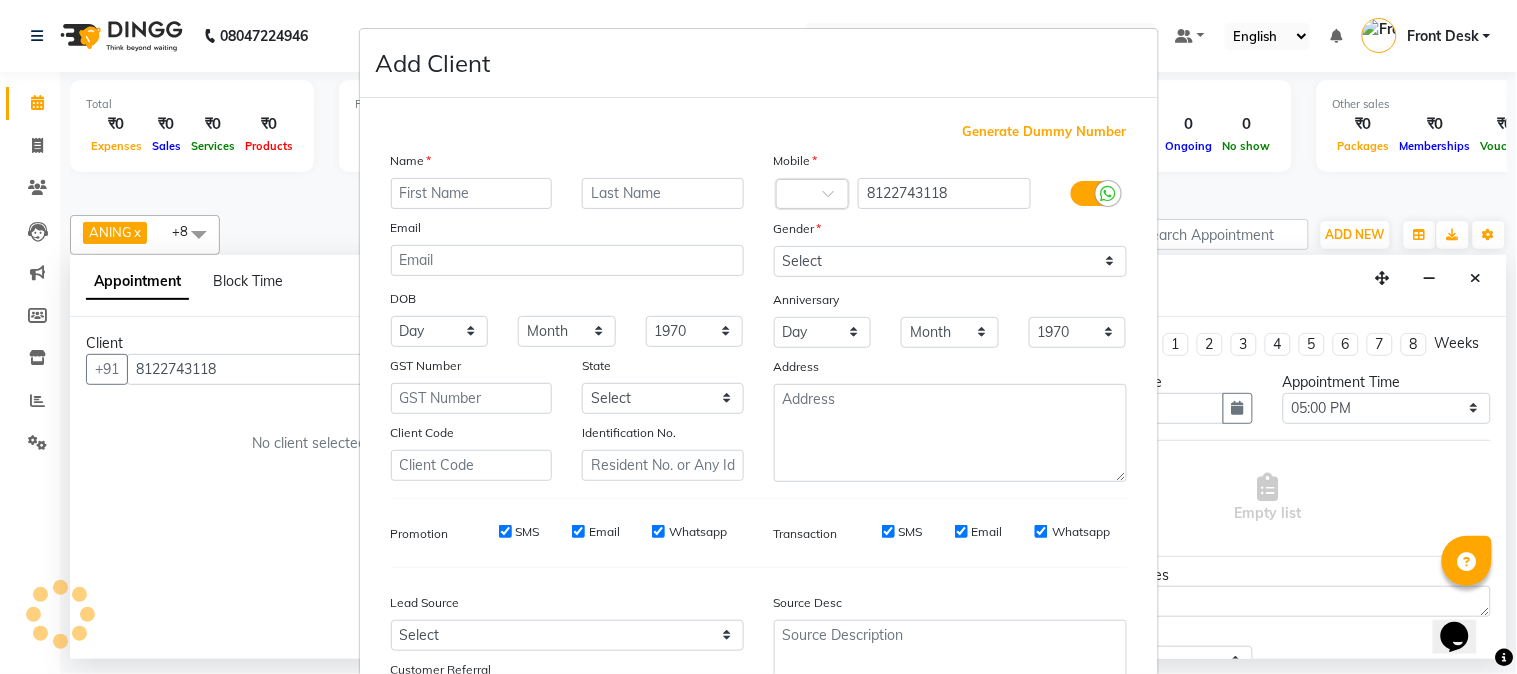 click at bounding box center (472, 193) 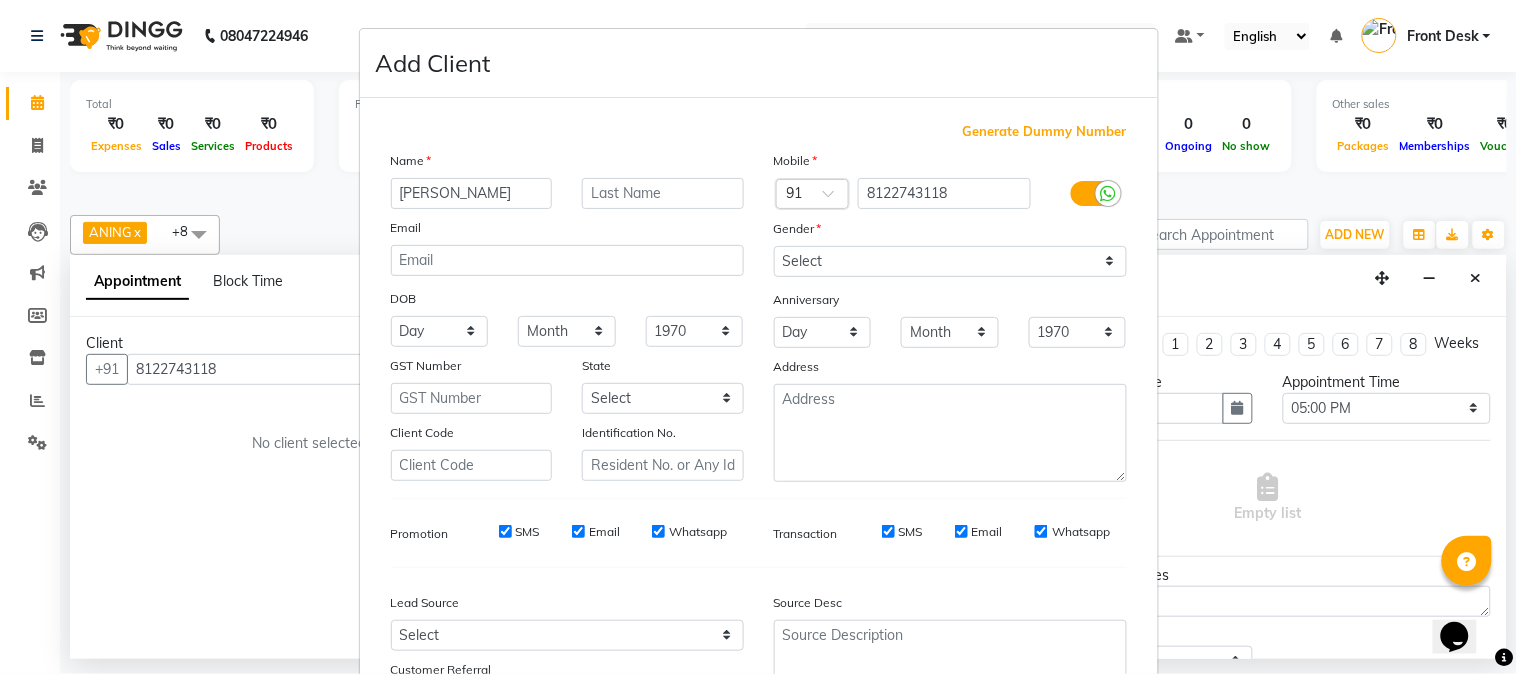 type on "[PERSON_NAME]" 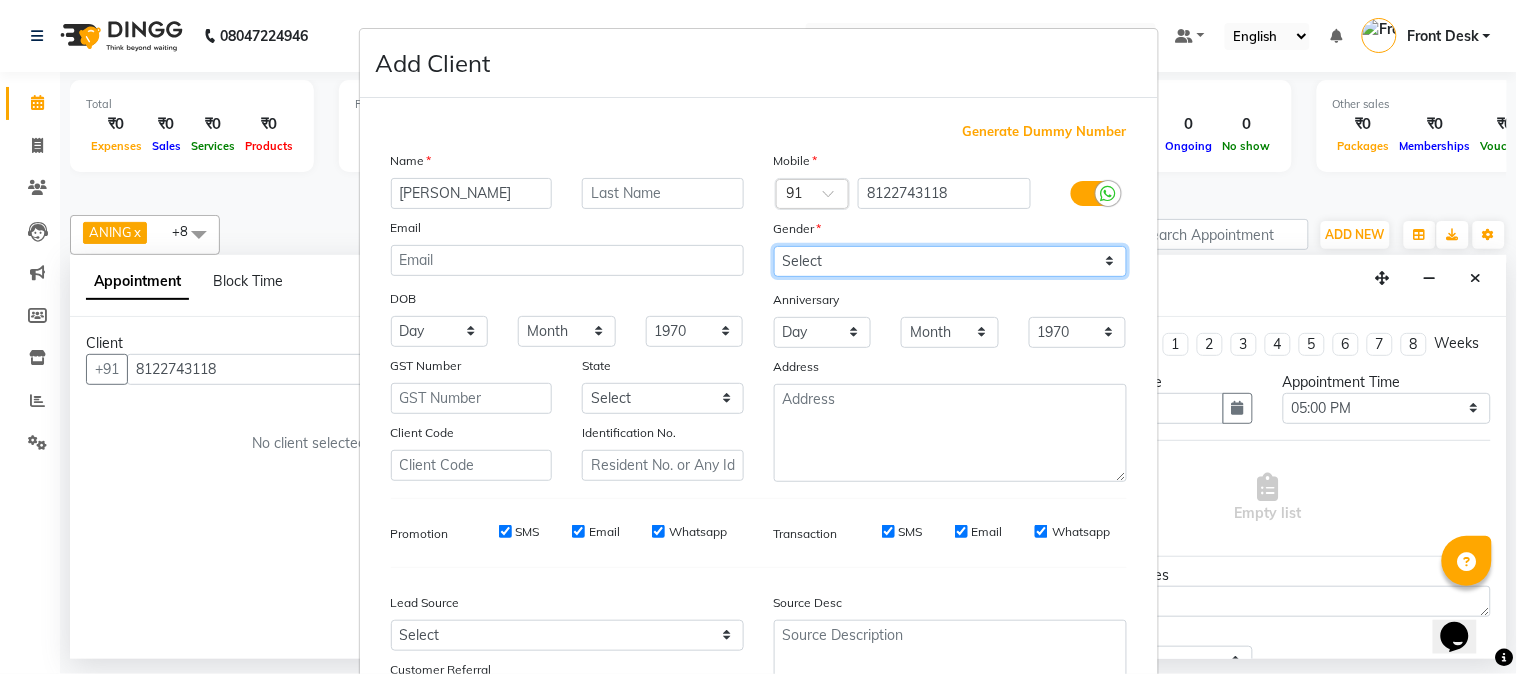 click on "Select [DEMOGRAPHIC_DATA] [DEMOGRAPHIC_DATA] Other Prefer Not To Say" at bounding box center (950, 261) 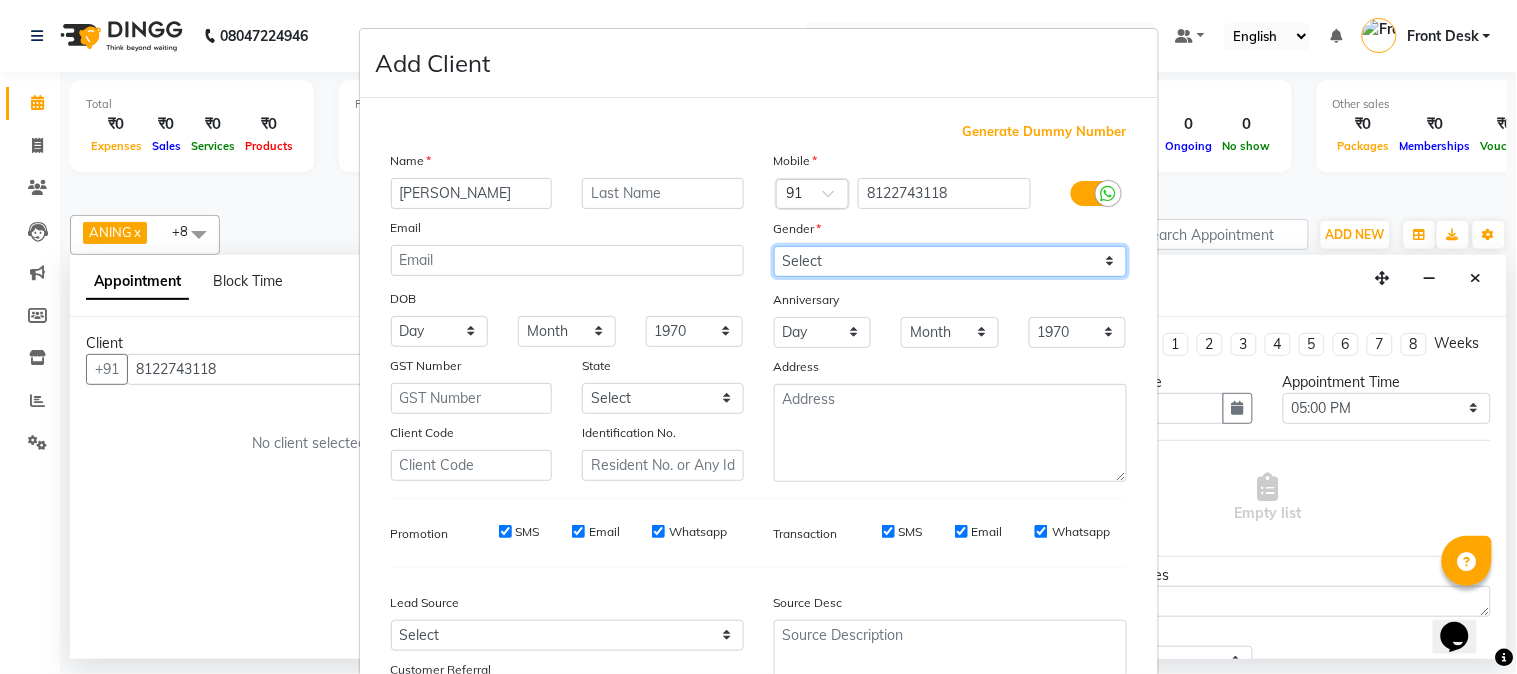 select on "[DEMOGRAPHIC_DATA]" 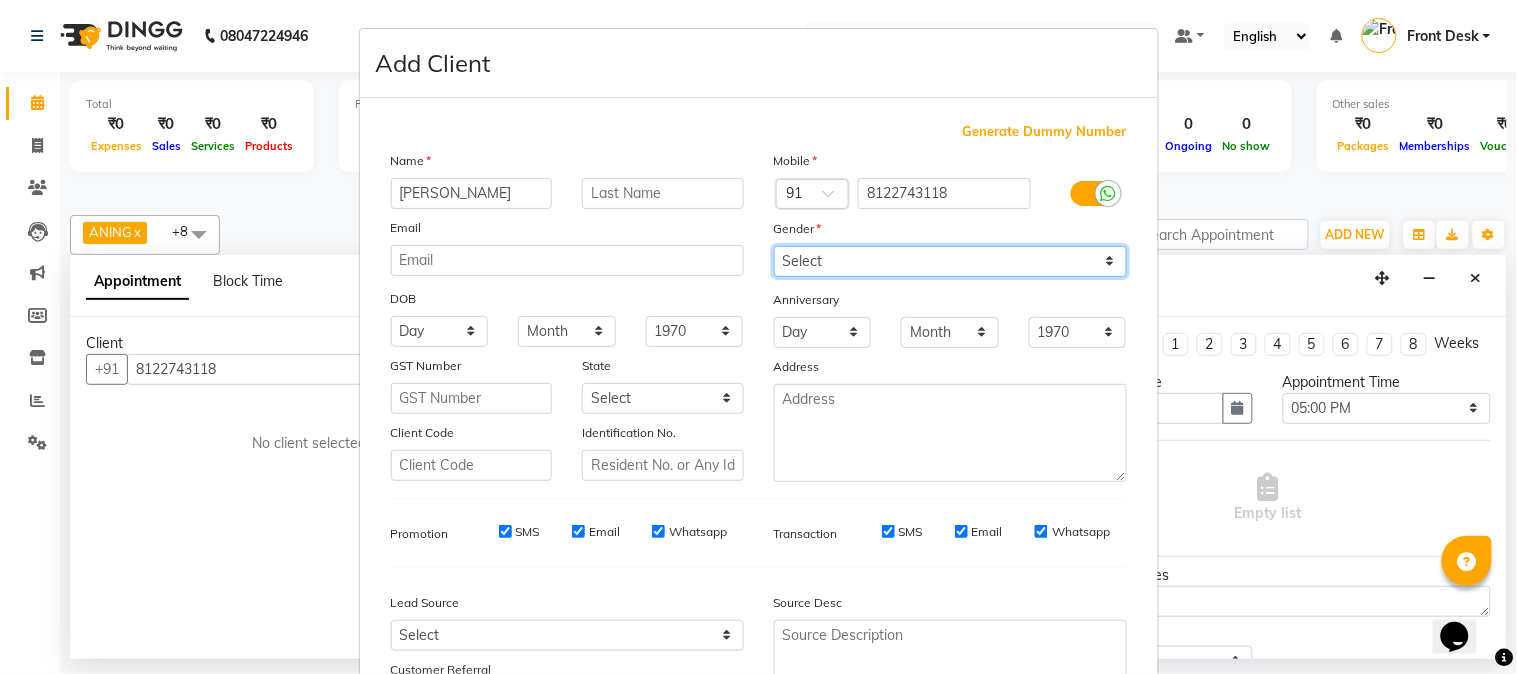 click on "Select [DEMOGRAPHIC_DATA] [DEMOGRAPHIC_DATA] Other Prefer Not To Say" at bounding box center (950, 261) 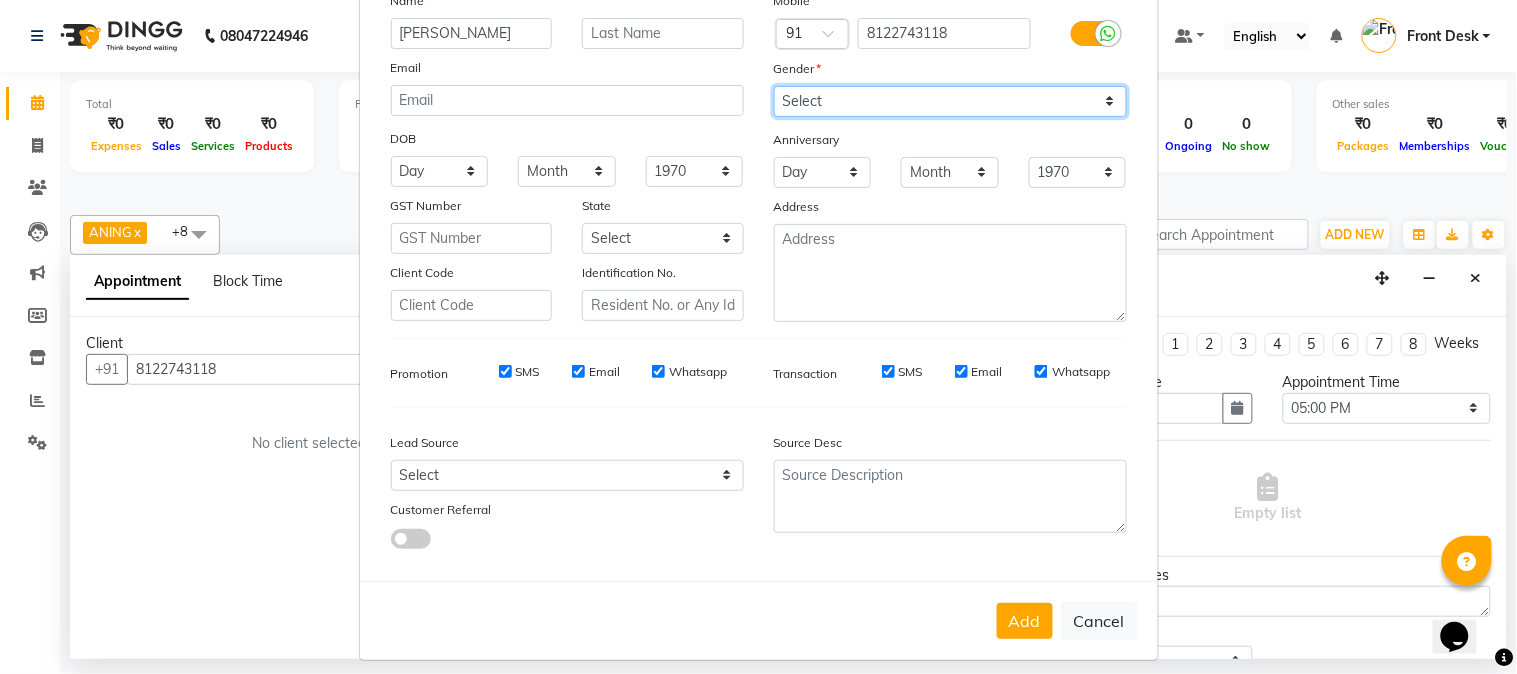 scroll, scrollTop: 176, scrollLeft: 0, axis: vertical 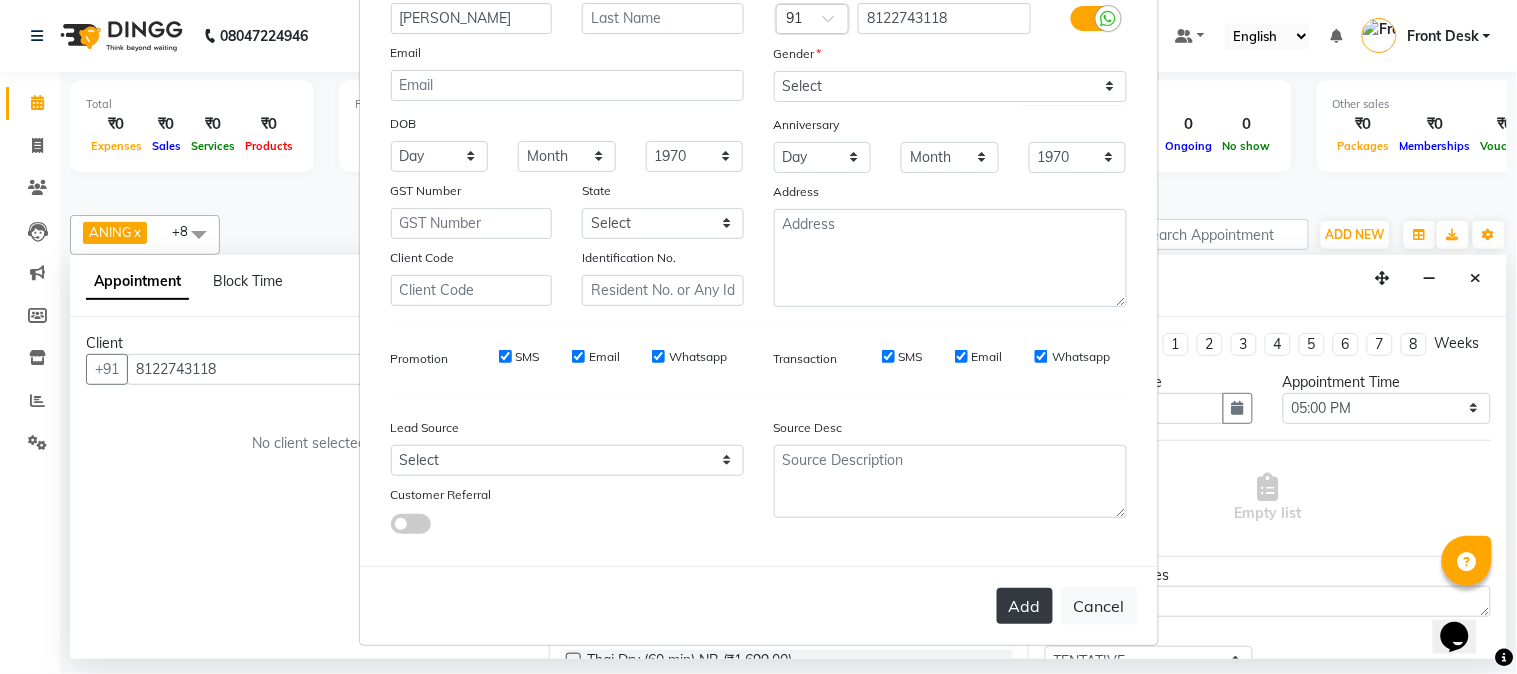 click on "Add" at bounding box center (1025, 606) 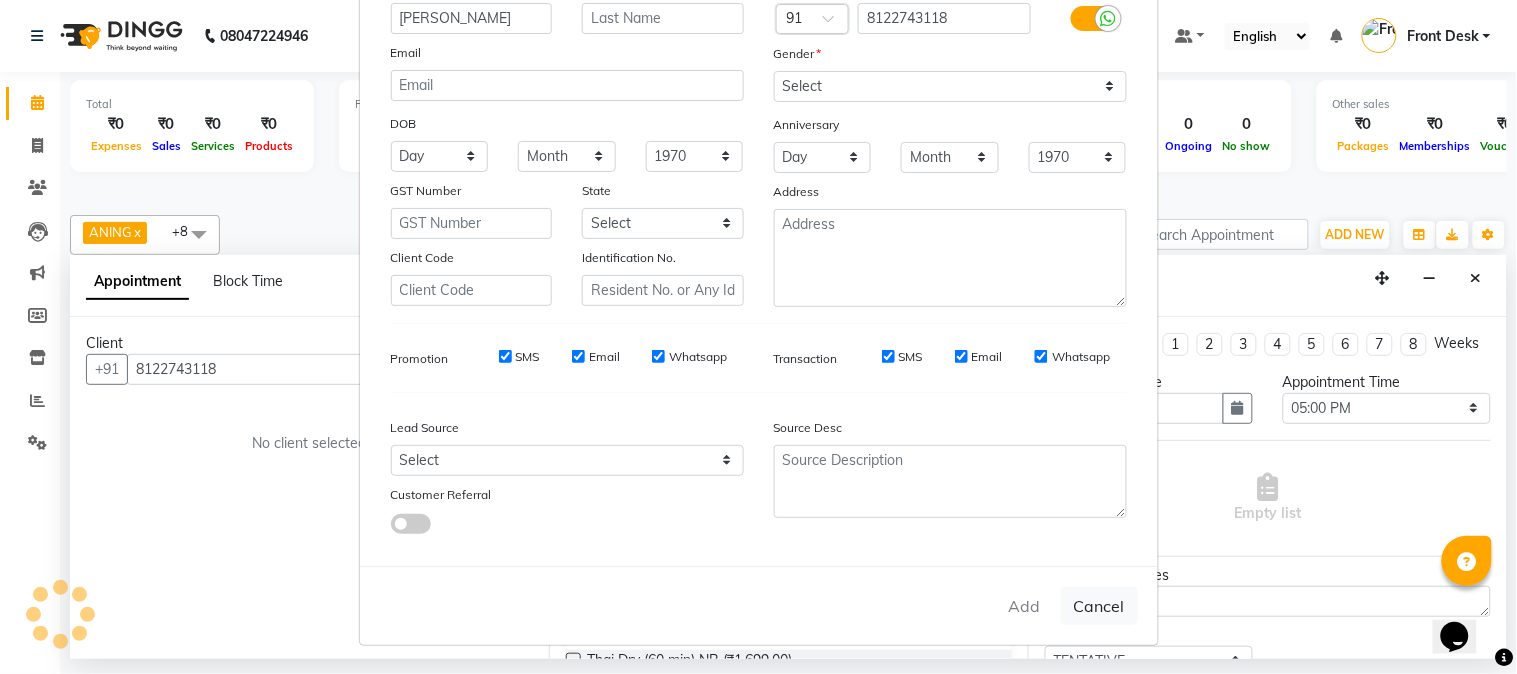 scroll, scrollTop: 97, scrollLeft: 0, axis: vertical 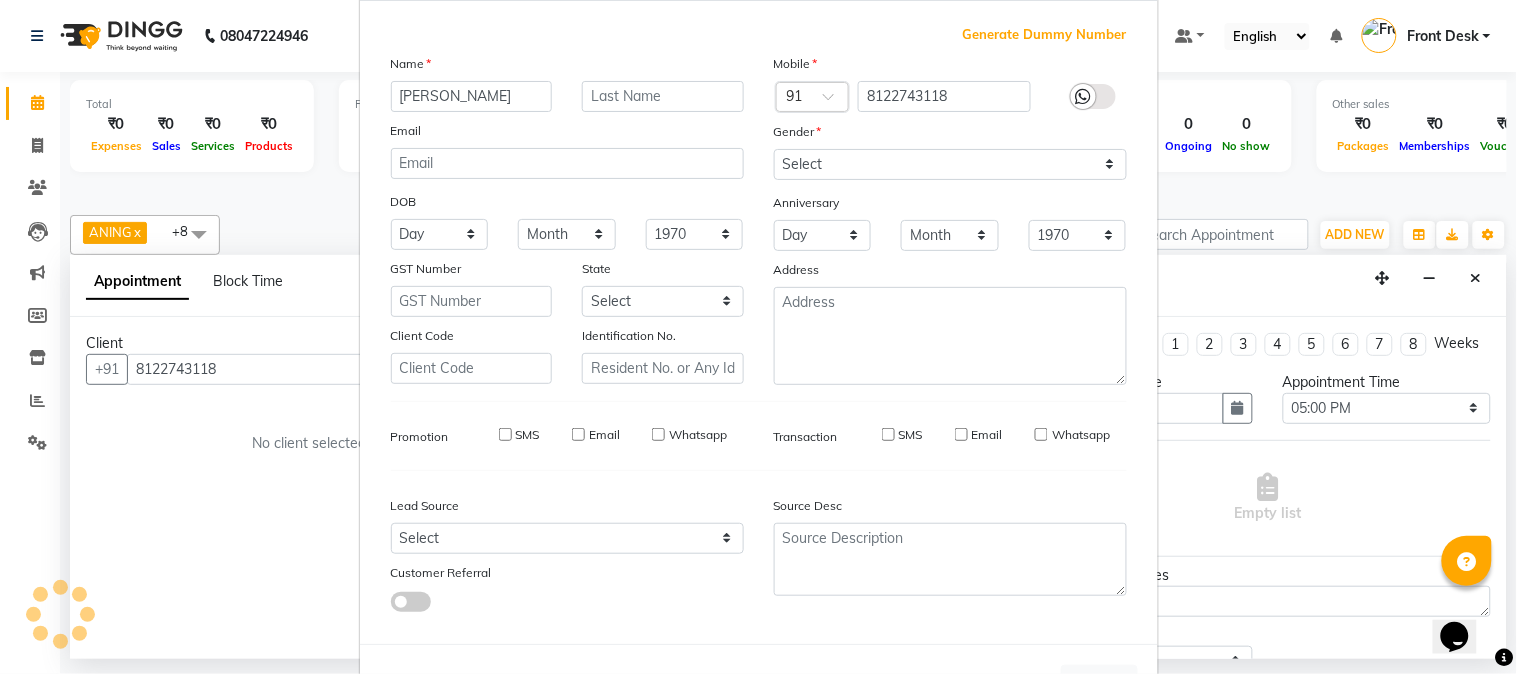 type 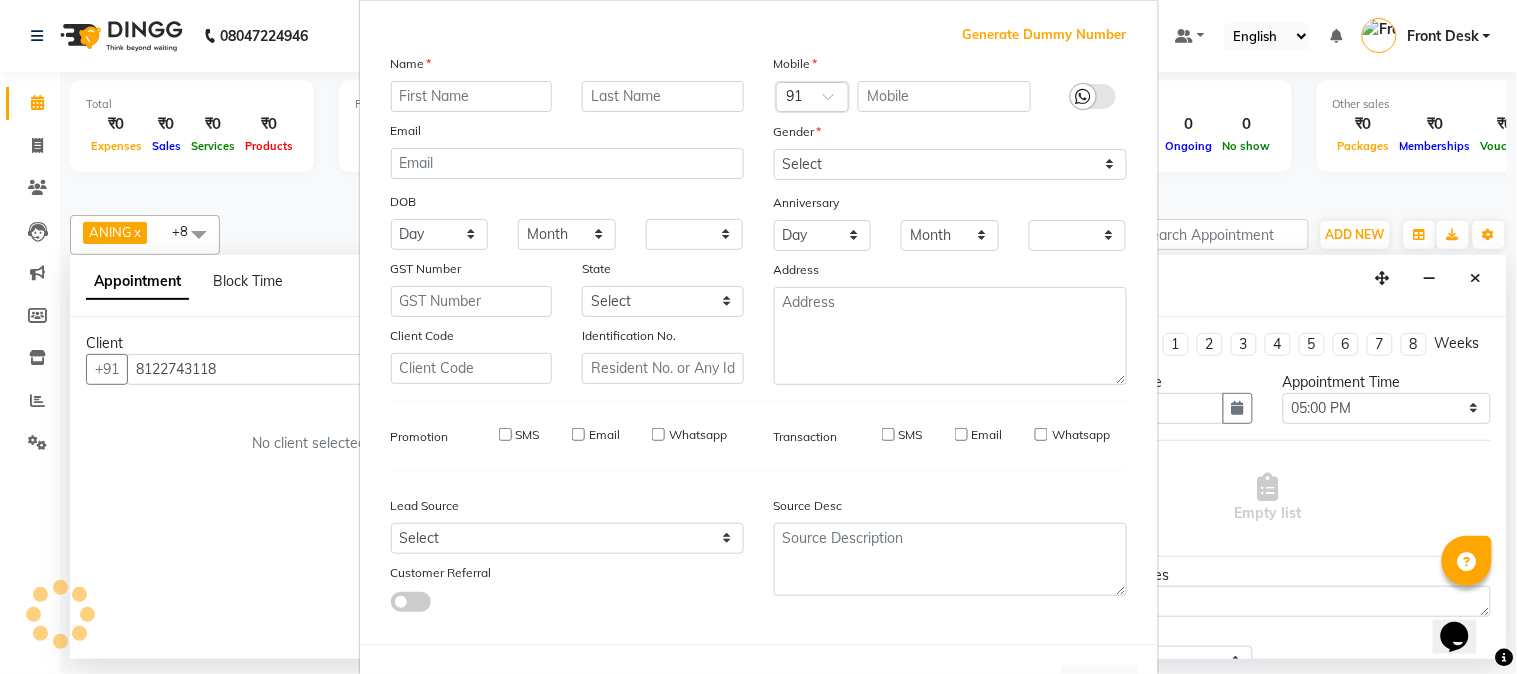 scroll, scrollTop: 0, scrollLeft: 0, axis: both 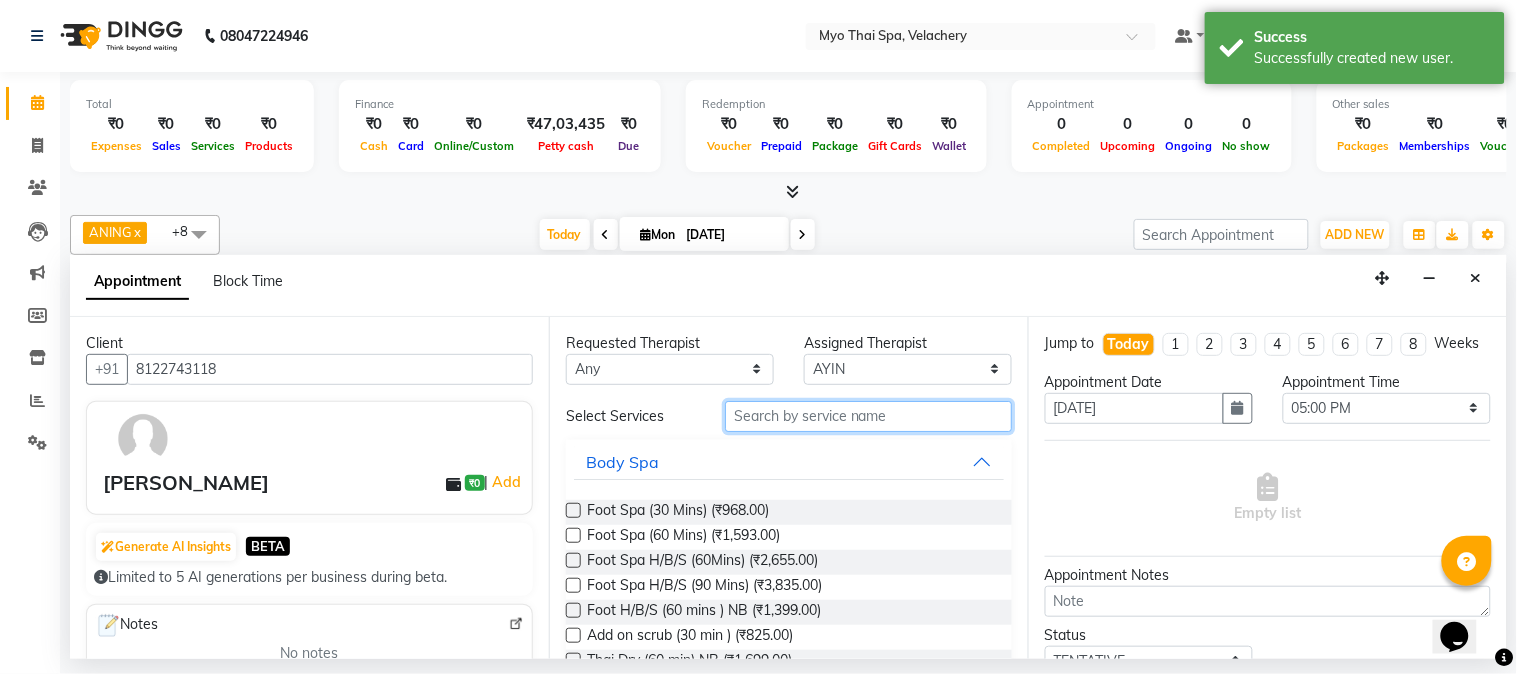 click at bounding box center [868, 416] 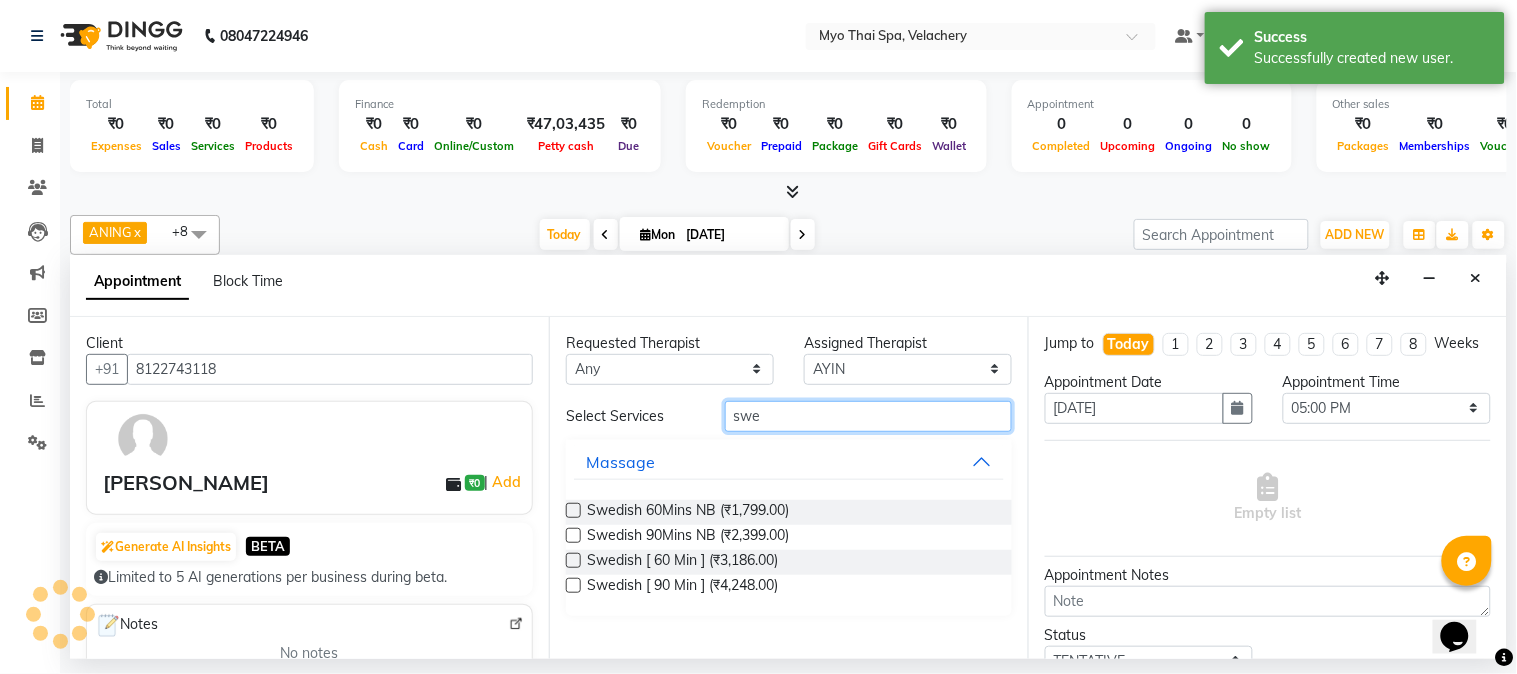 type on "swe" 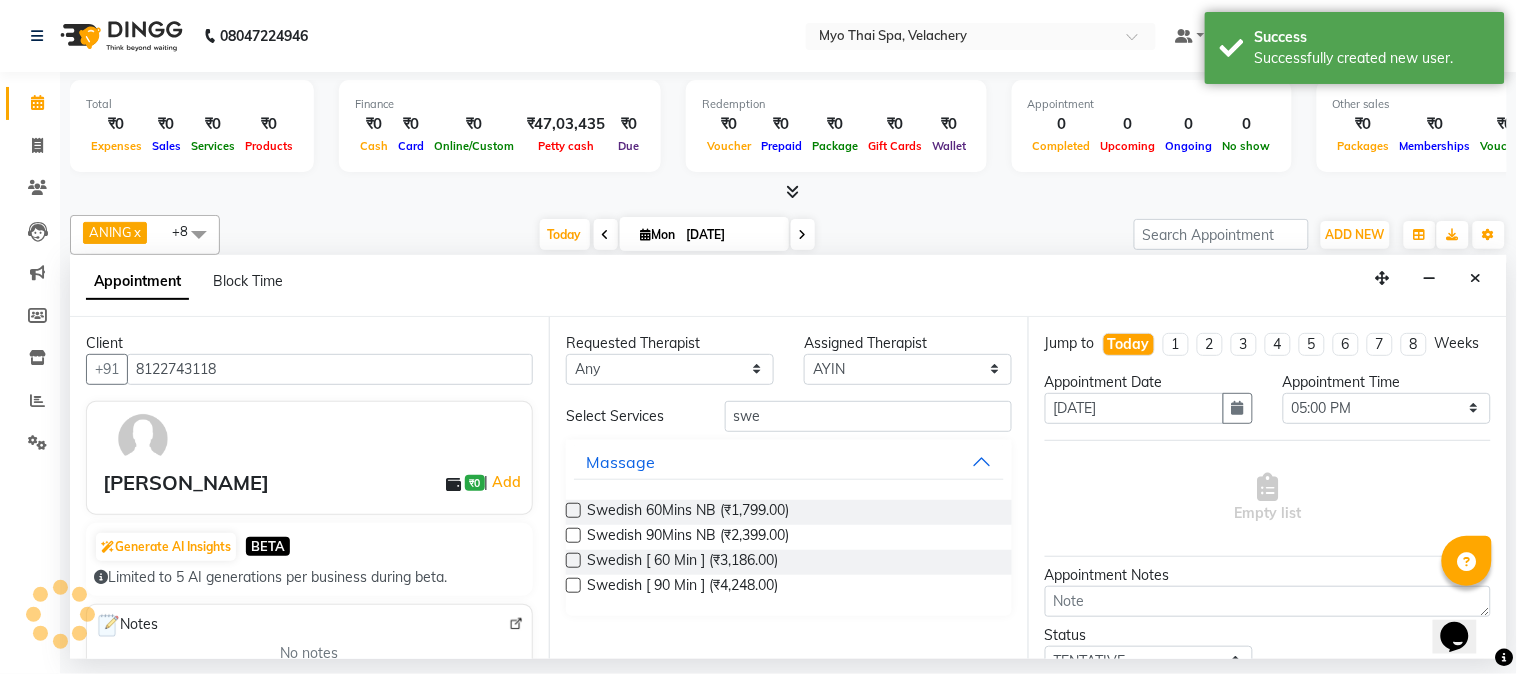 click at bounding box center (573, 510) 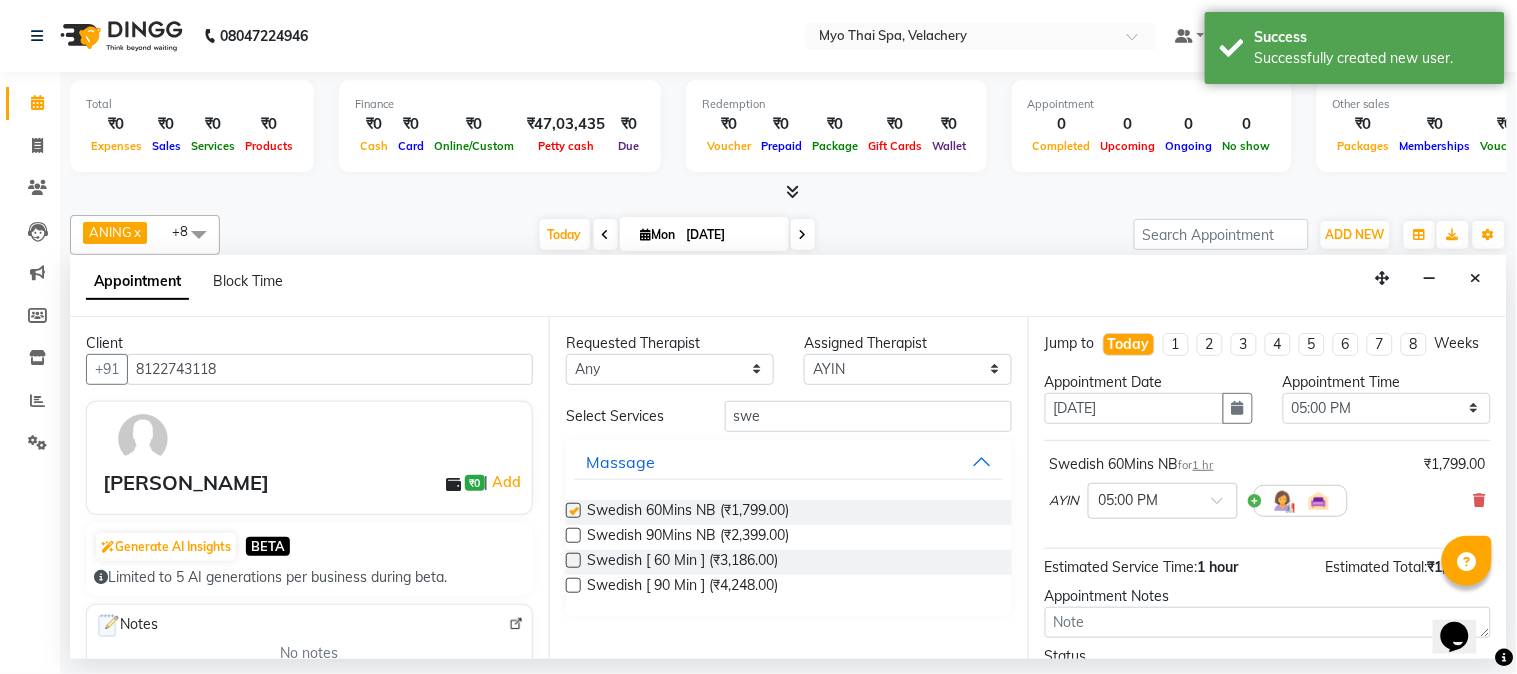 checkbox on "false" 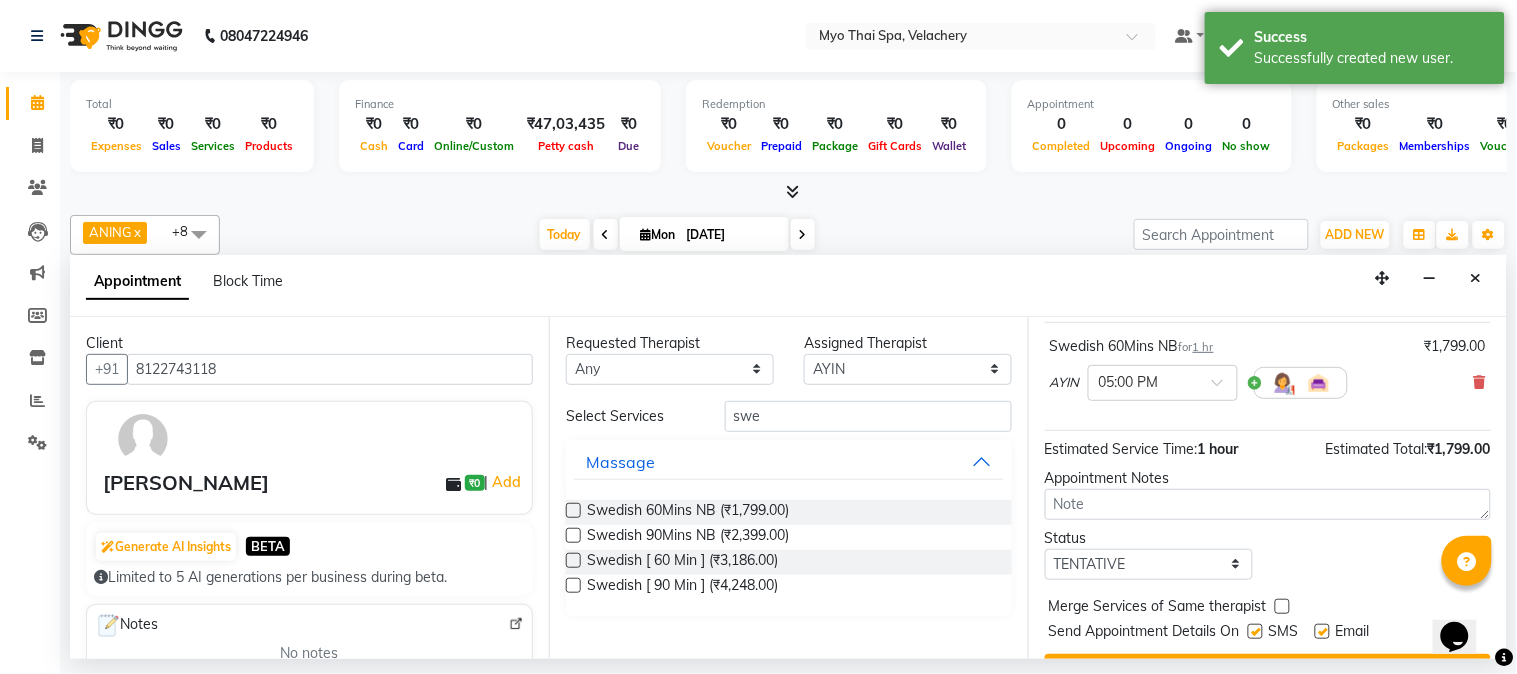 scroll, scrollTop: 183, scrollLeft: 0, axis: vertical 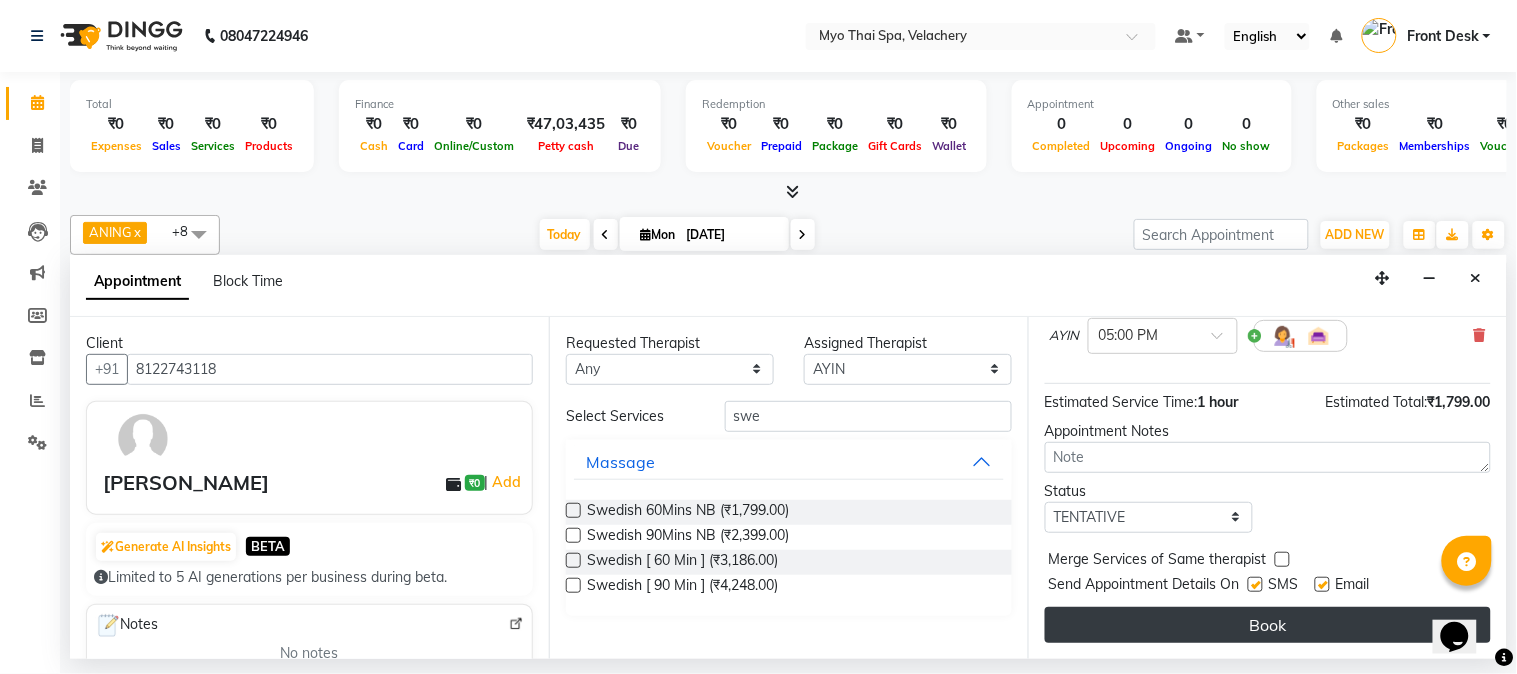 click on "Book" at bounding box center [1268, 625] 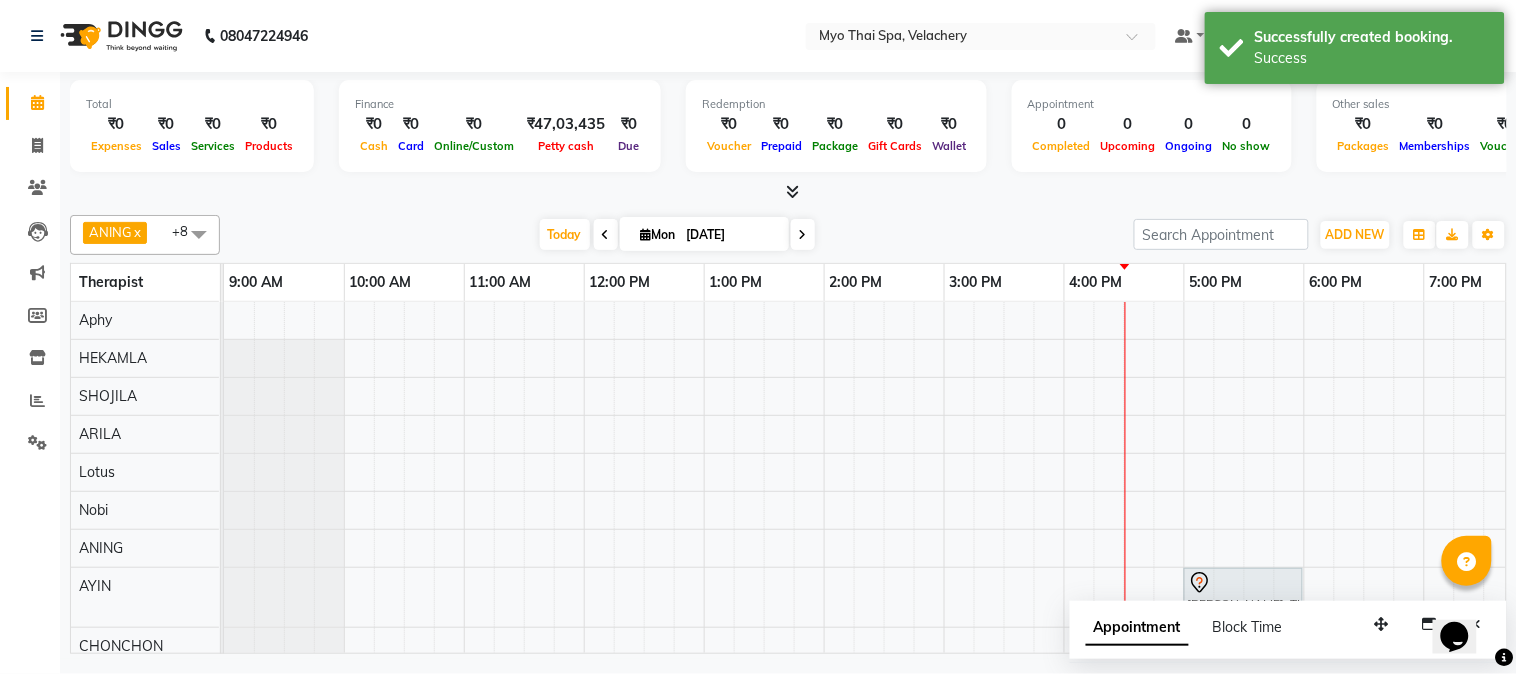 scroll, scrollTop: 23, scrollLeft: 0, axis: vertical 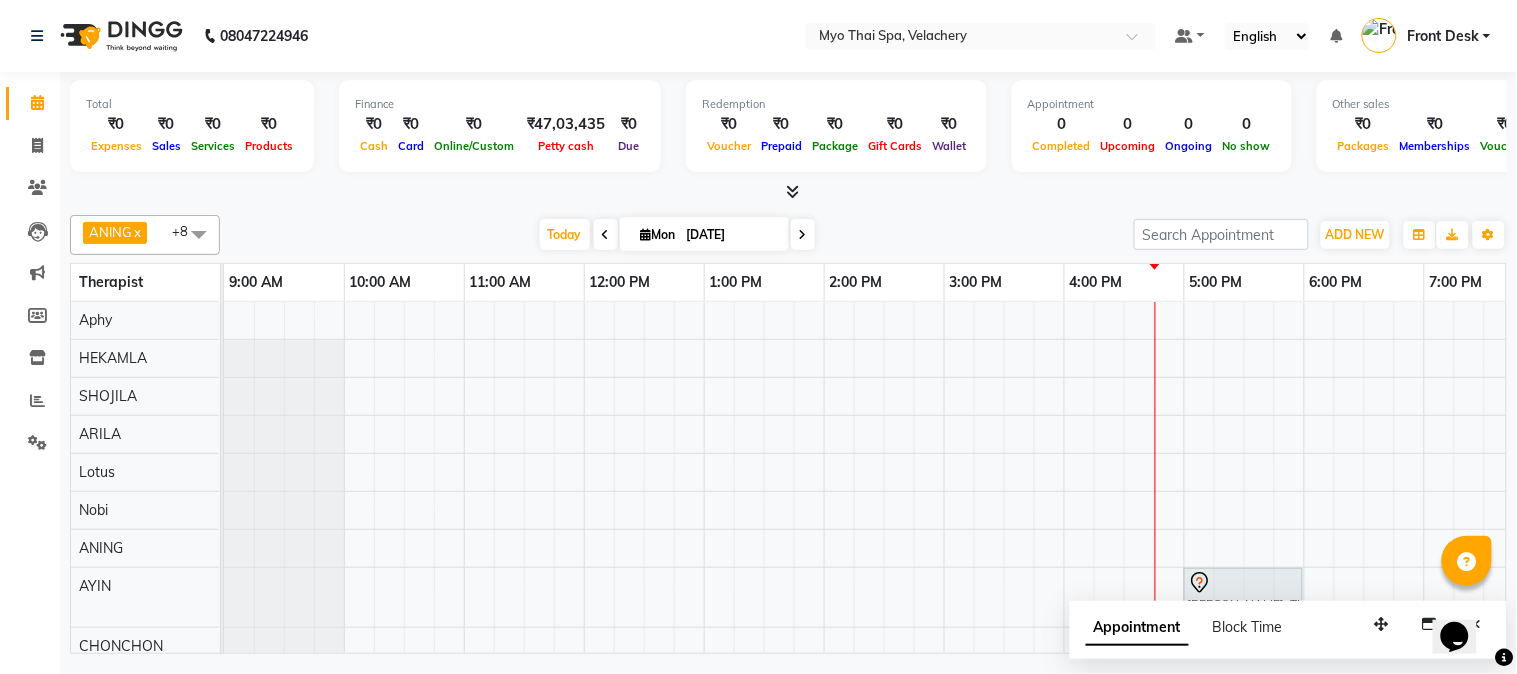 click on "[PERSON_NAME], TK01, 05:00 PM-06:00 PM, Swedish 60Mins NB" at bounding box center [1124, 483] 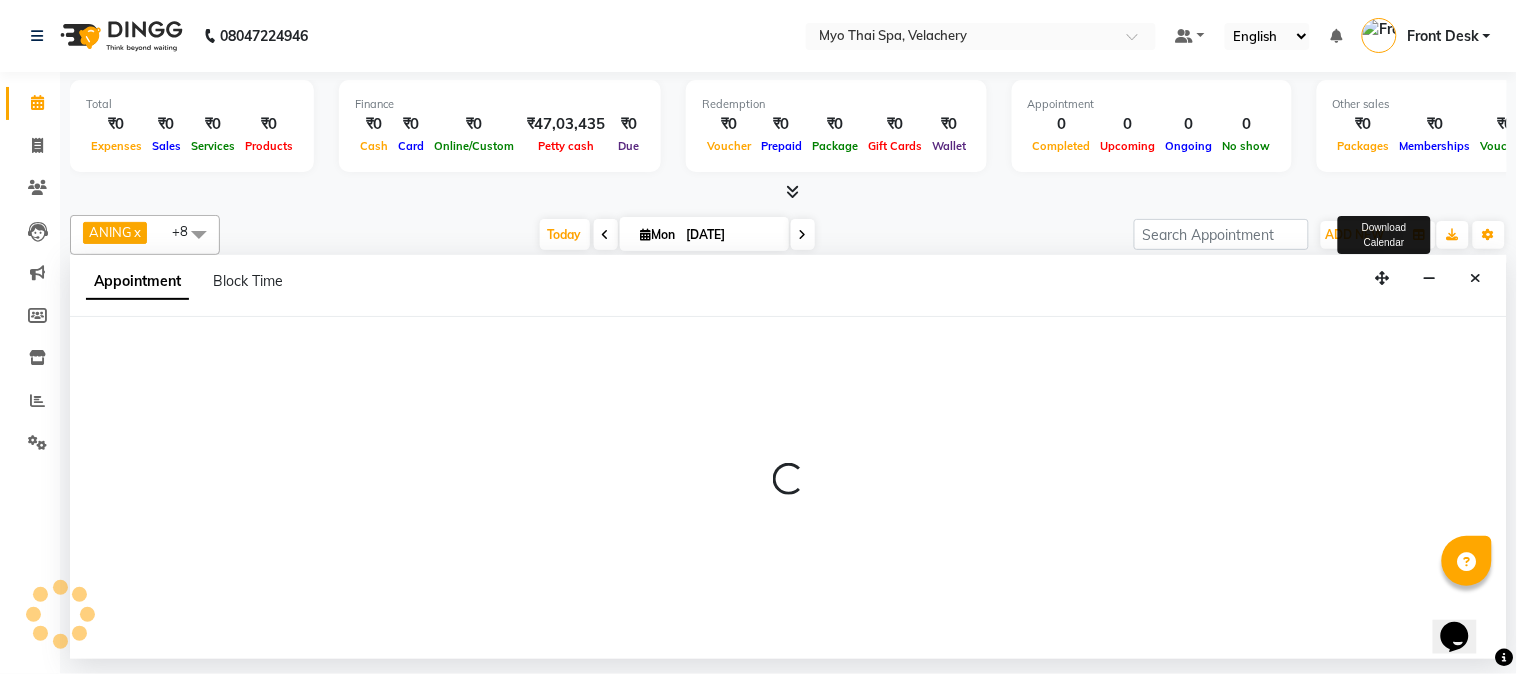 select on "13474" 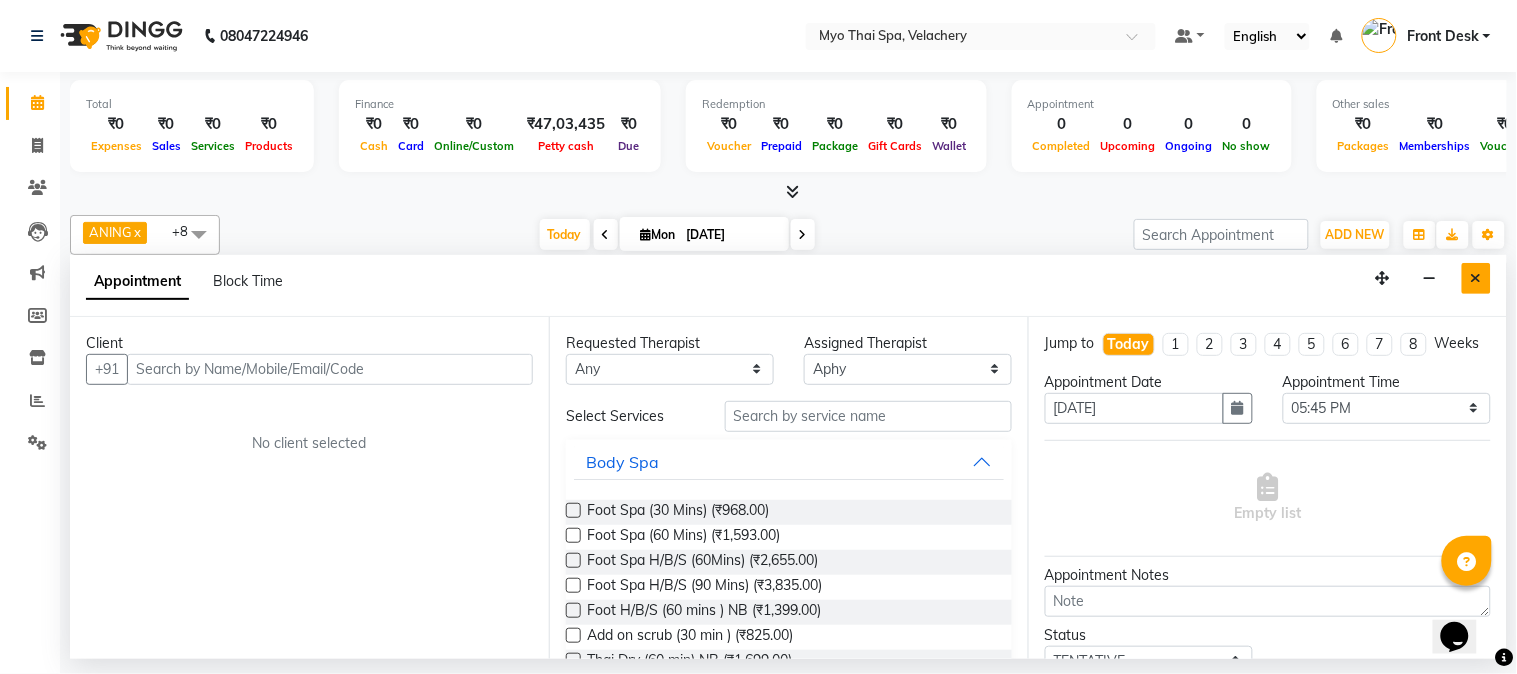click at bounding box center [1476, 278] 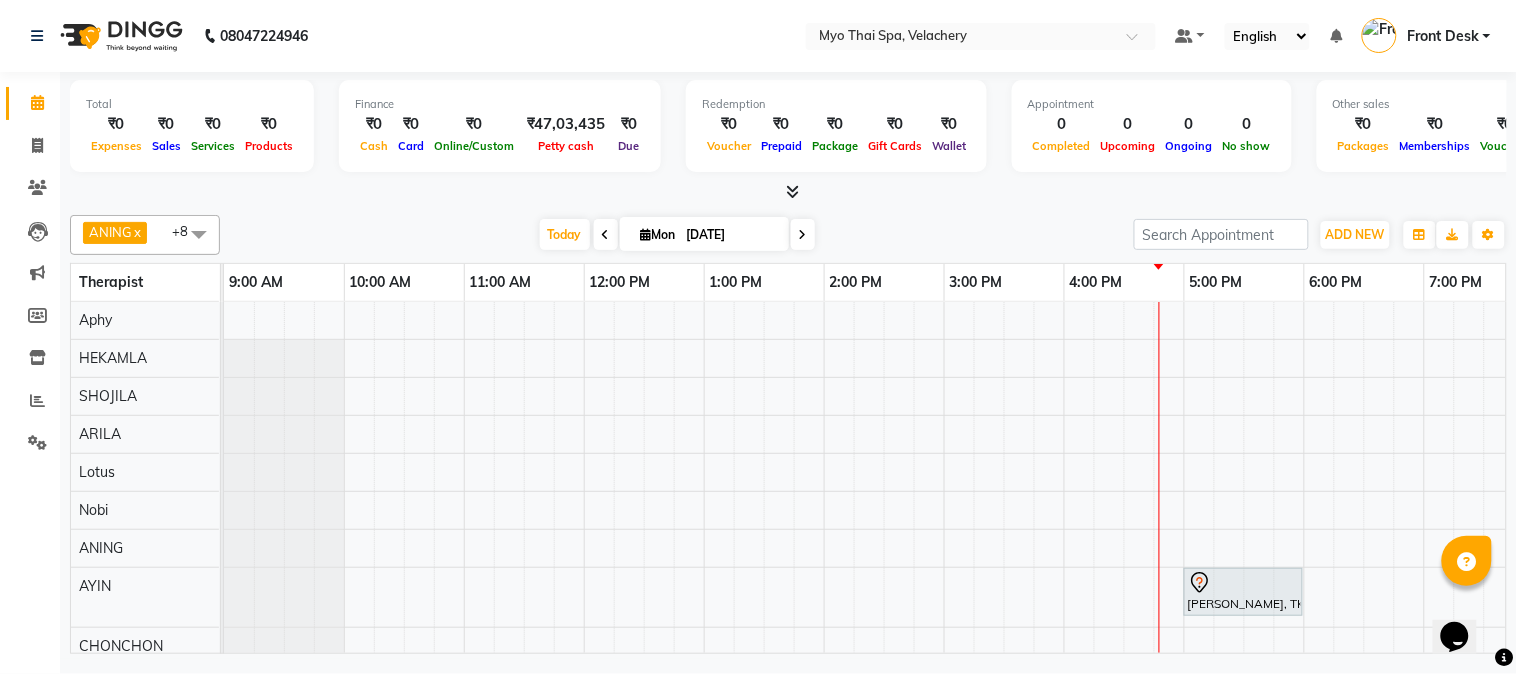 scroll, scrollTop: 0, scrollLeft: 110, axis: horizontal 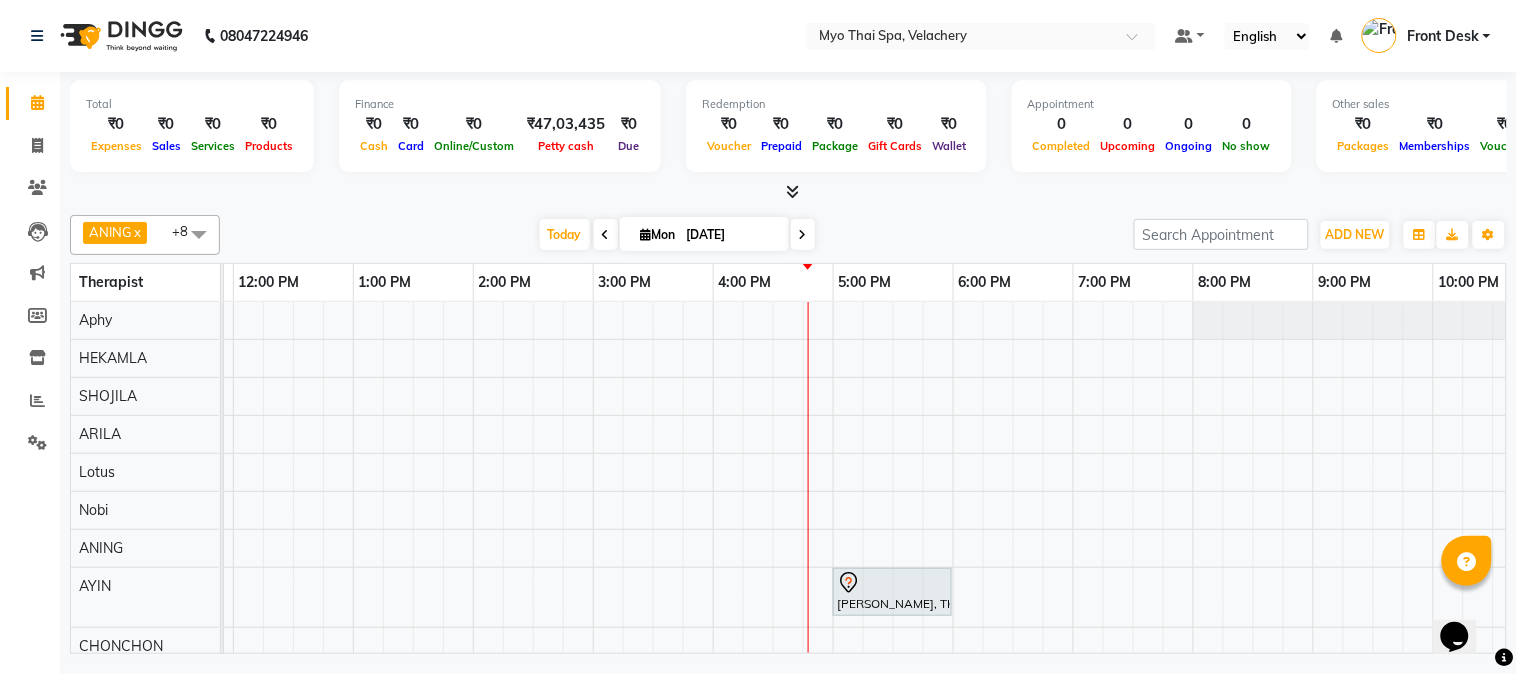 click on "[PERSON_NAME], TK01, 05:00 PM-06:00 PM, Swedish 60Mins NB" at bounding box center [773, 483] 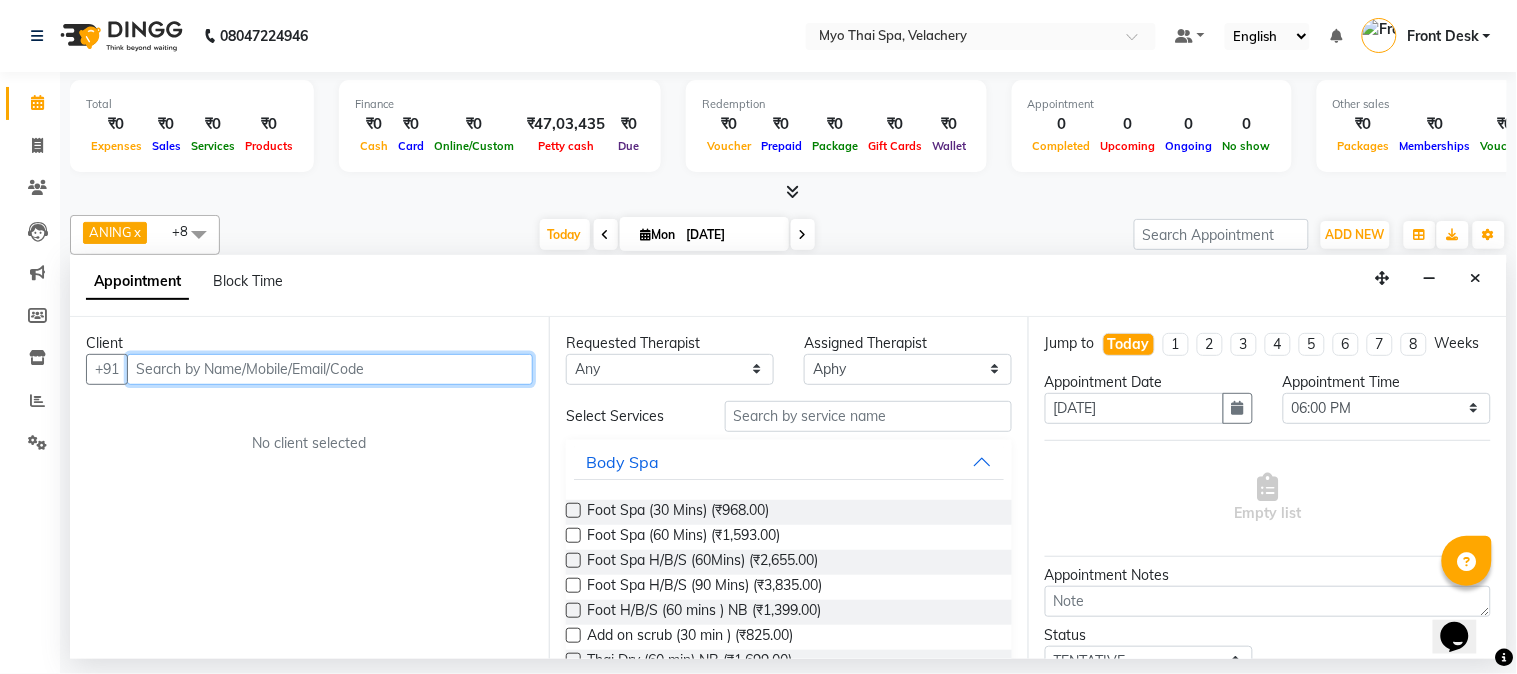 click at bounding box center (330, 369) 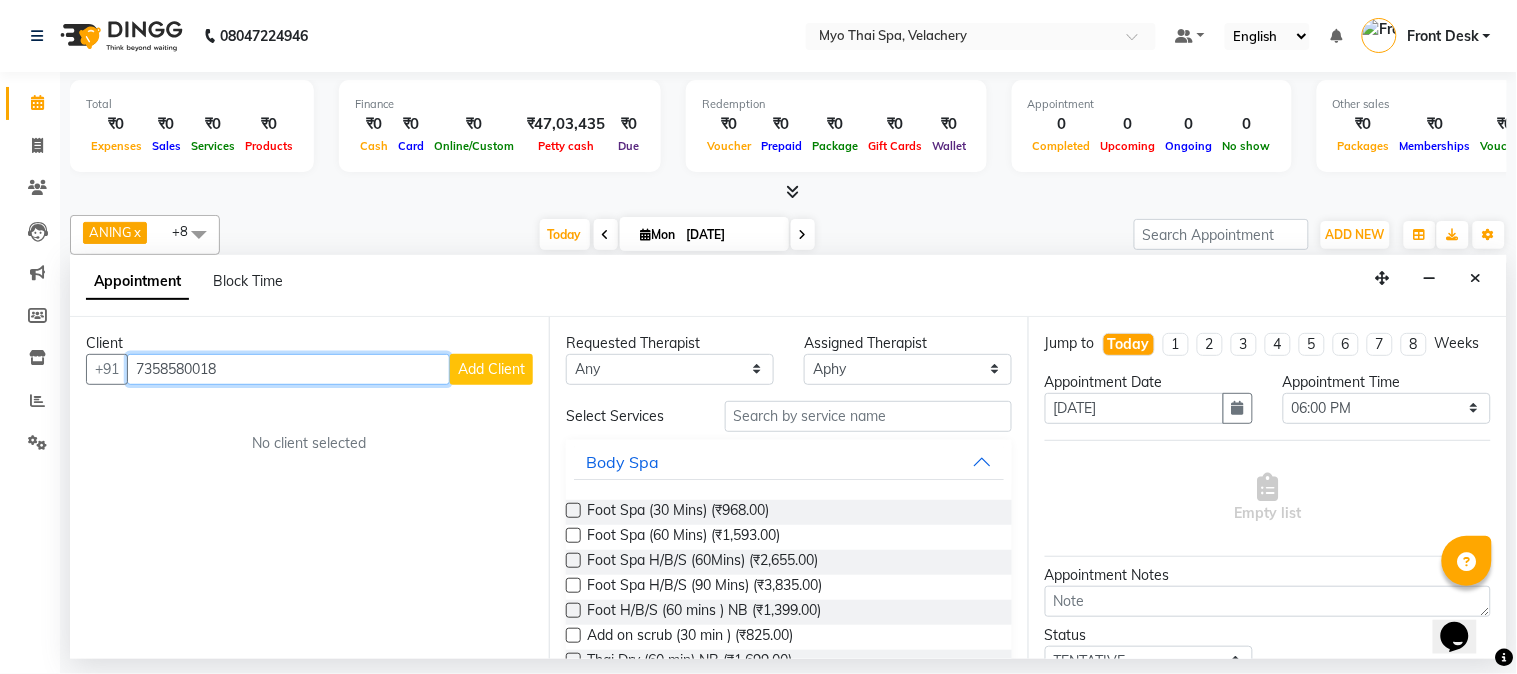 type on "7358580018" 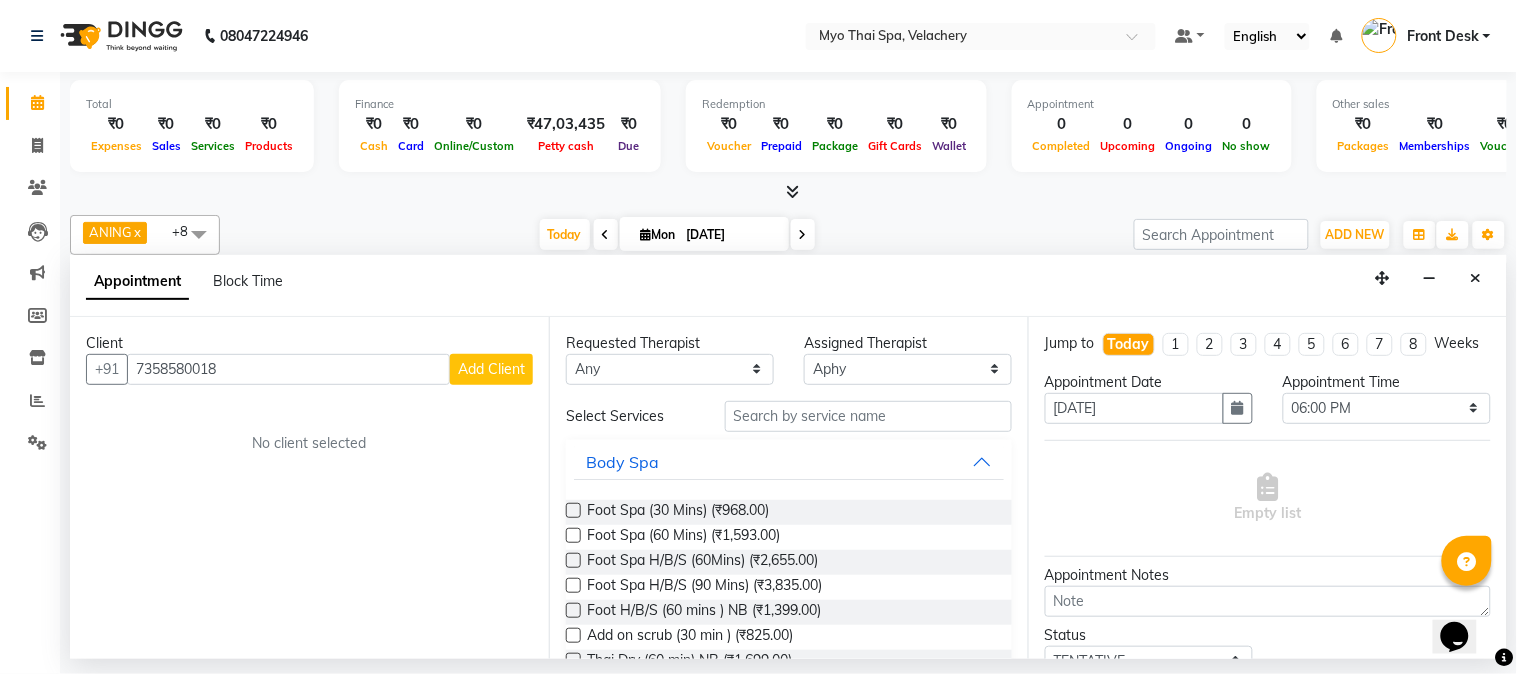 click on "Add Client" at bounding box center [491, 369] 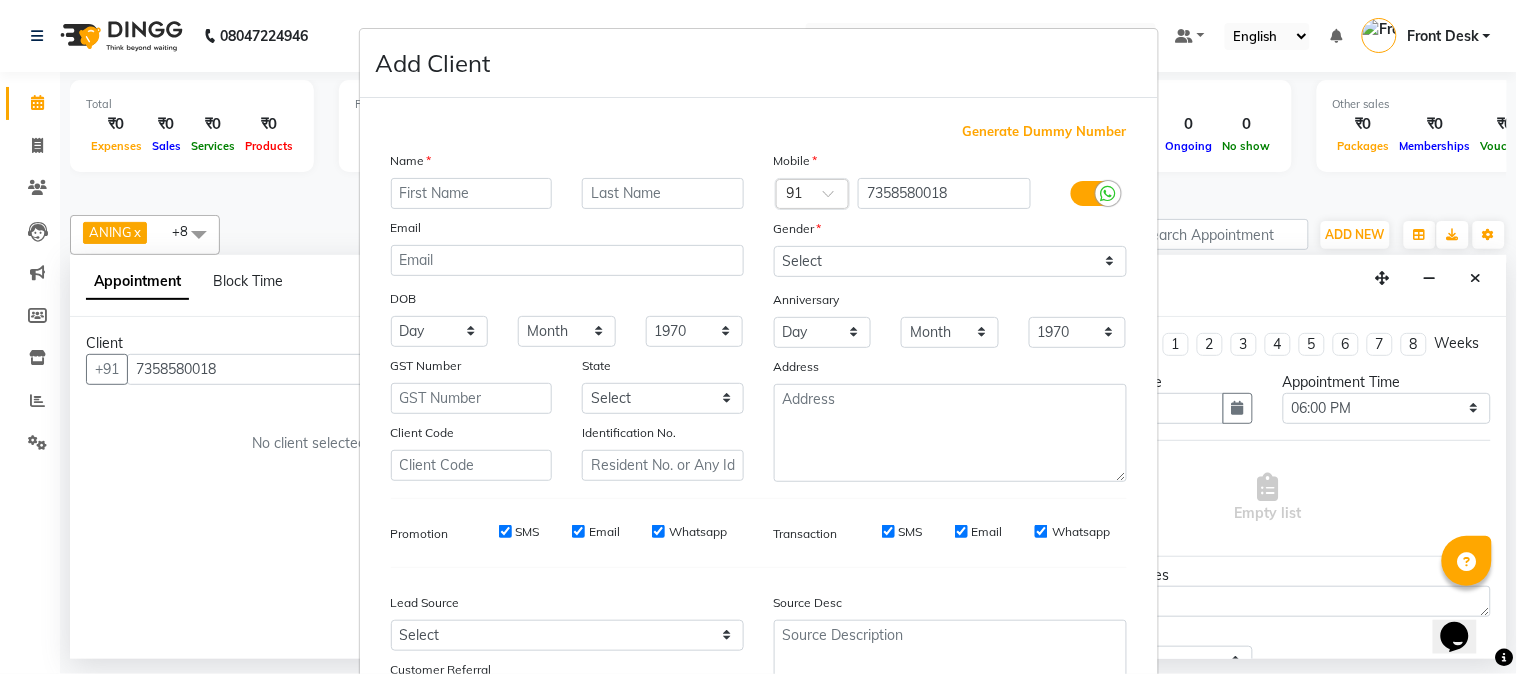 click at bounding box center [472, 193] 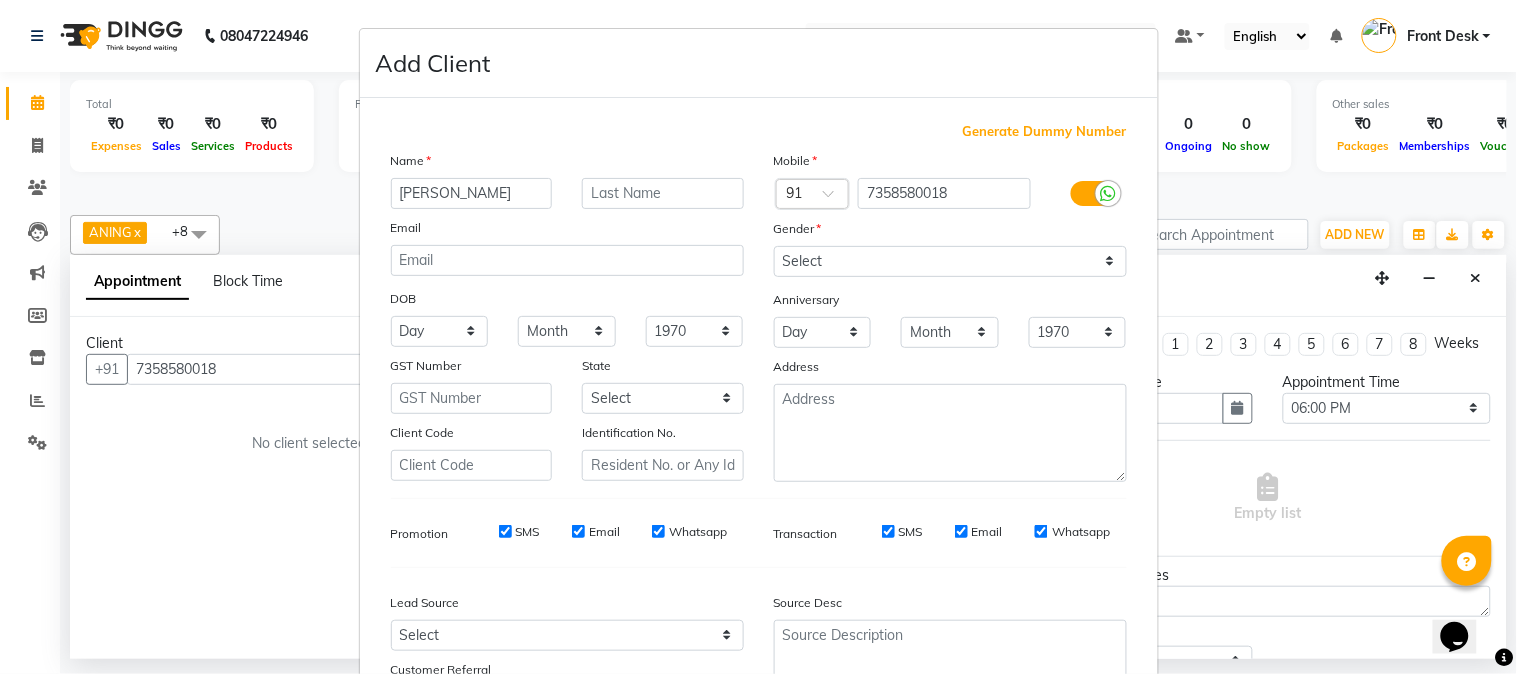 type on "[PERSON_NAME]" 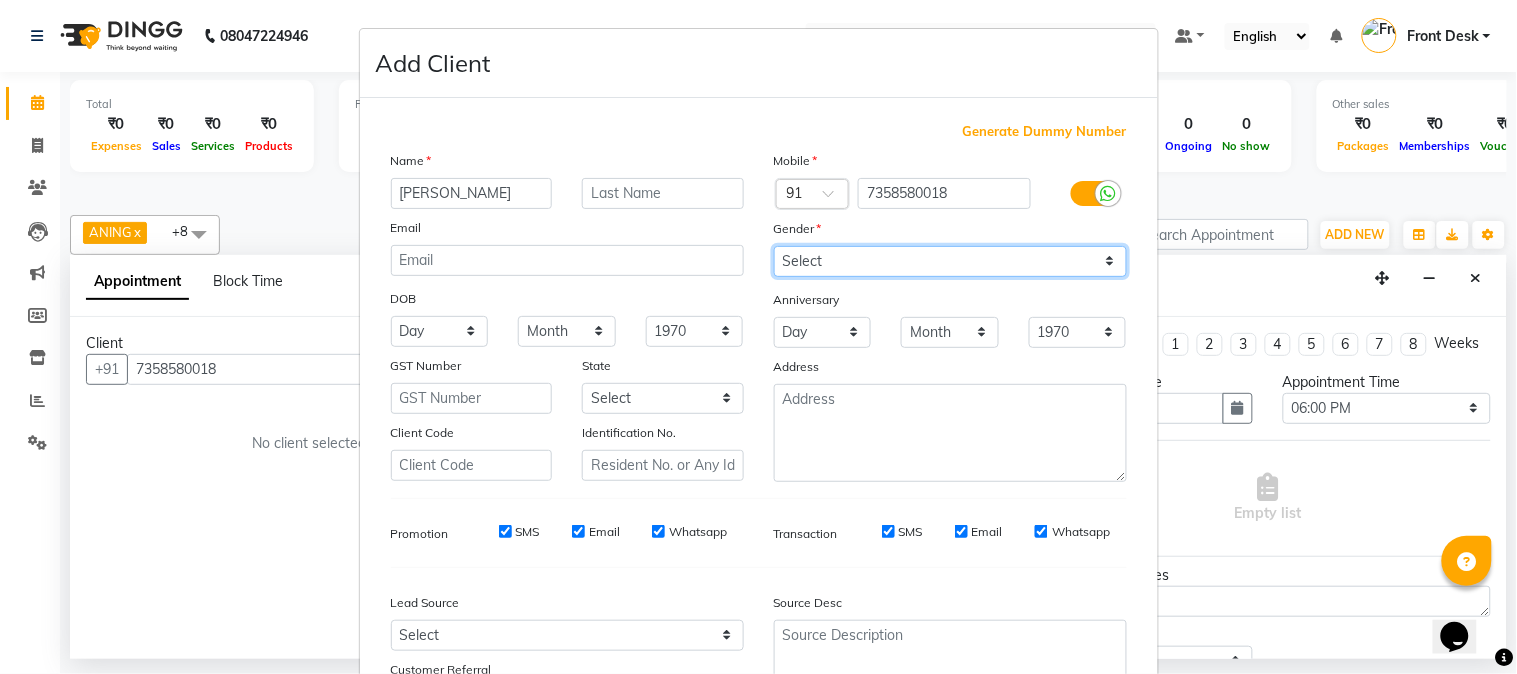 click on "Select [DEMOGRAPHIC_DATA] [DEMOGRAPHIC_DATA] Other Prefer Not To Say" at bounding box center (950, 261) 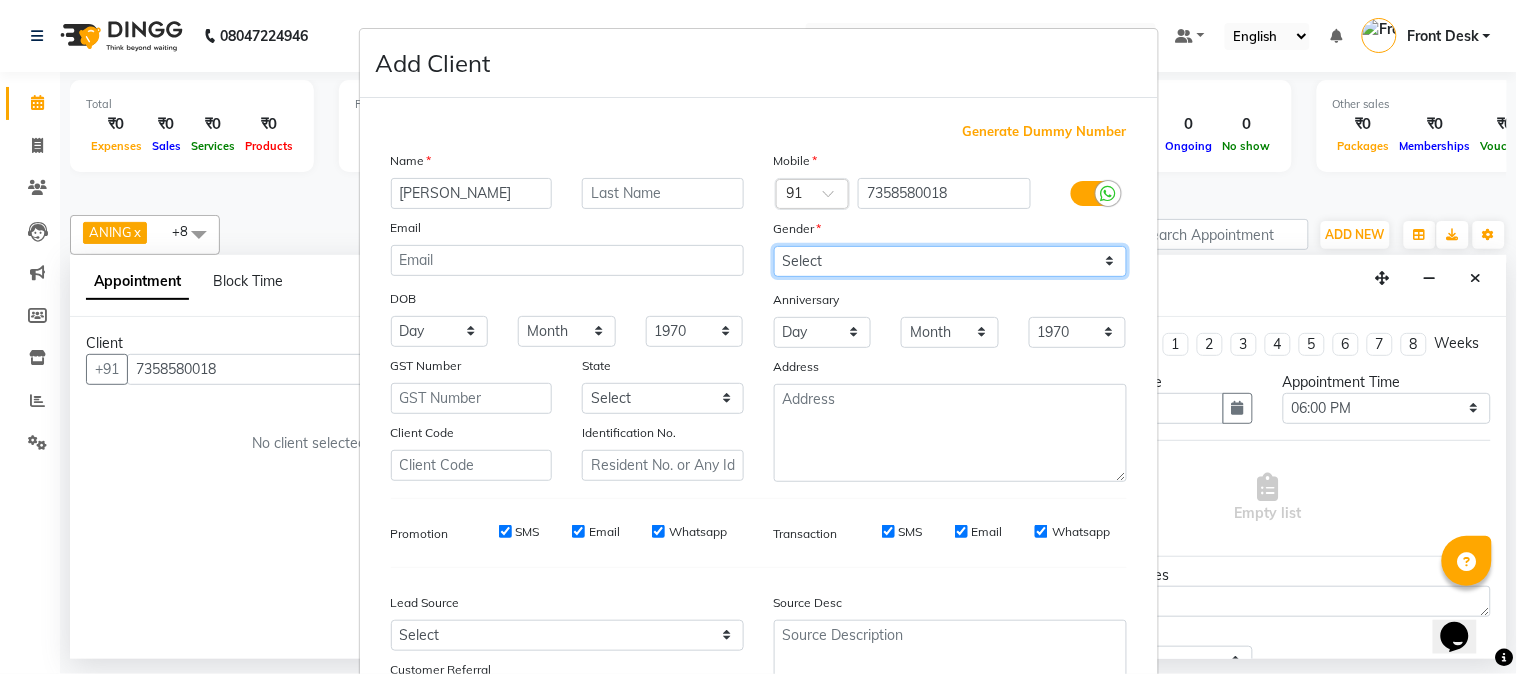 select on "[DEMOGRAPHIC_DATA]" 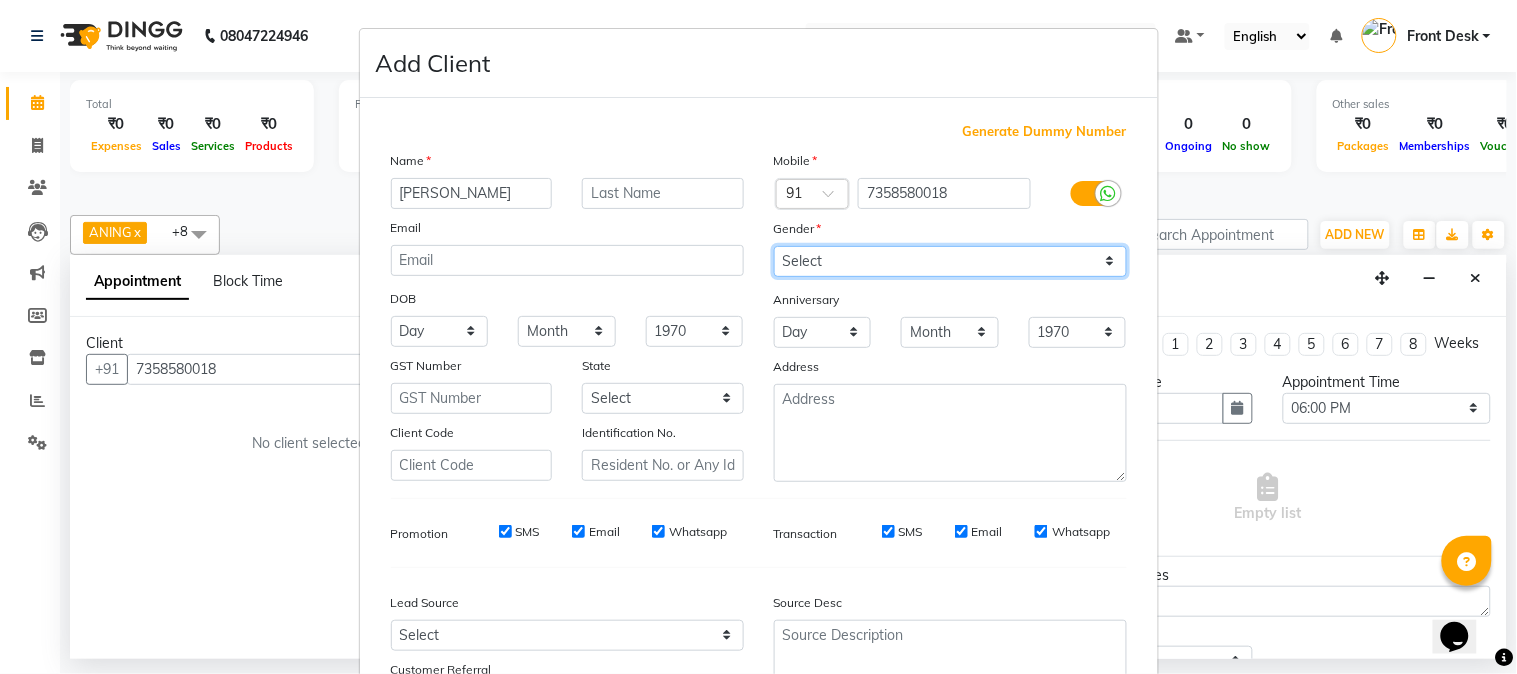 click on "Select [DEMOGRAPHIC_DATA] [DEMOGRAPHIC_DATA] Other Prefer Not To Say" at bounding box center (950, 261) 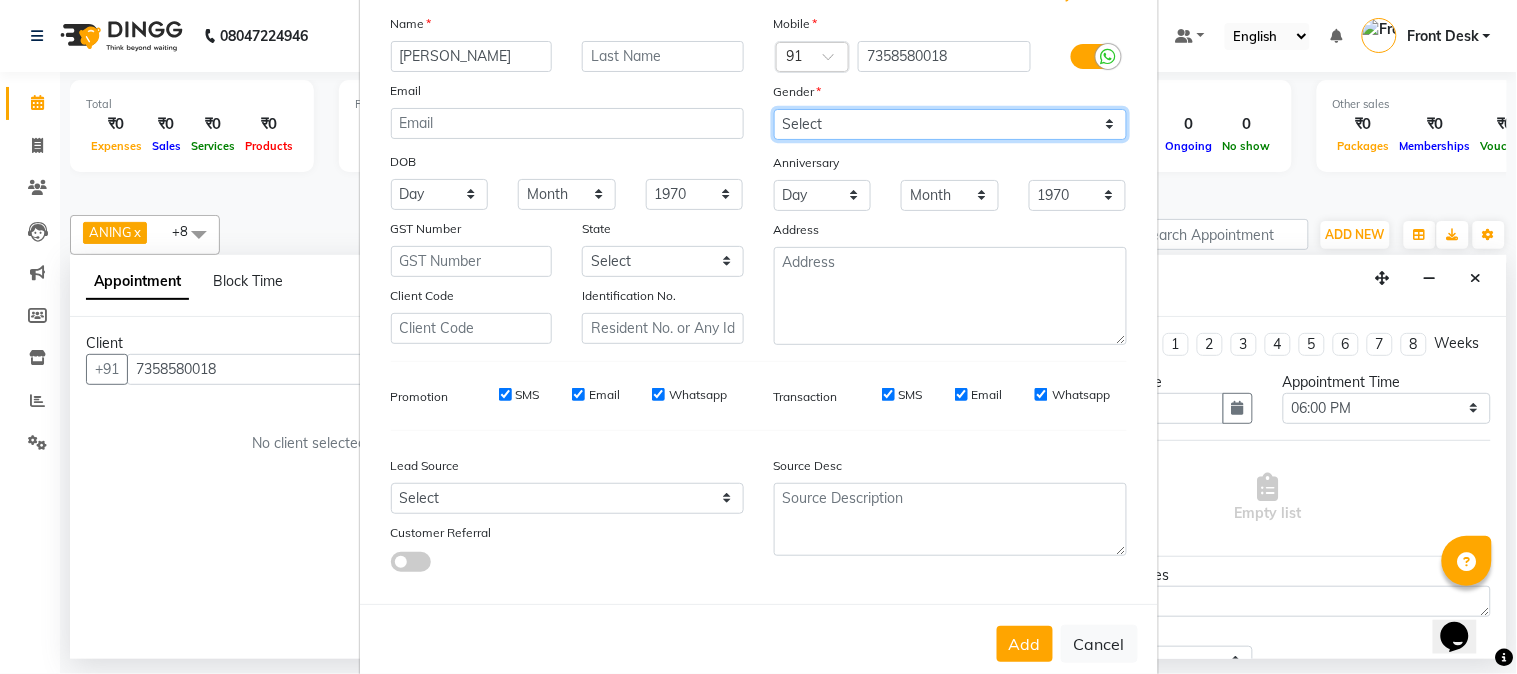 scroll, scrollTop: 176, scrollLeft: 0, axis: vertical 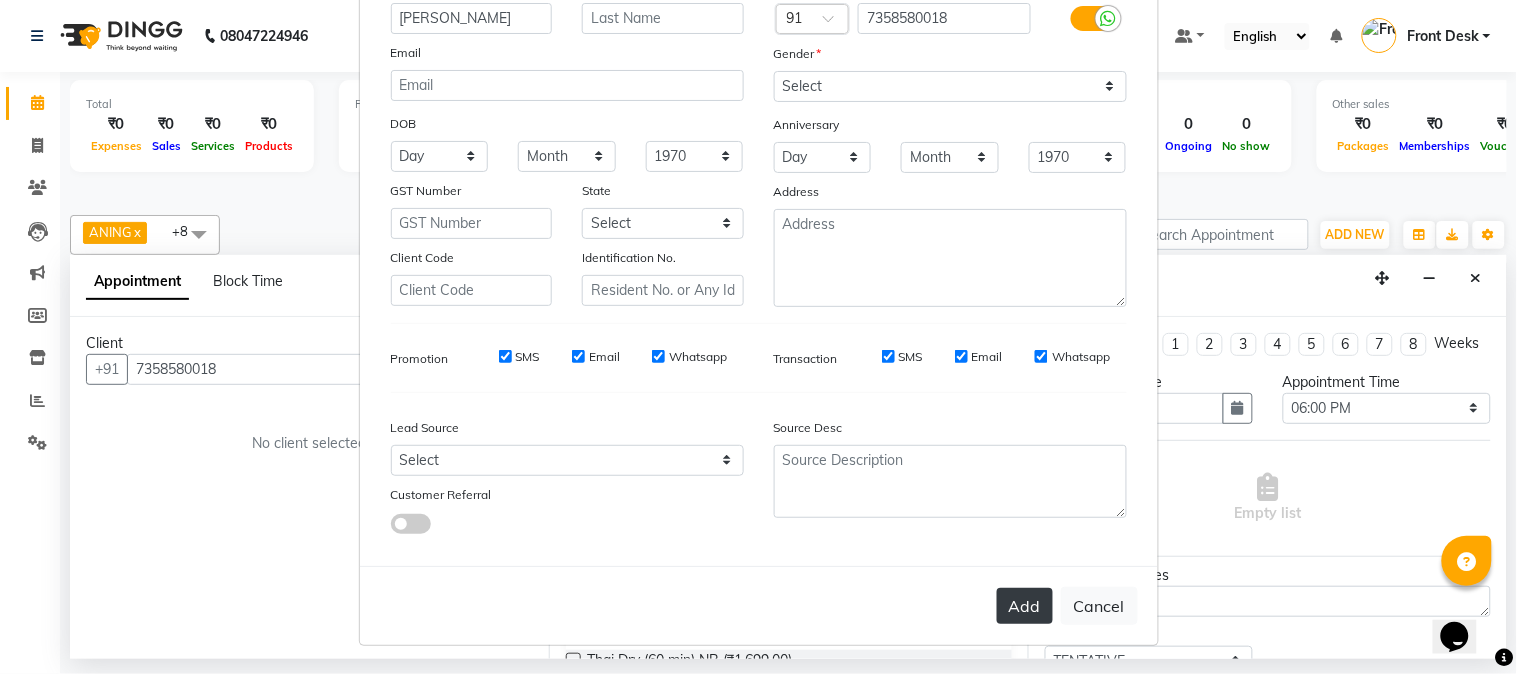 click on "Add" at bounding box center [1025, 606] 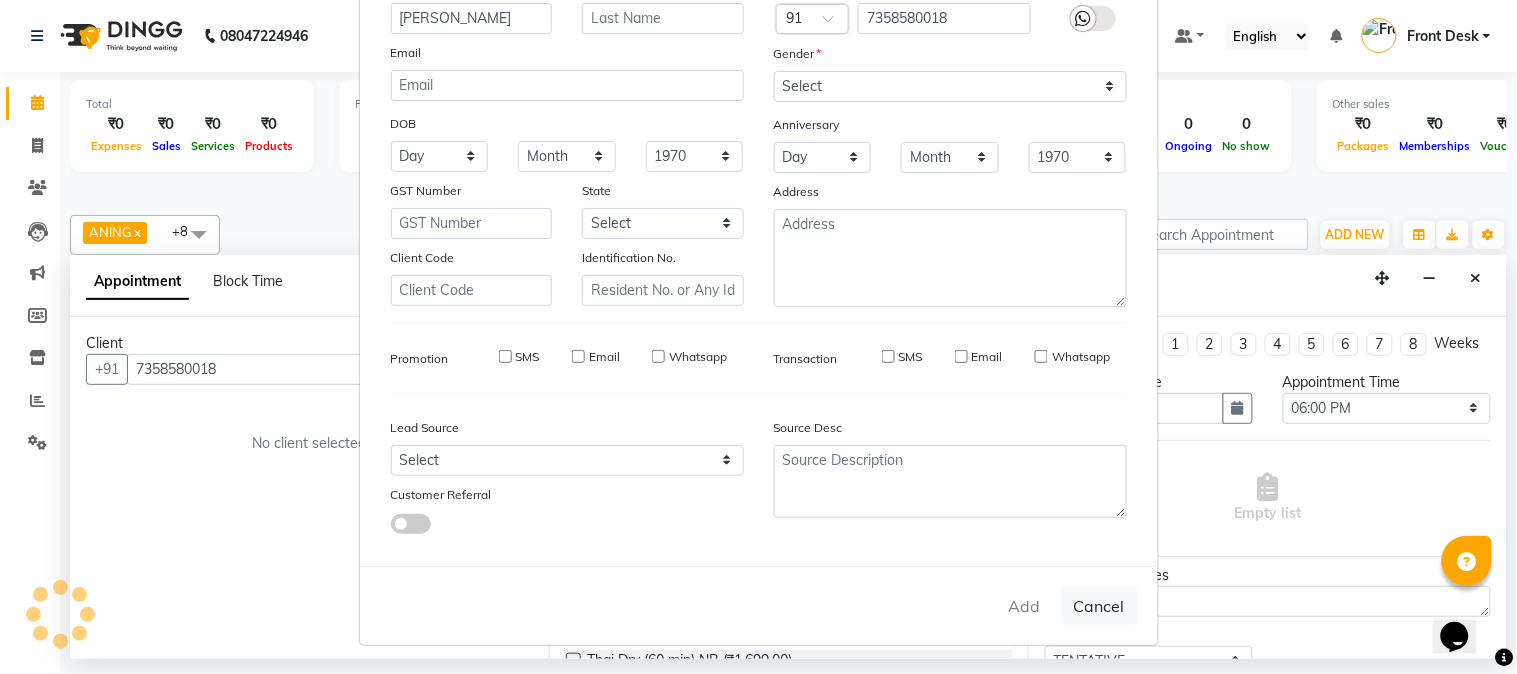 type 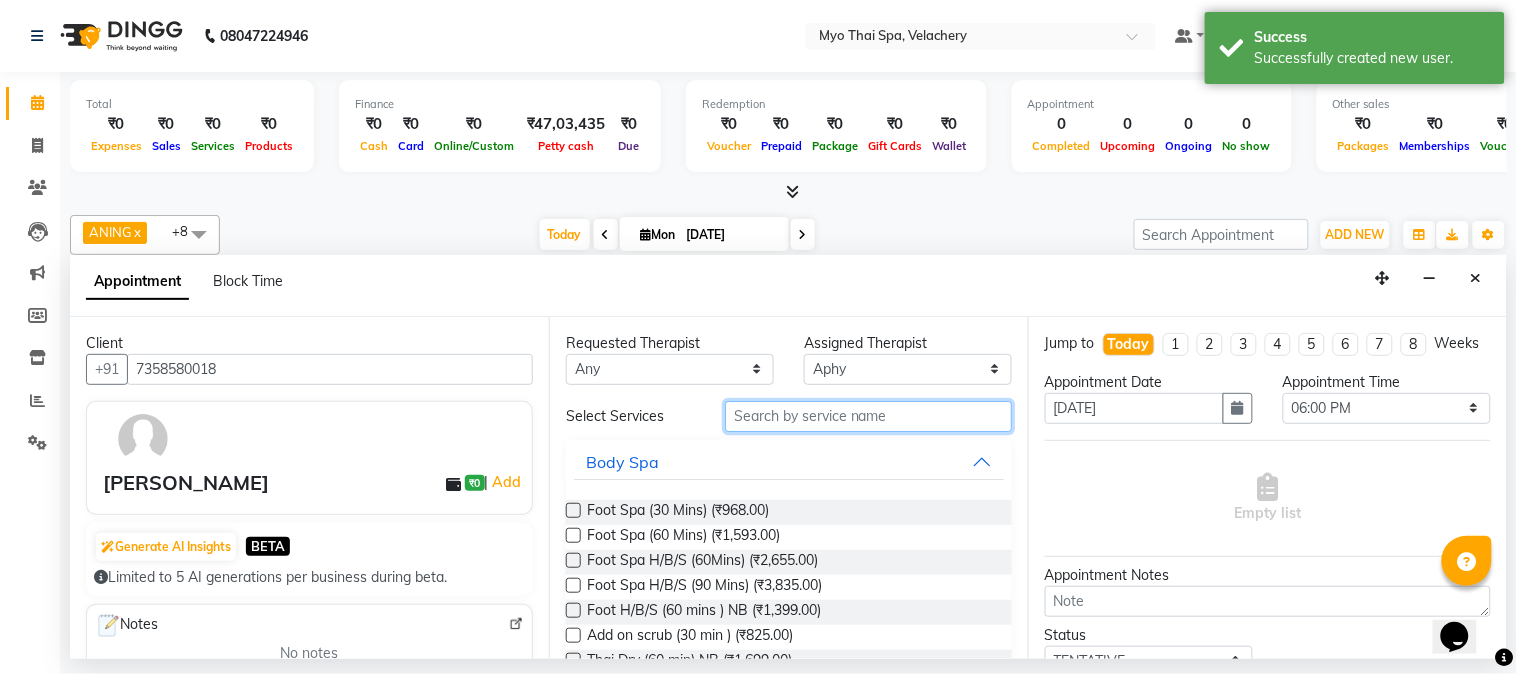 click at bounding box center [868, 416] 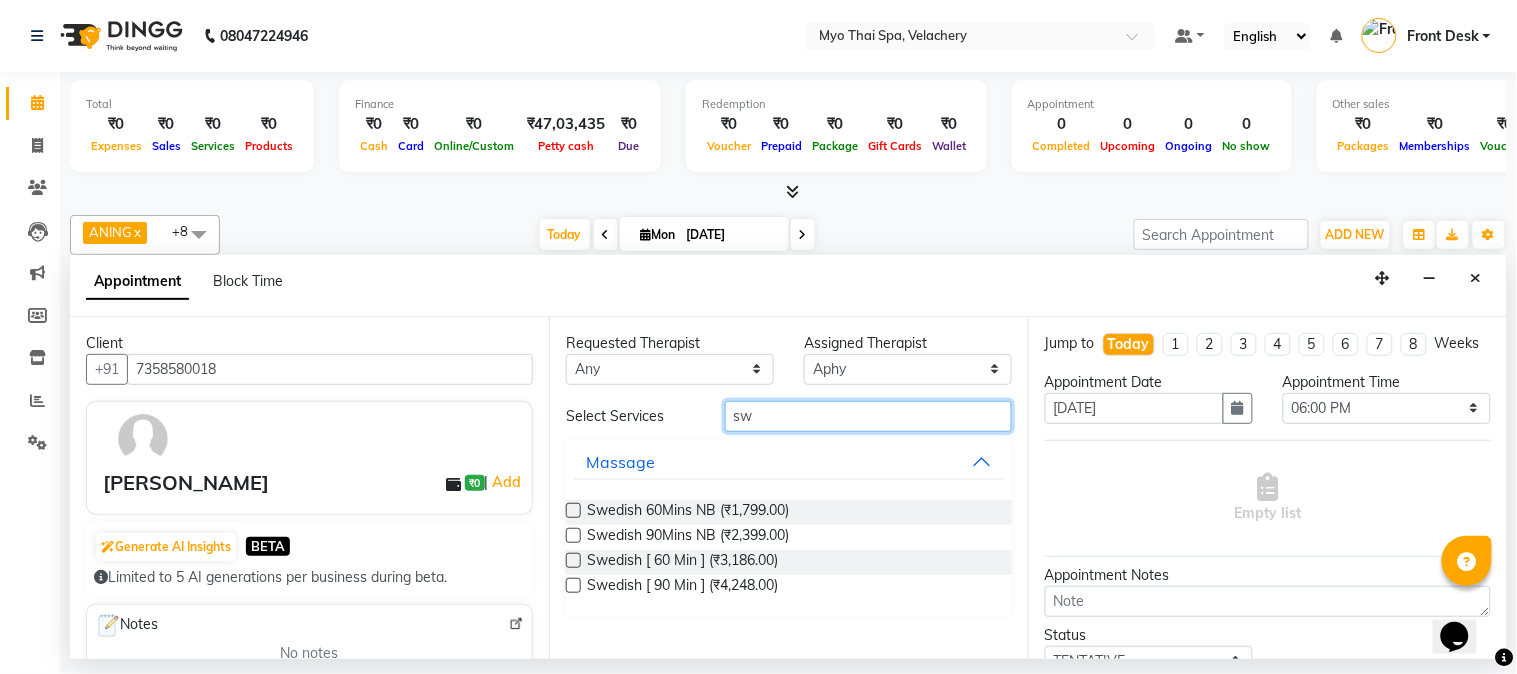 type on "sw" 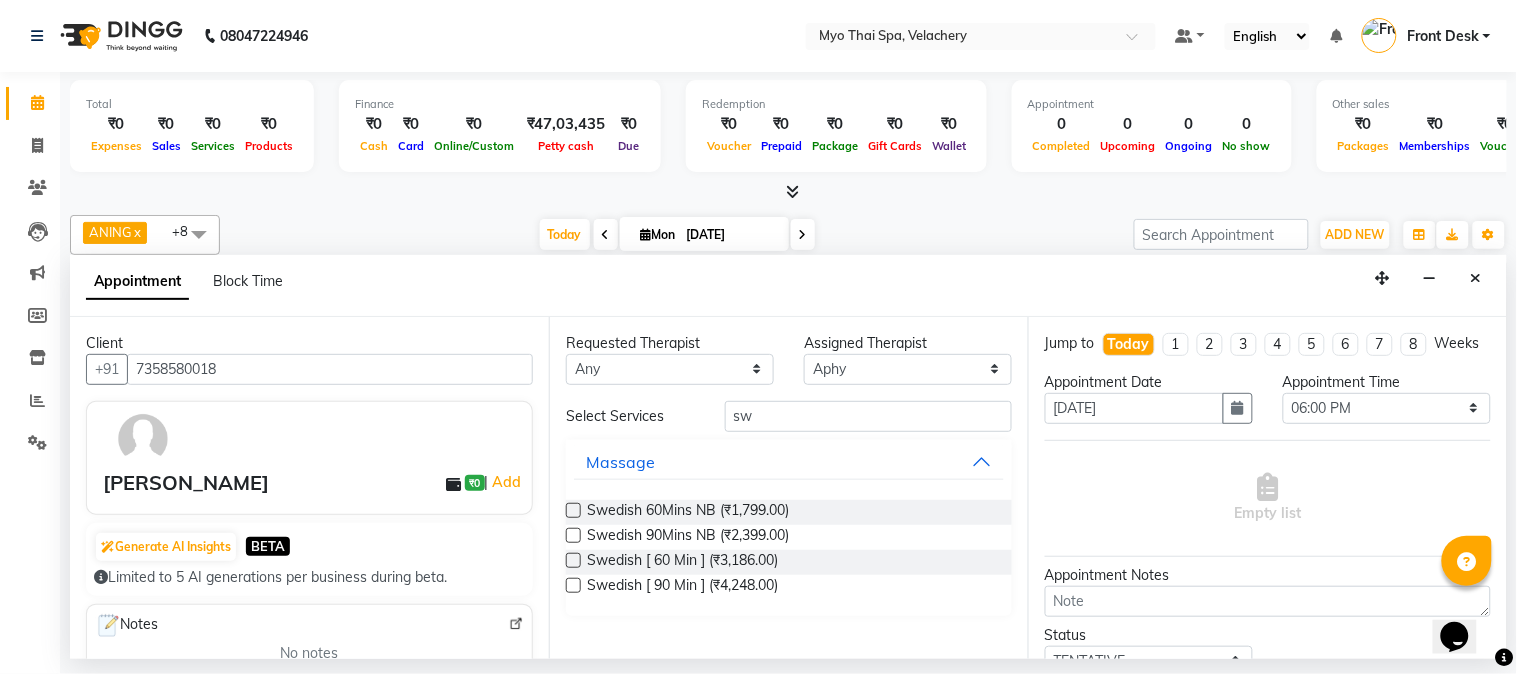 click at bounding box center [573, 560] 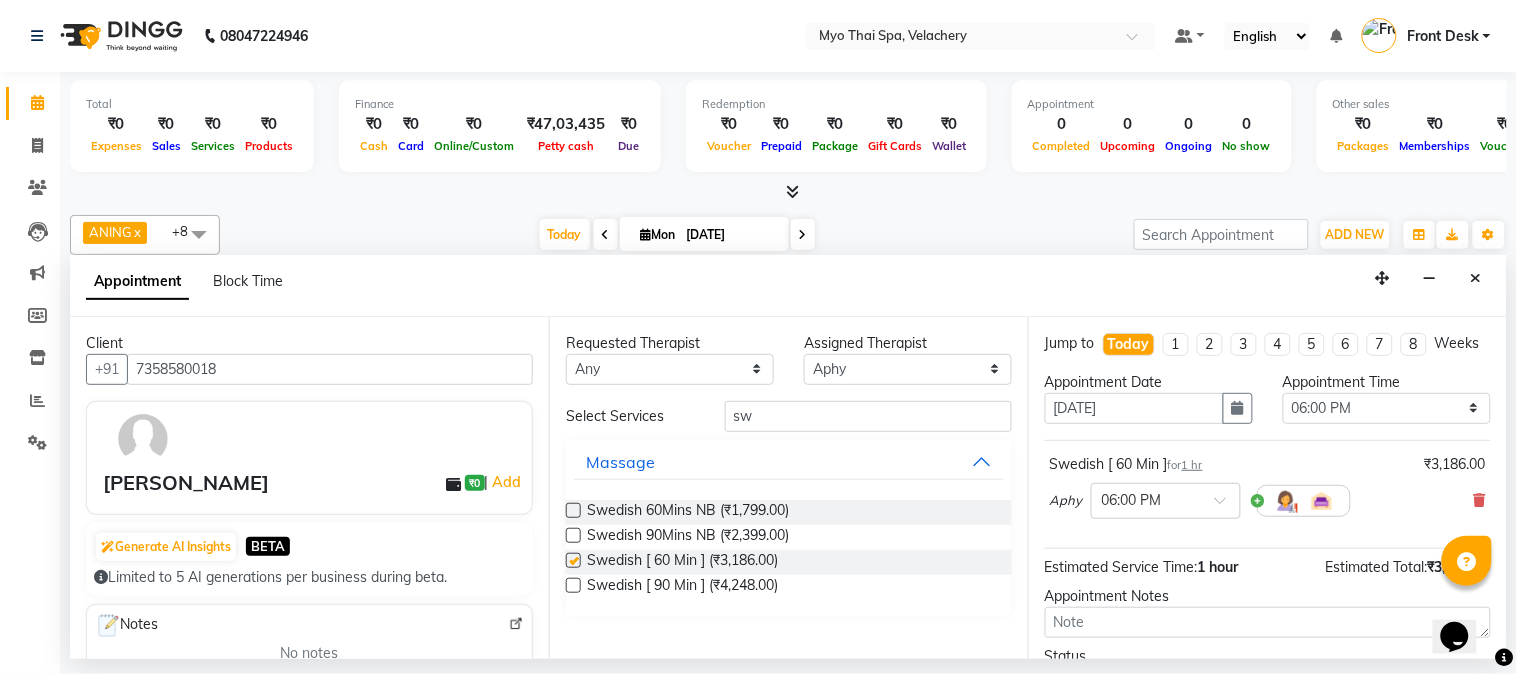 checkbox on "false" 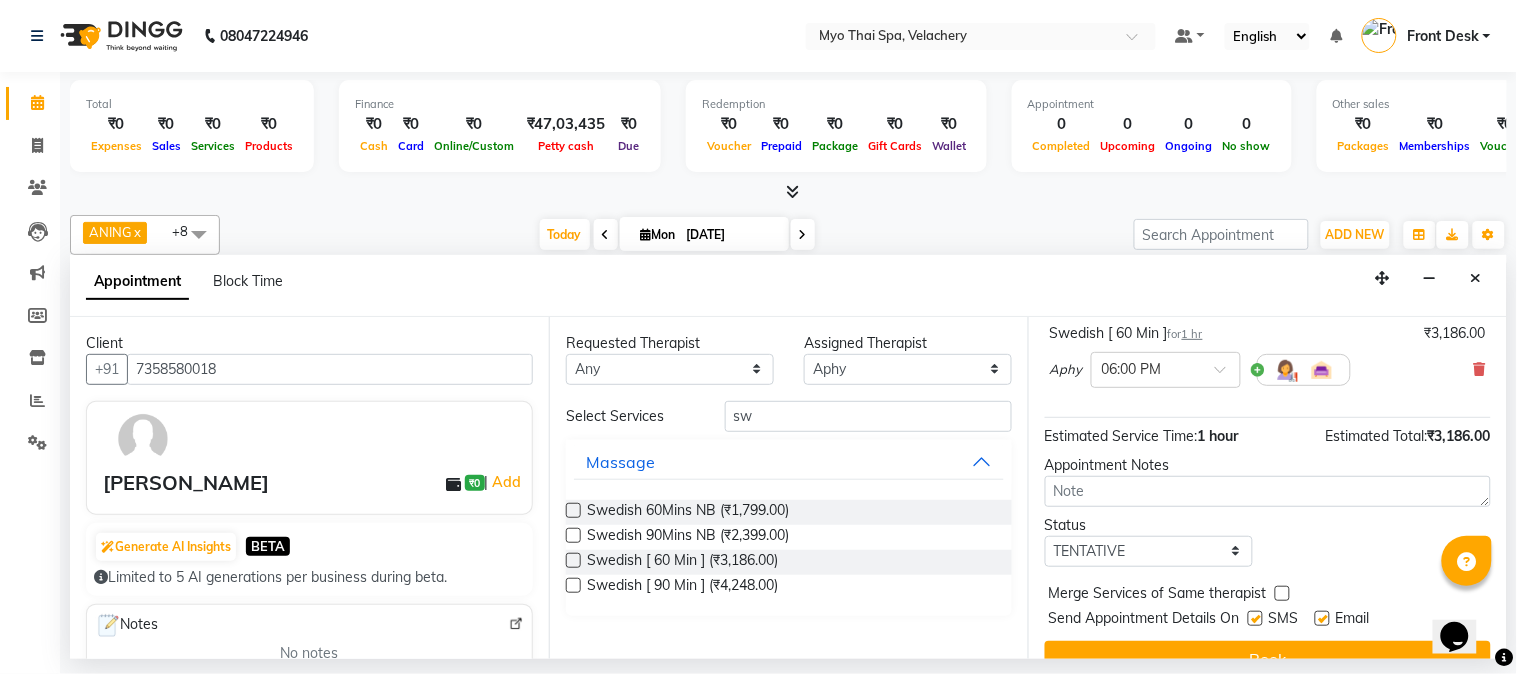 scroll, scrollTop: 183, scrollLeft: 0, axis: vertical 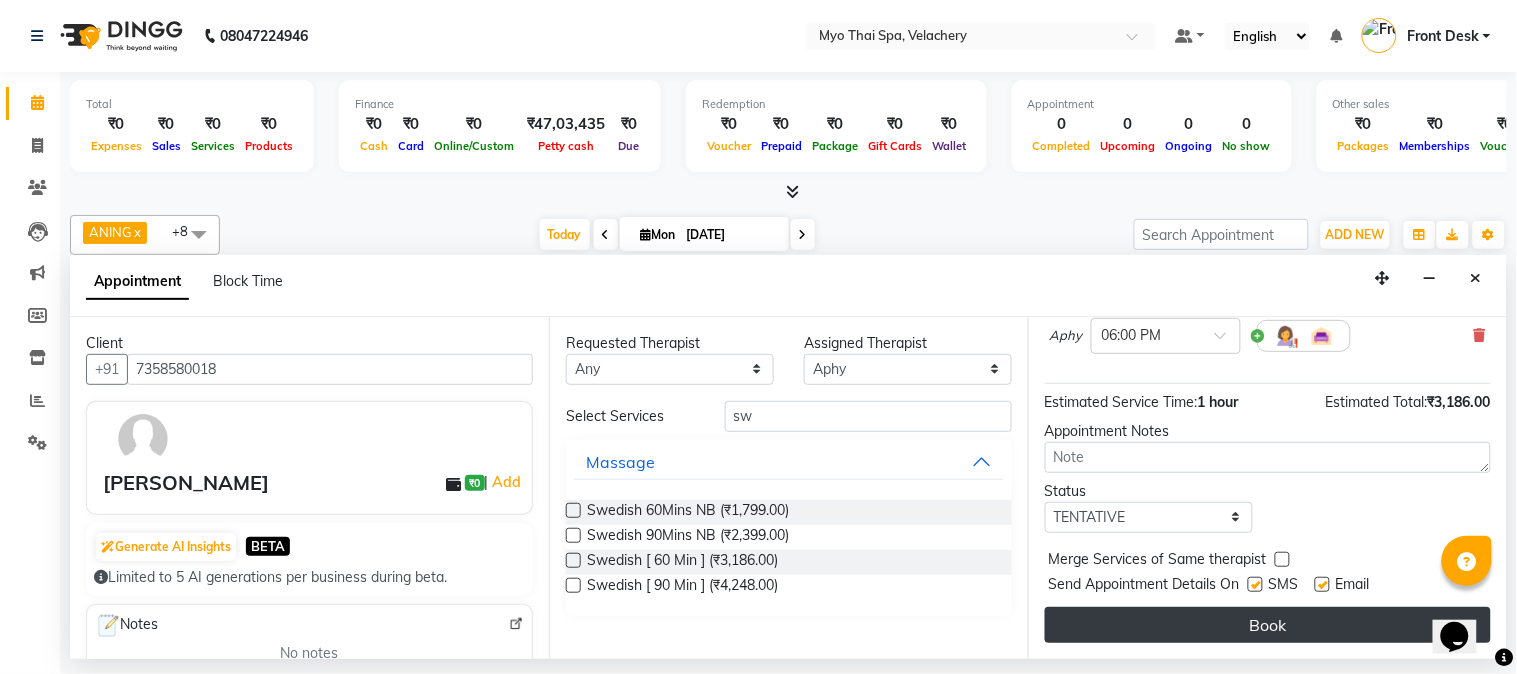 click on "Book" at bounding box center [1268, 625] 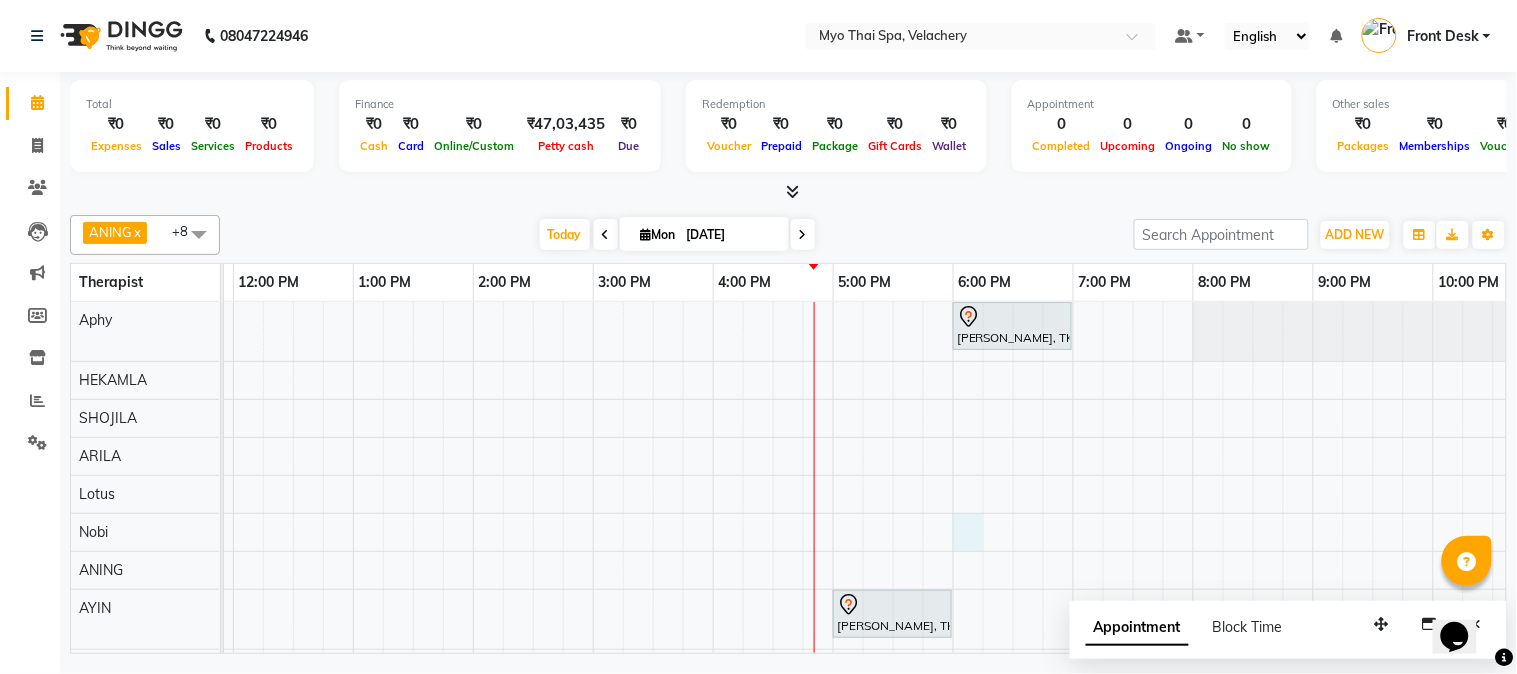 click on "[PERSON_NAME], TK02, 06:00 PM-07:00 PM, Swedish [ 60 Min ]             [PERSON_NAME], TK01, 05:00 PM-06:00 PM, Swedish 60Mins NB" at bounding box center (773, 494) 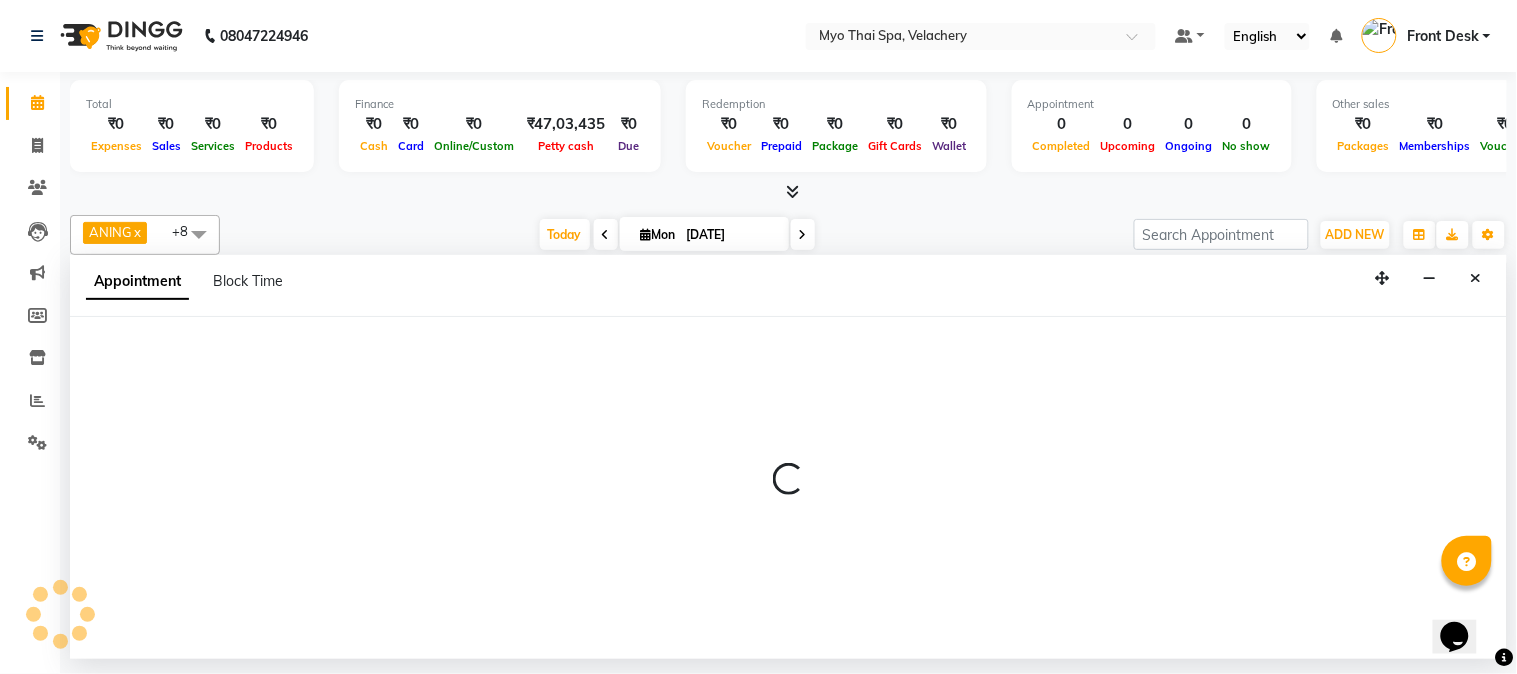 select on "76520" 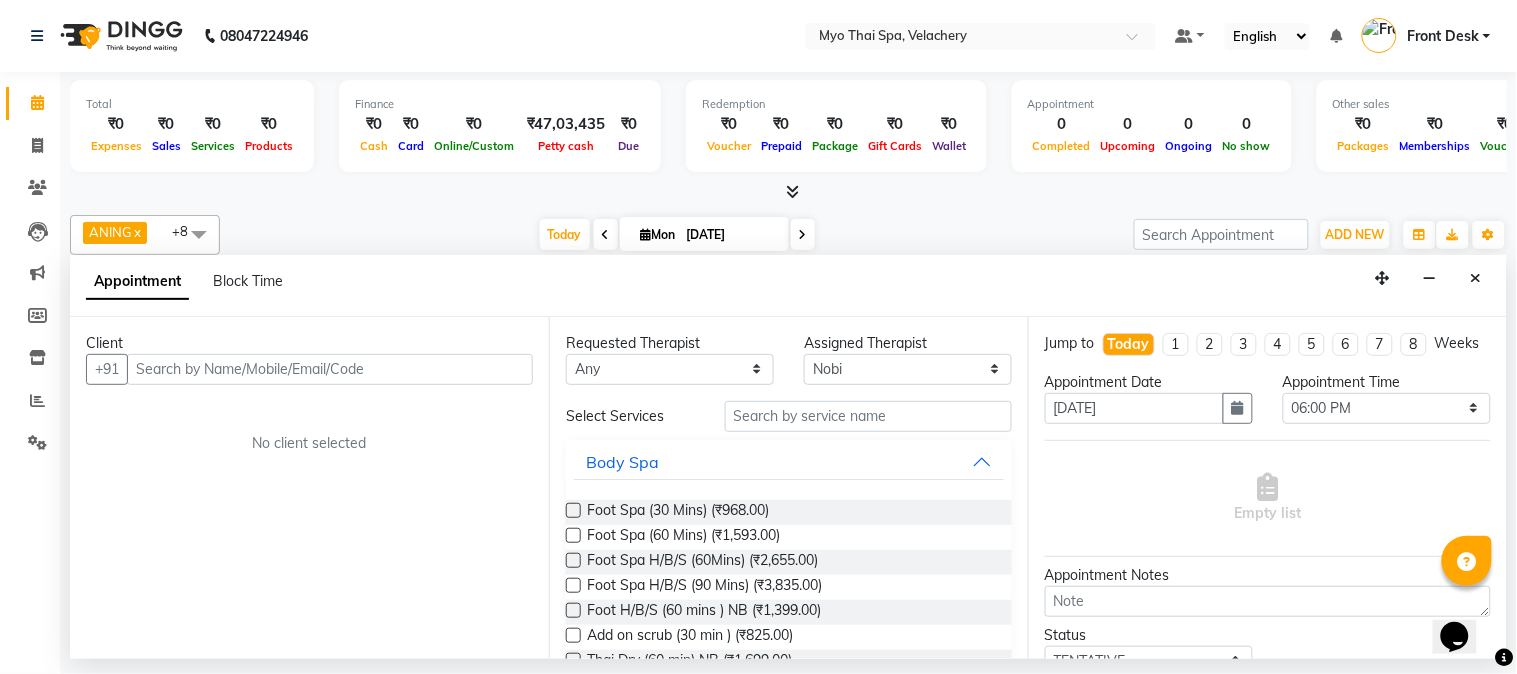 click at bounding box center (330, 369) 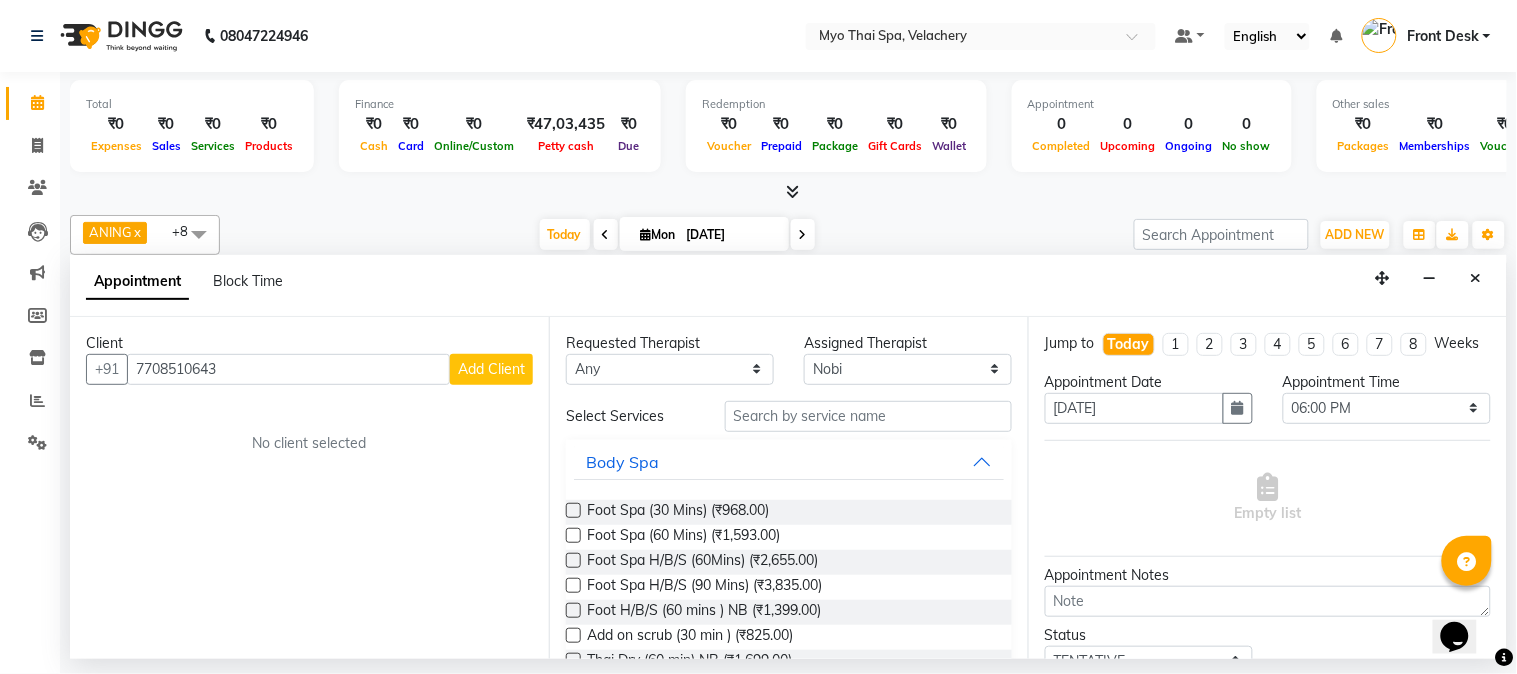 type on "7708510643" 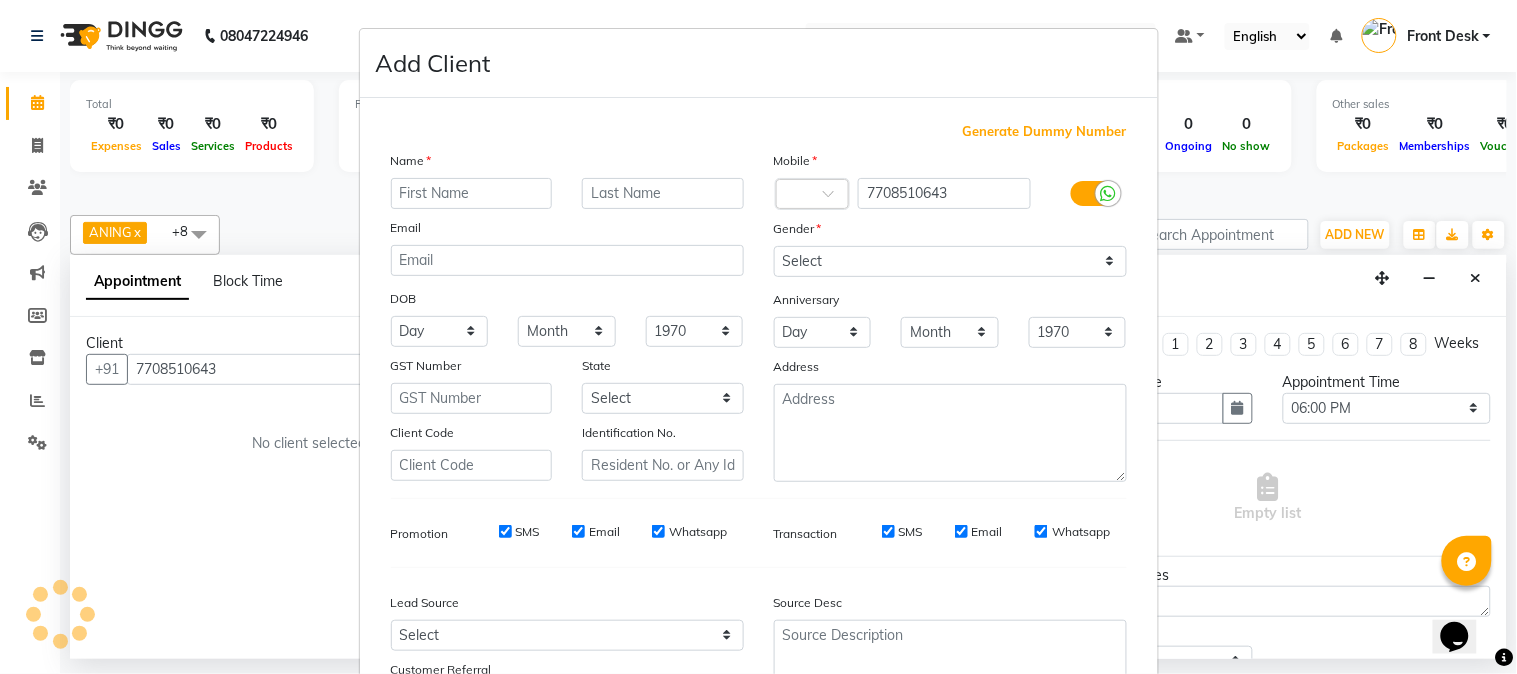click at bounding box center [472, 193] 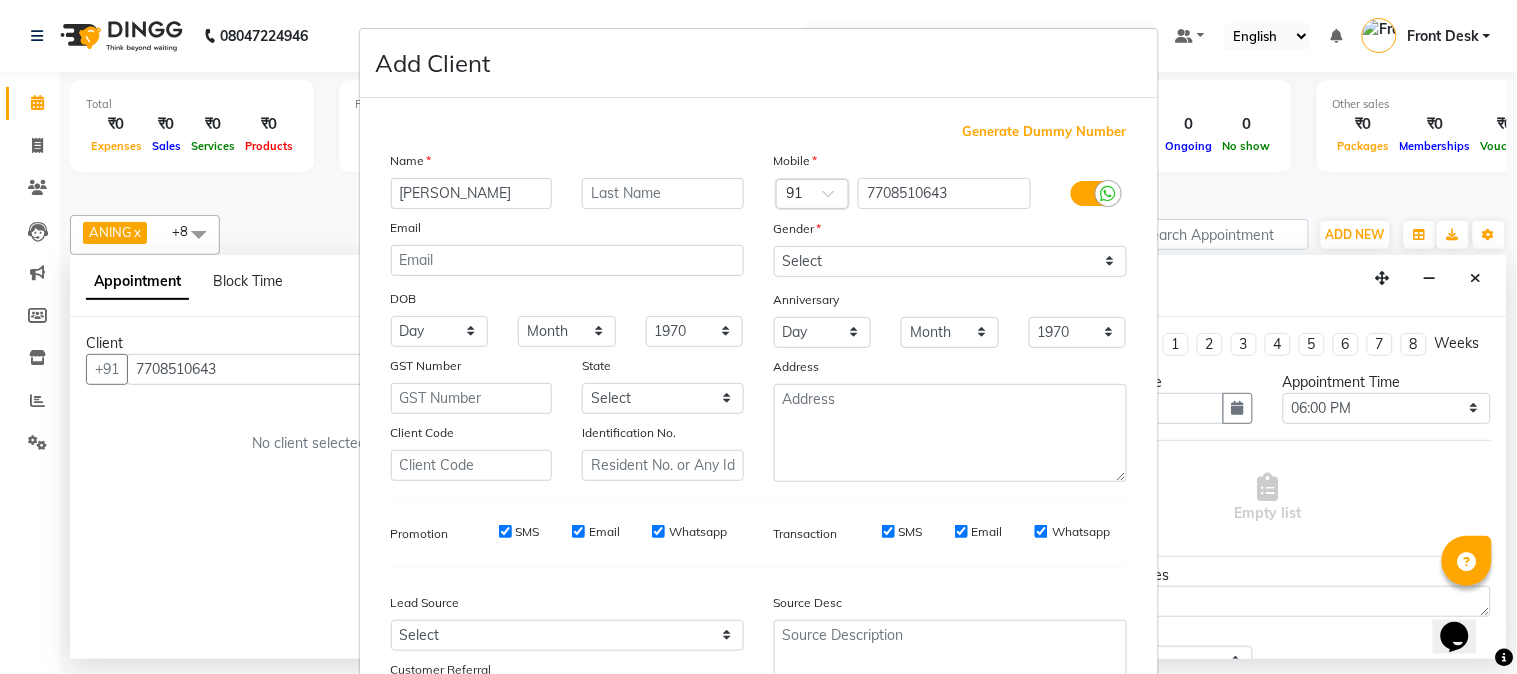 type on "[PERSON_NAME]" 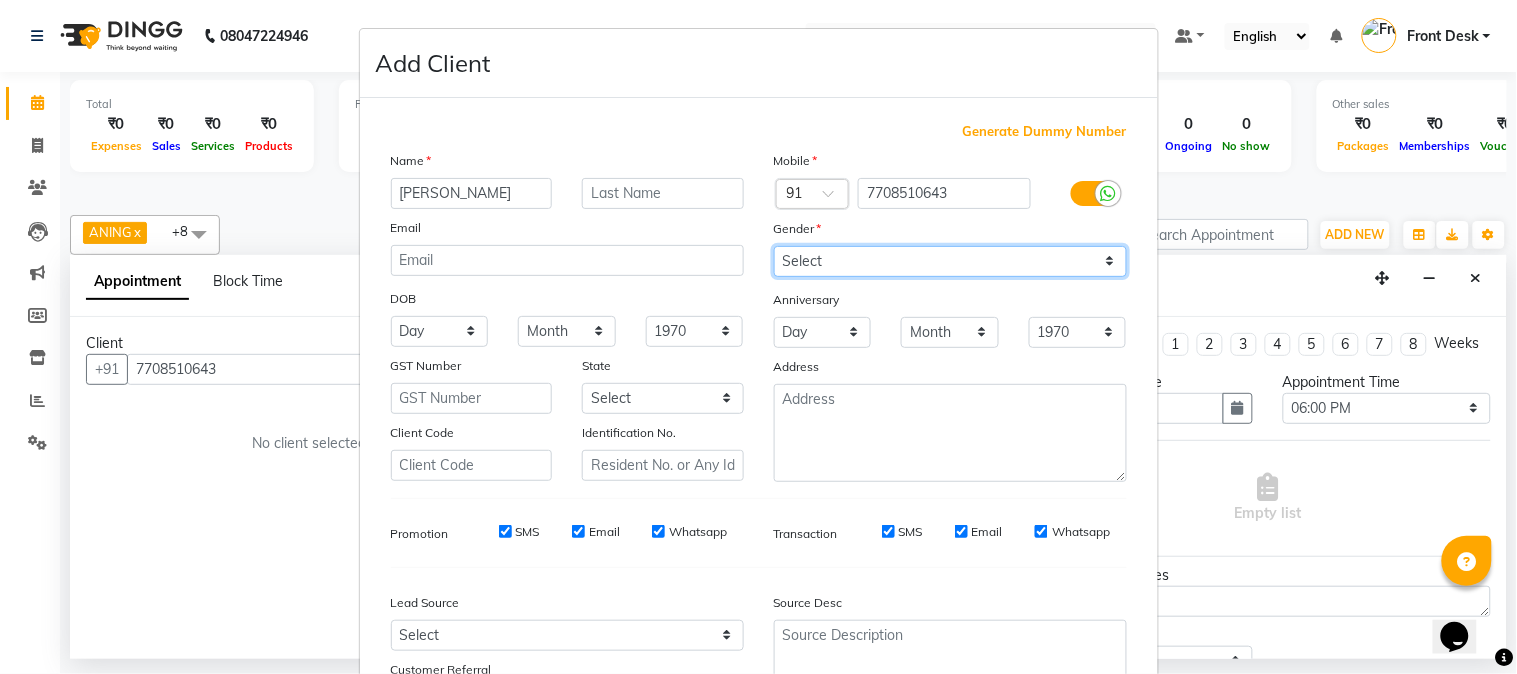 click on "Select [DEMOGRAPHIC_DATA] [DEMOGRAPHIC_DATA] Other Prefer Not To Say" at bounding box center (950, 261) 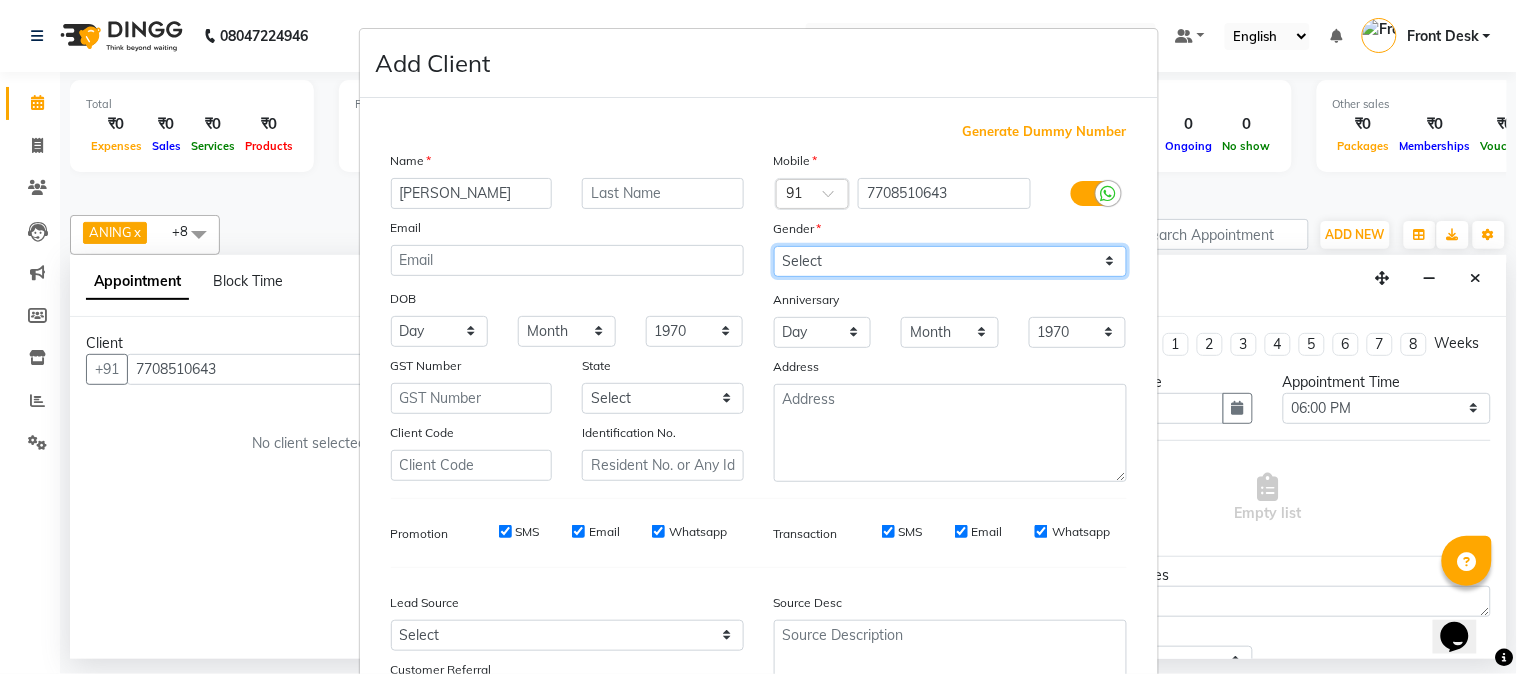 click on "Select [DEMOGRAPHIC_DATA] [DEMOGRAPHIC_DATA] Other Prefer Not To Say" at bounding box center (950, 261) 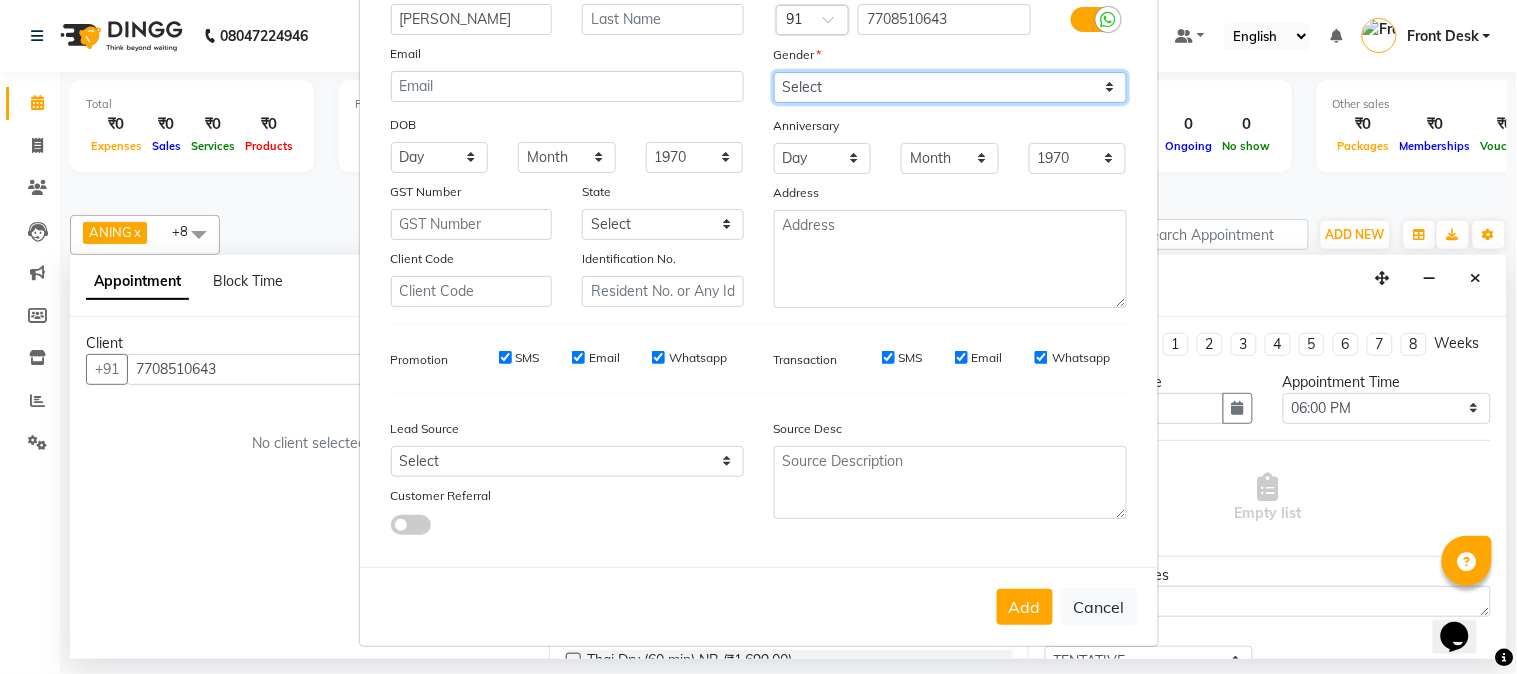 scroll, scrollTop: 176, scrollLeft: 0, axis: vertical 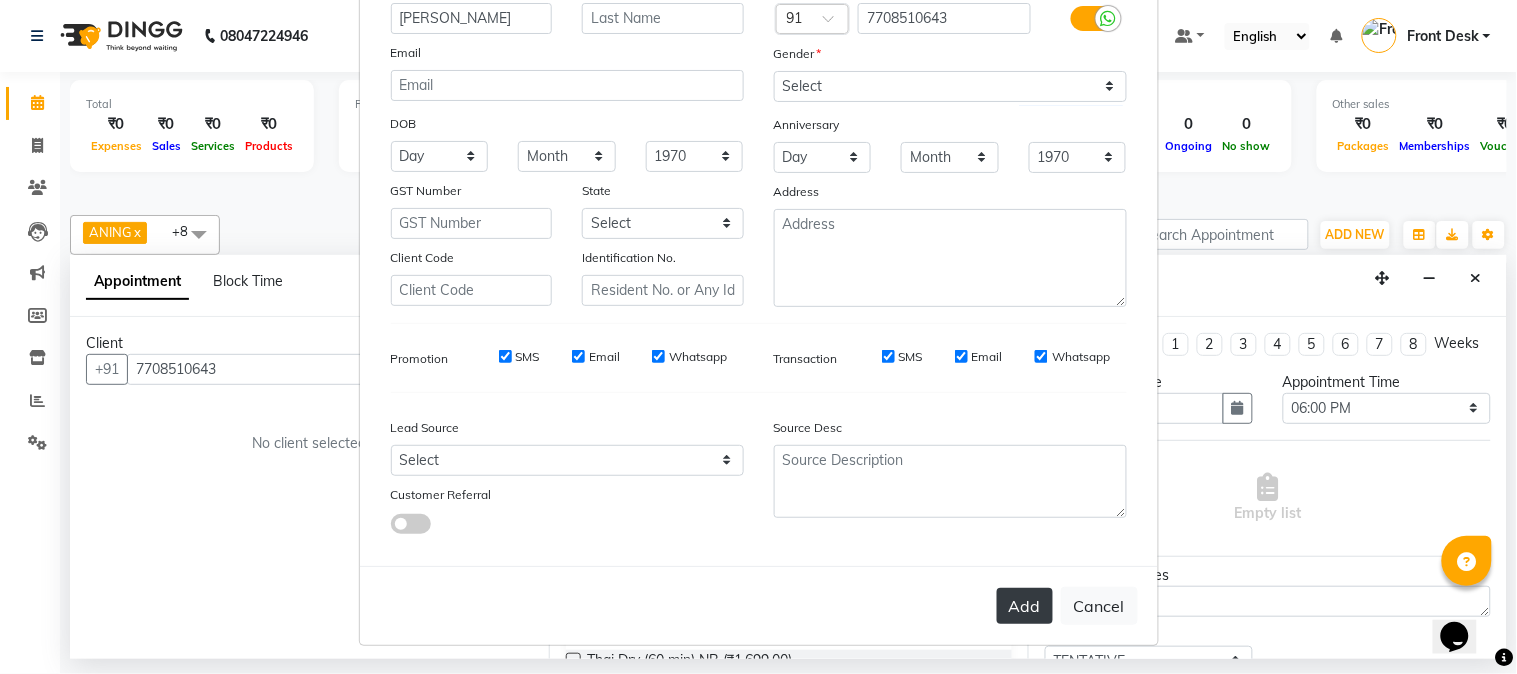 click on "Add" at bounding box center [1025, 606] 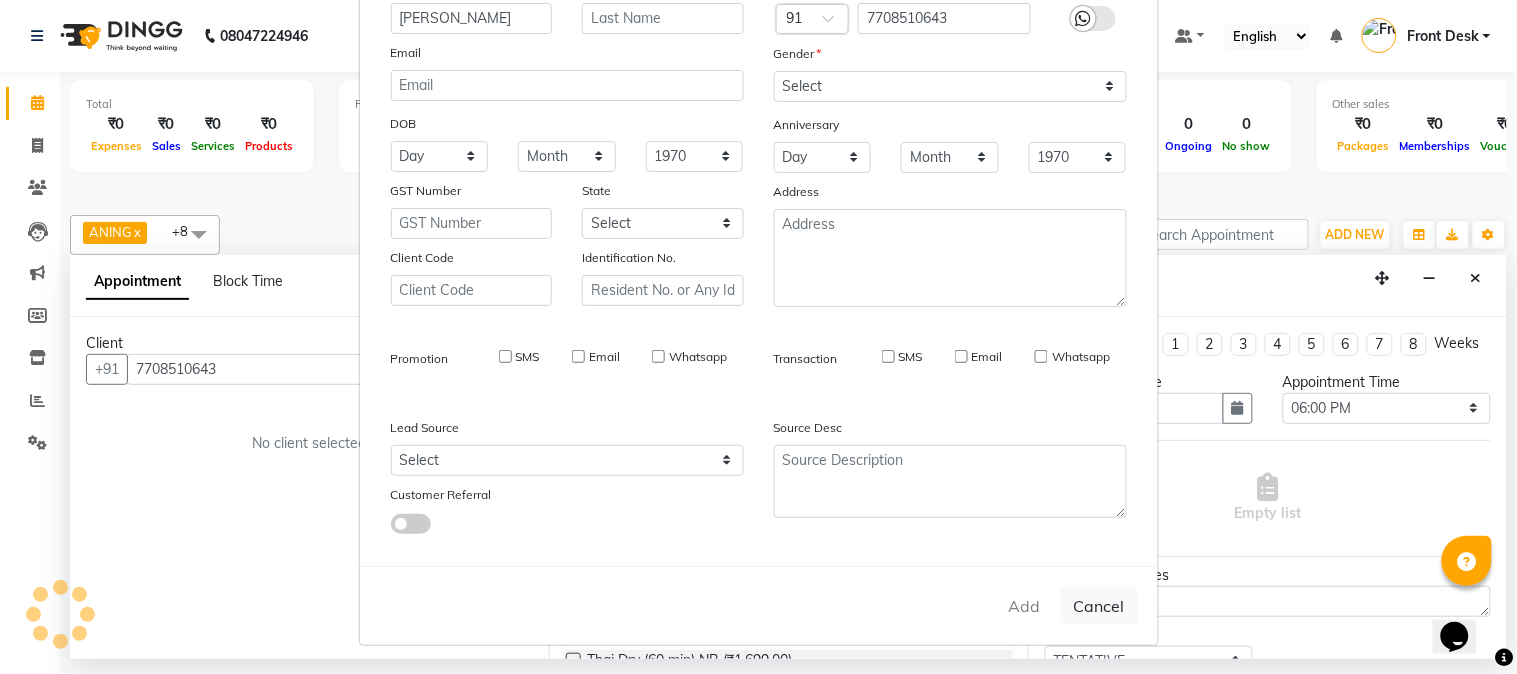 type 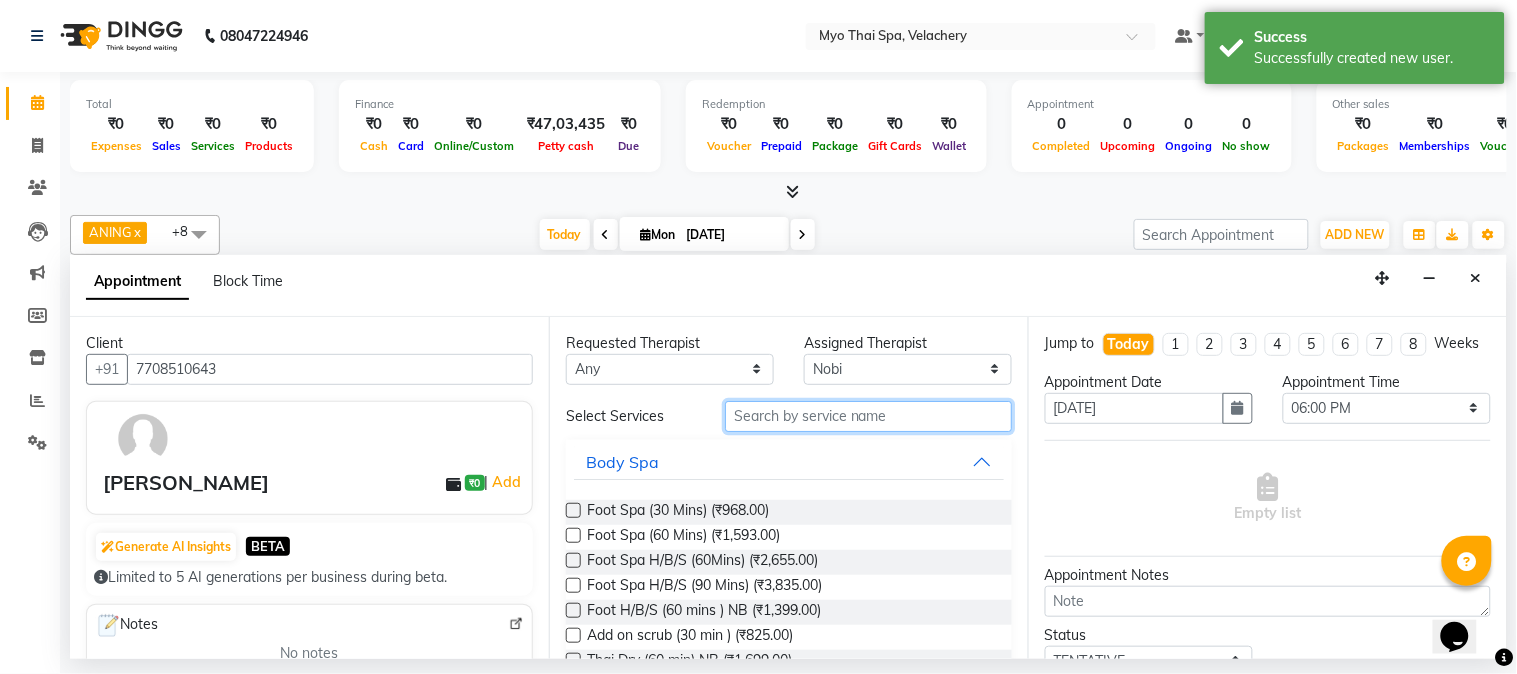 click at bounding box center [868, 416] 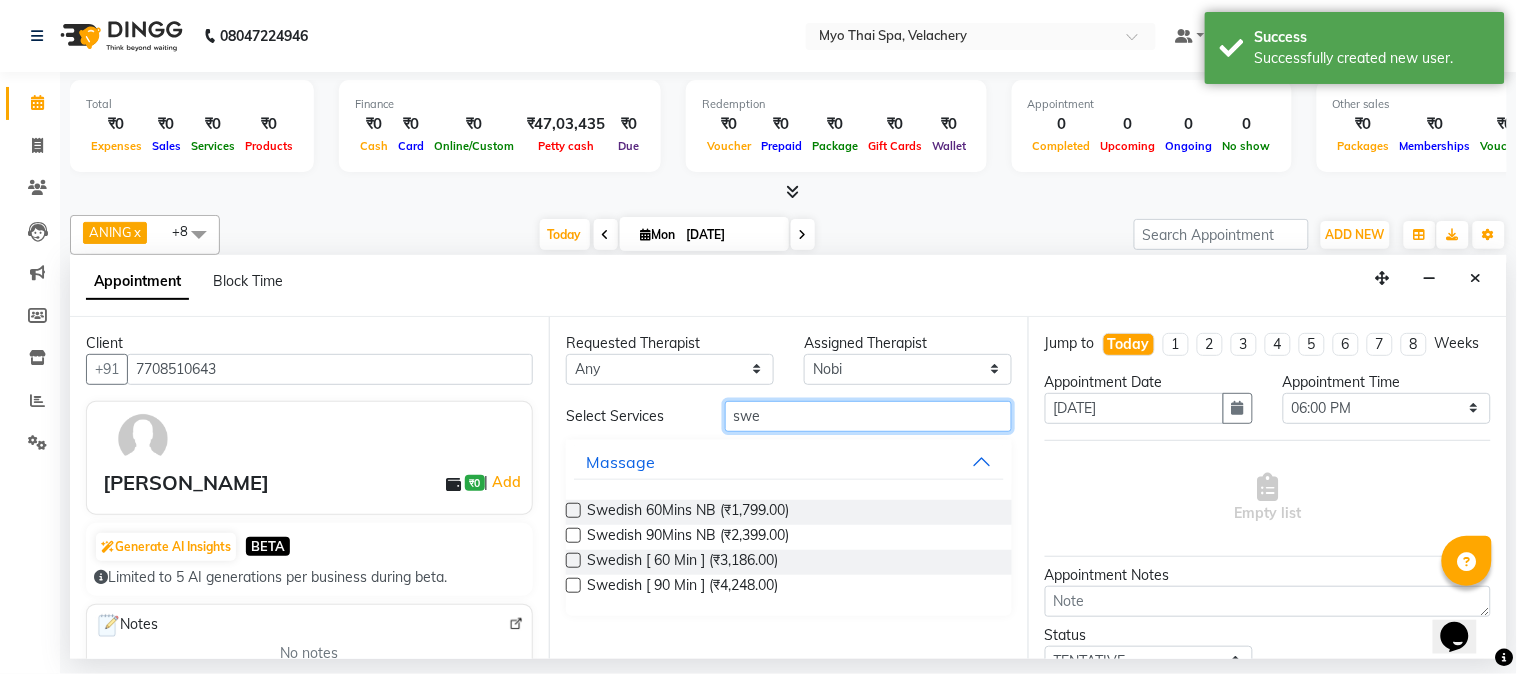 type on "swe" 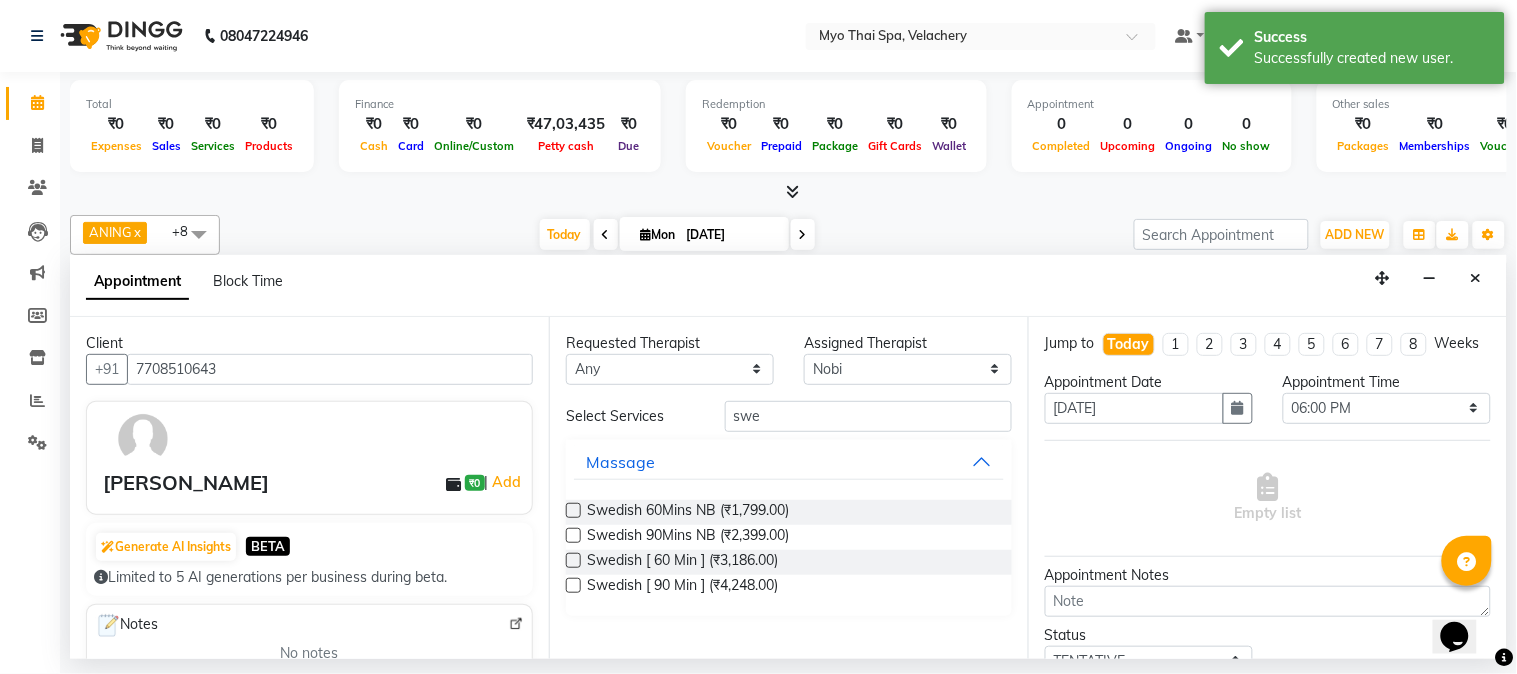 click at bounding box center (573, 560) 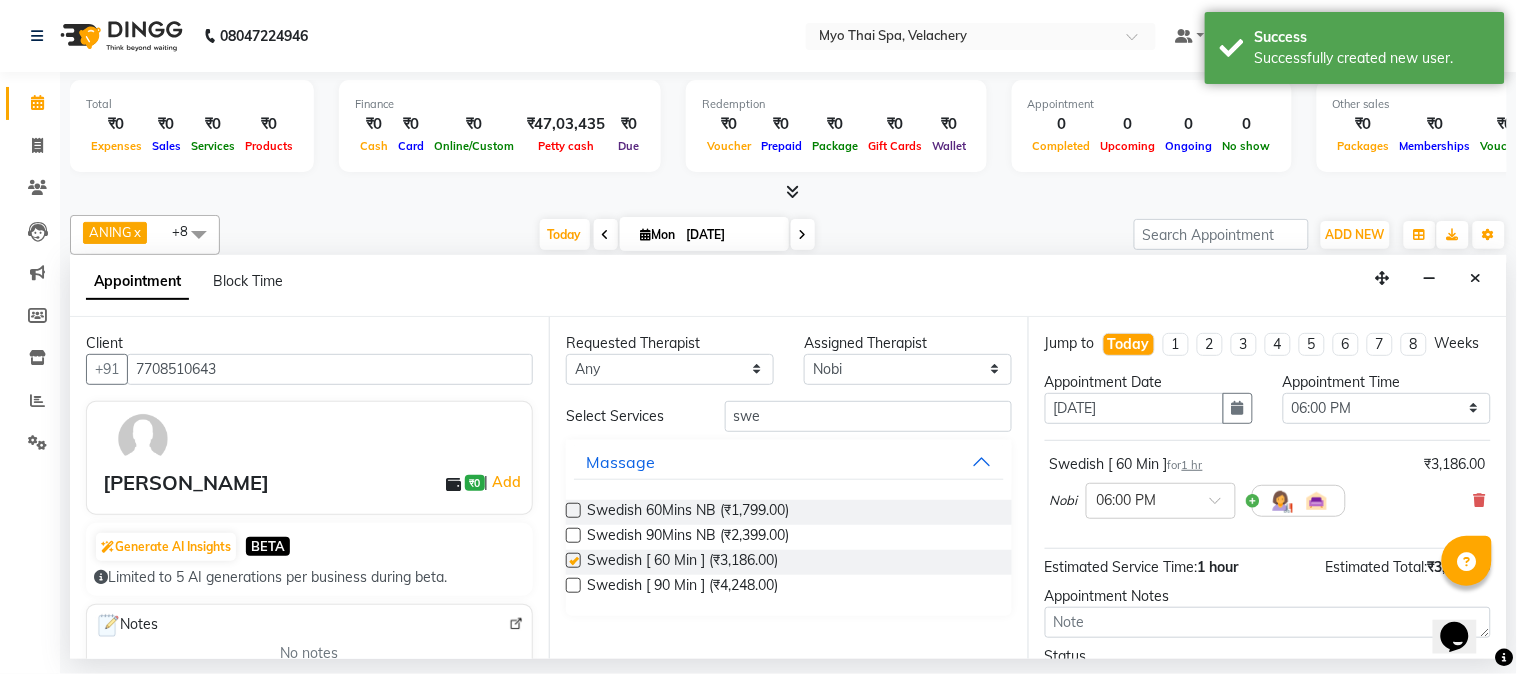 checkbox on "false" 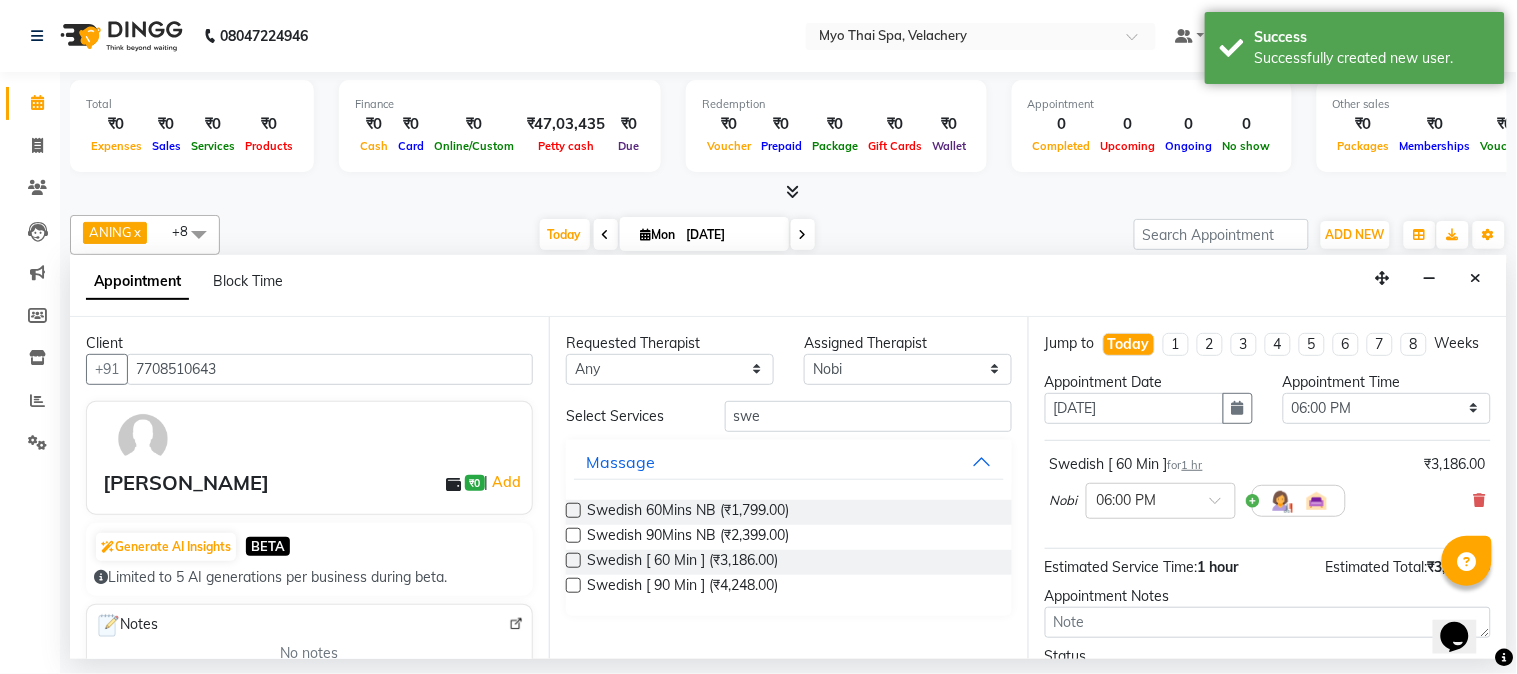 scroll, scrollTop: 183, scrollLeft: 0, axis: vertical 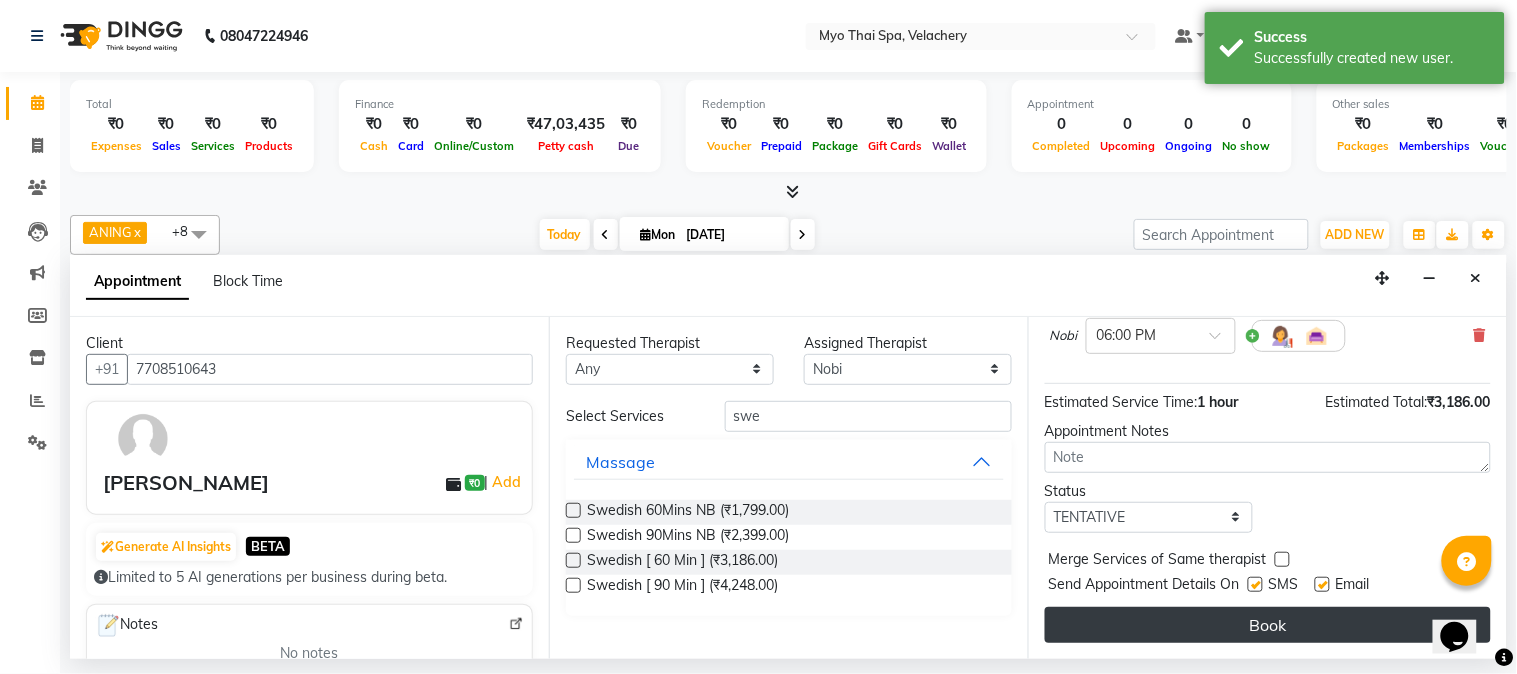 click on "Book" at bounding box center (1268, 625) 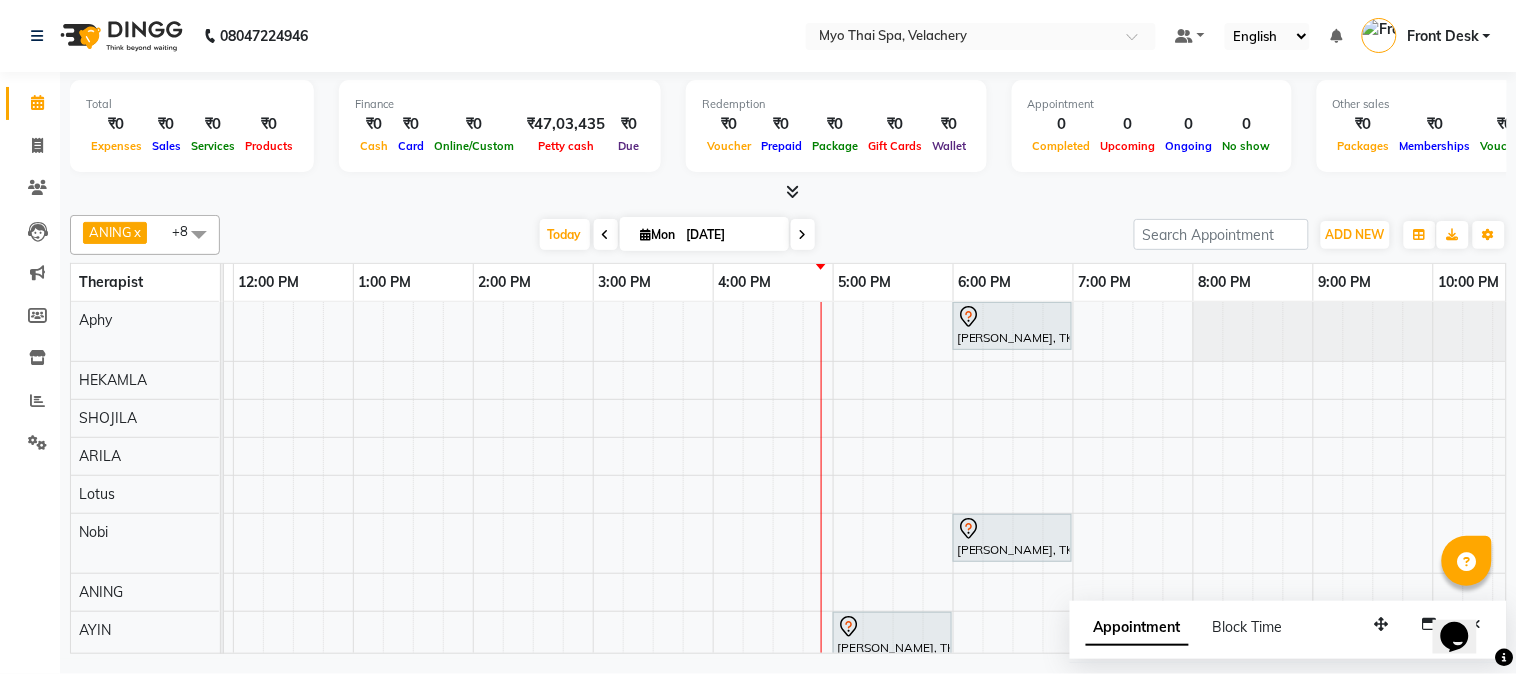 scroll, scrollTop: 41, scrollLeft: 351, axis: both 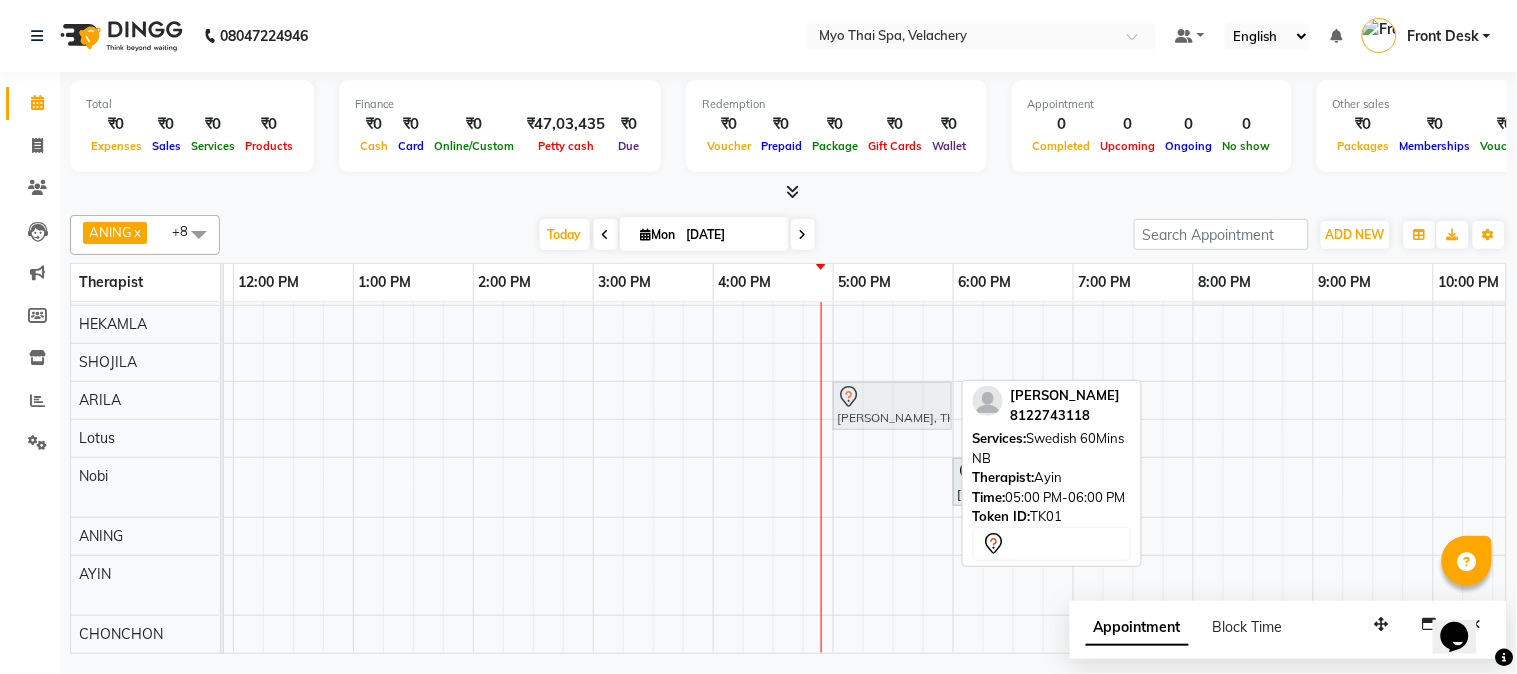 drag, startPoint x: 868, startPoint y: 561, endPoint x: 883, endPoint y: 394, distance: 167.6723 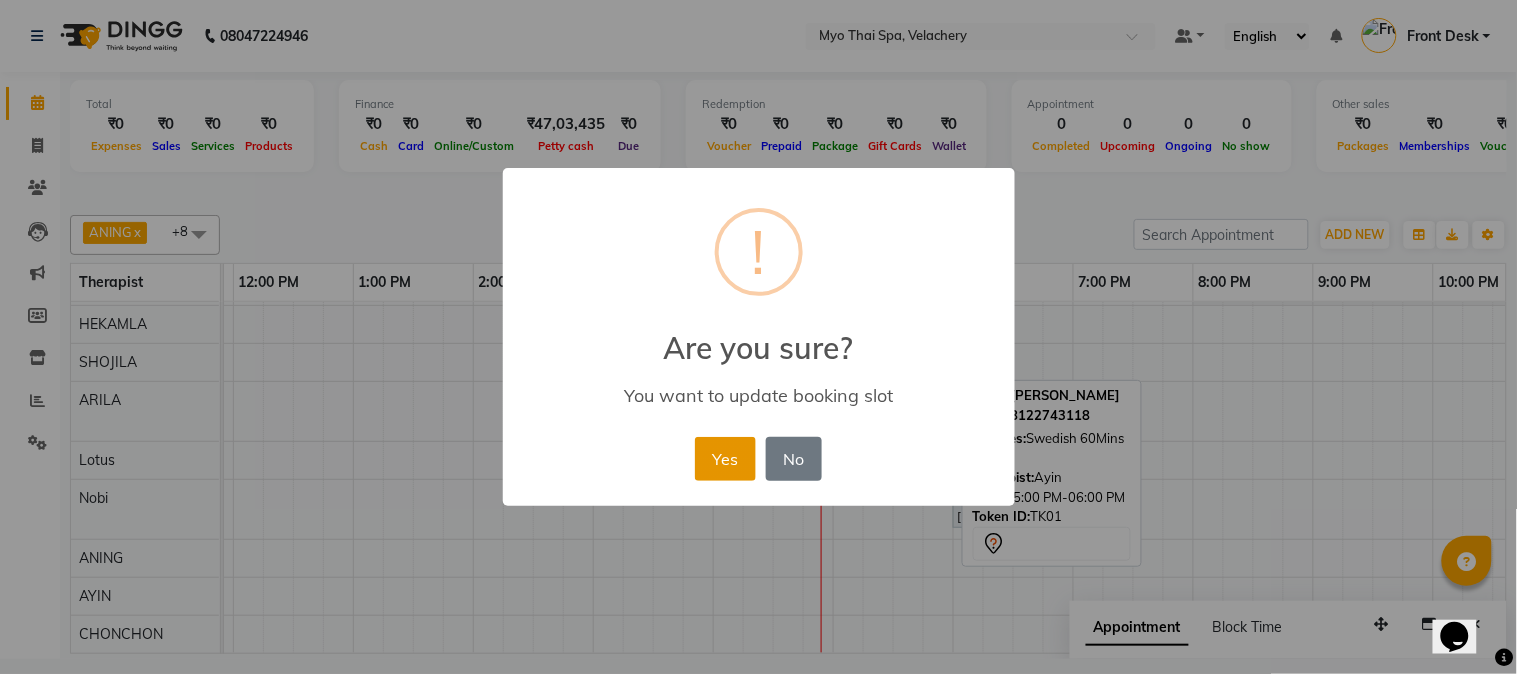 click on "Yes" at bounding box center (725, 459) 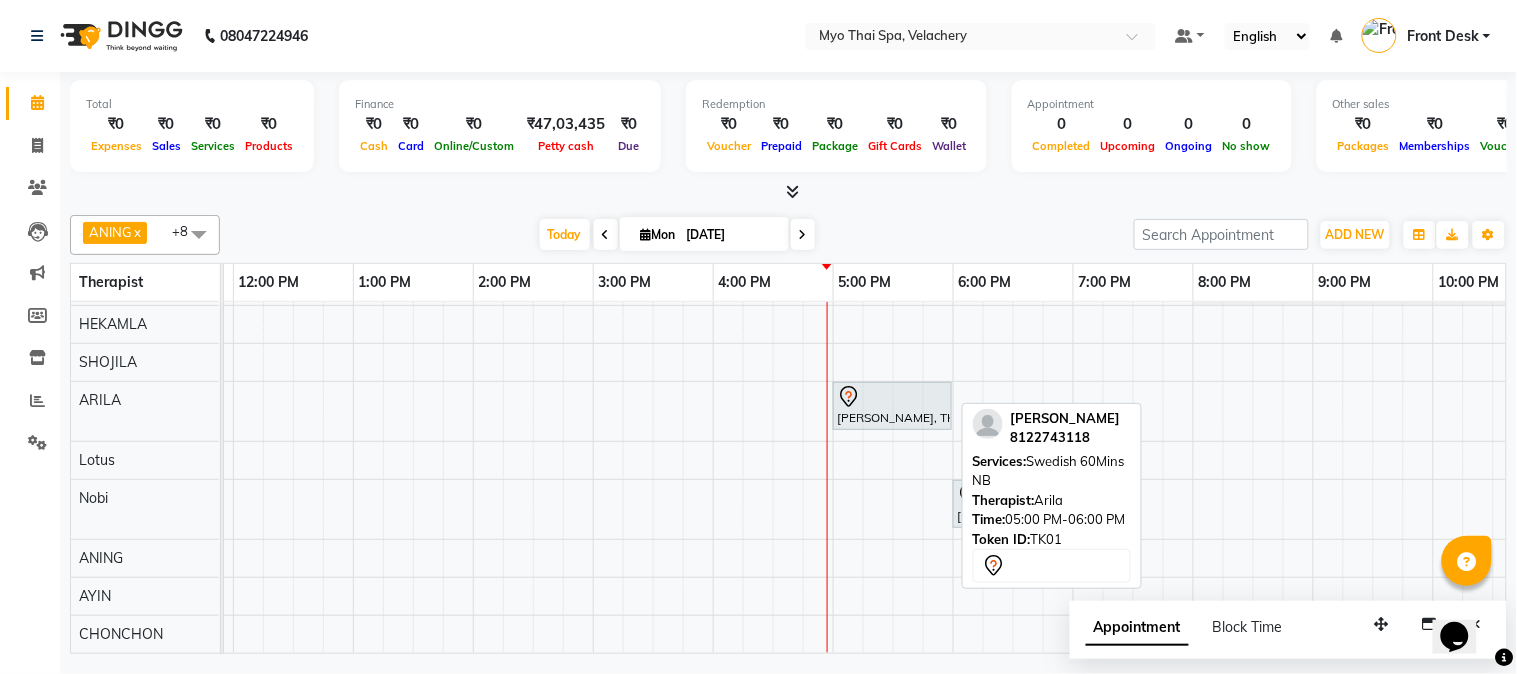 click on "[PERSON_NAME], TK01, 05:00 PM-06:00 PM, Swedish 60Mins NB" at bounding box center [892, 406] 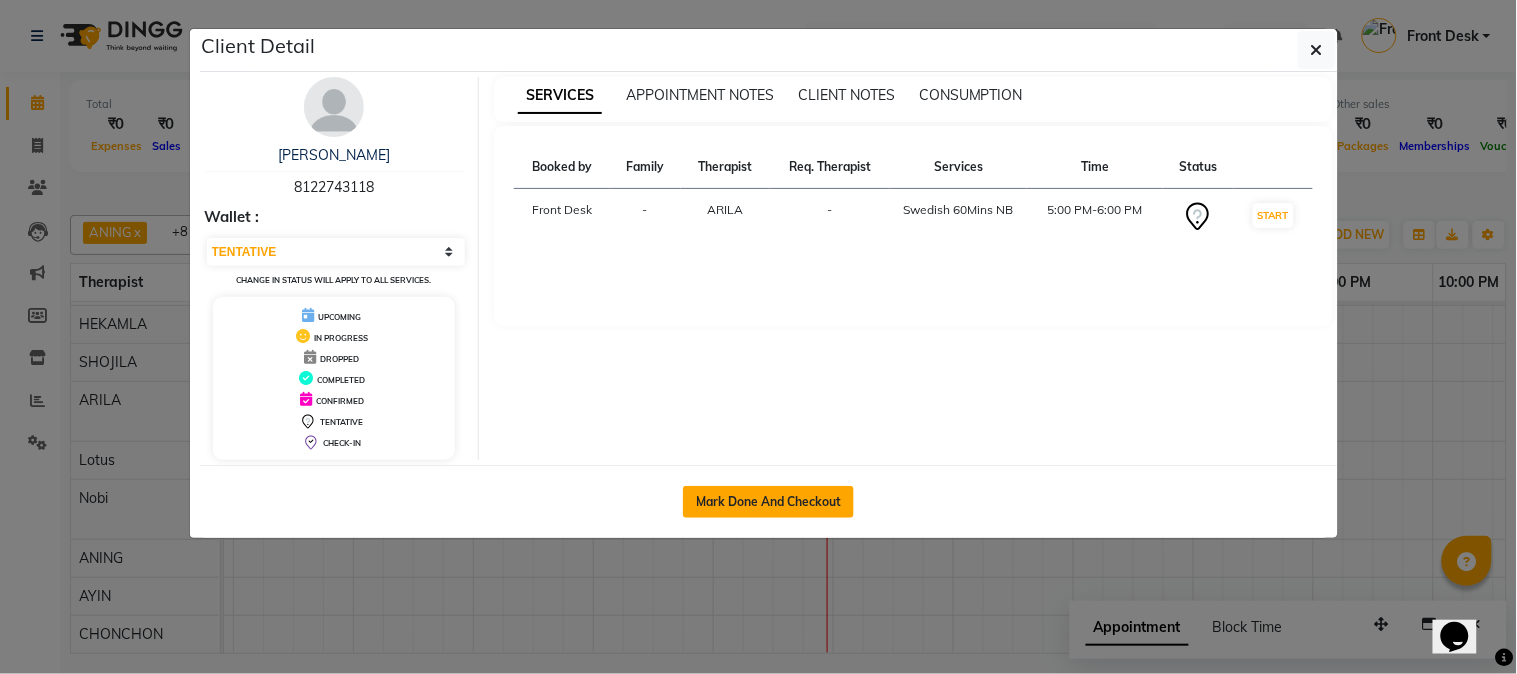 click on "Mark Done And Checkout" 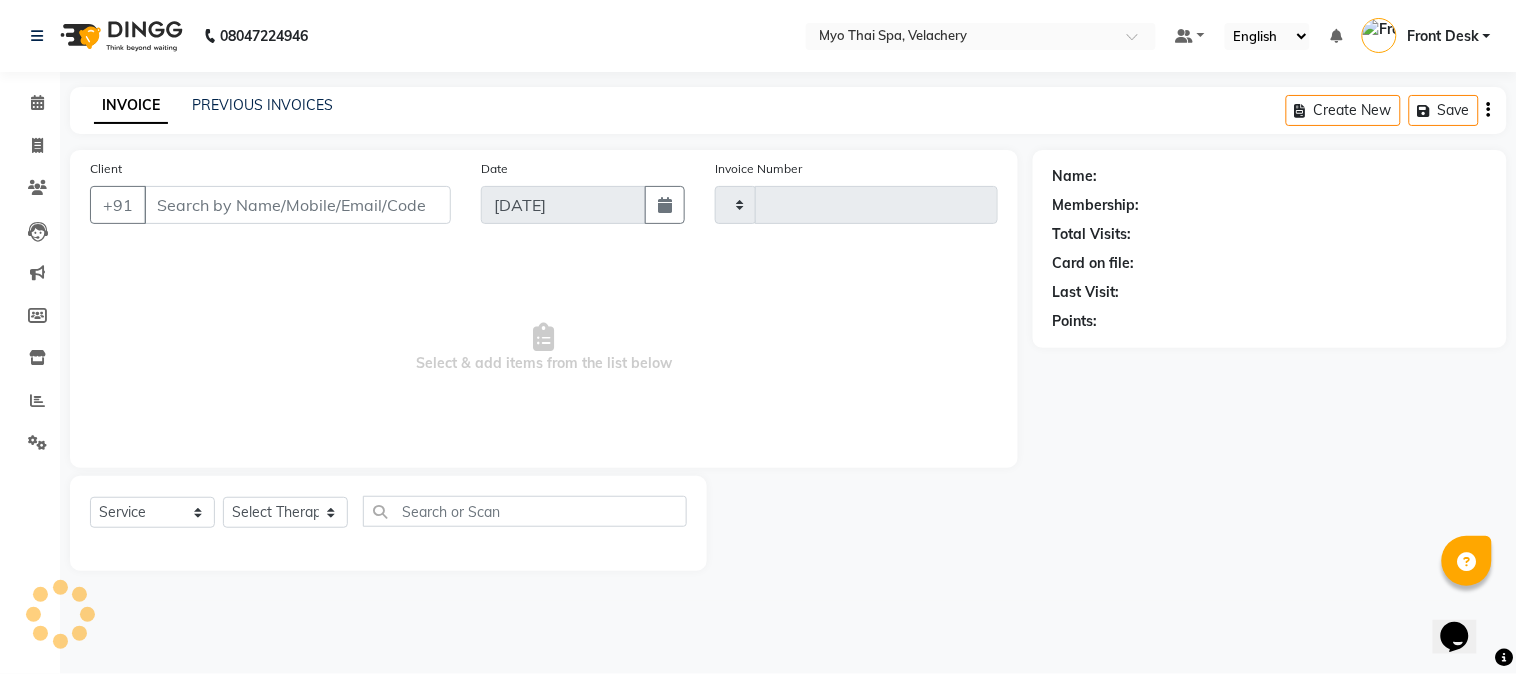 type on "1090" 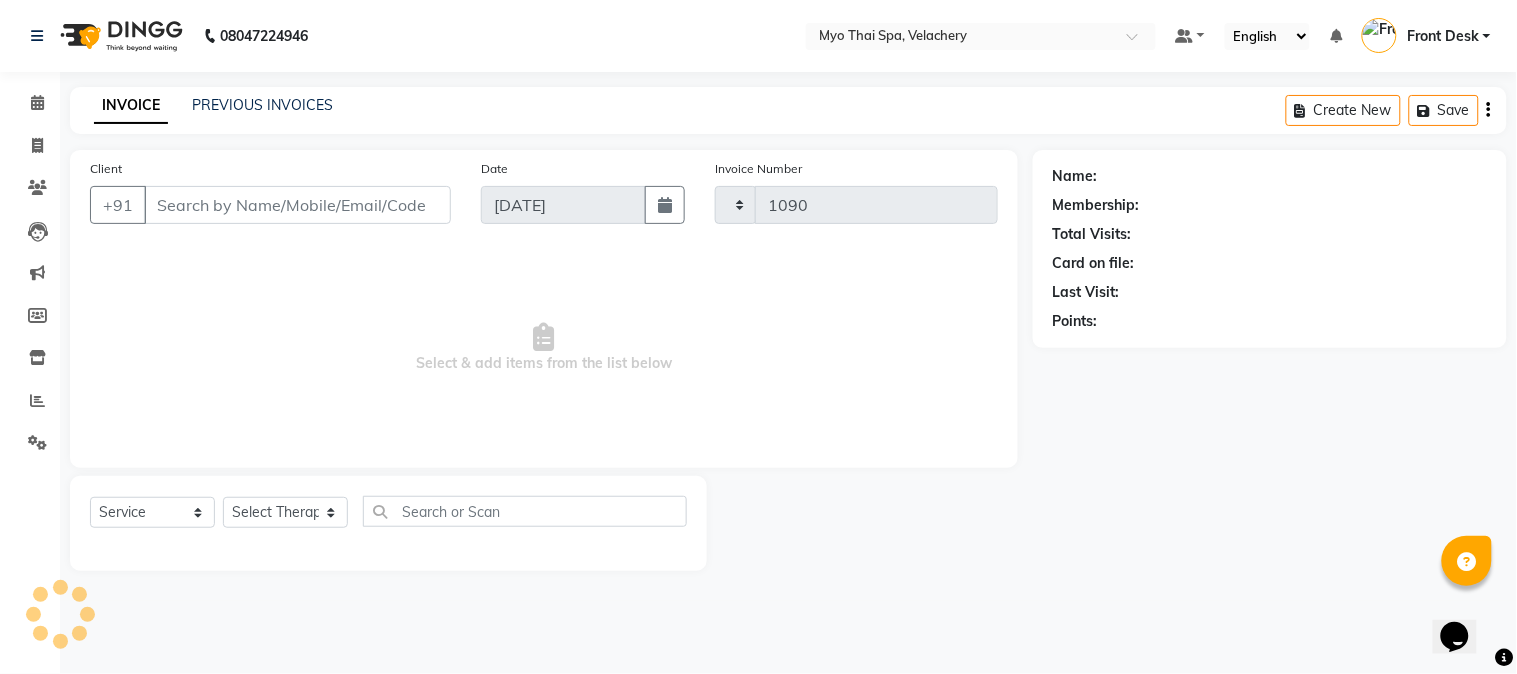select on "5554" 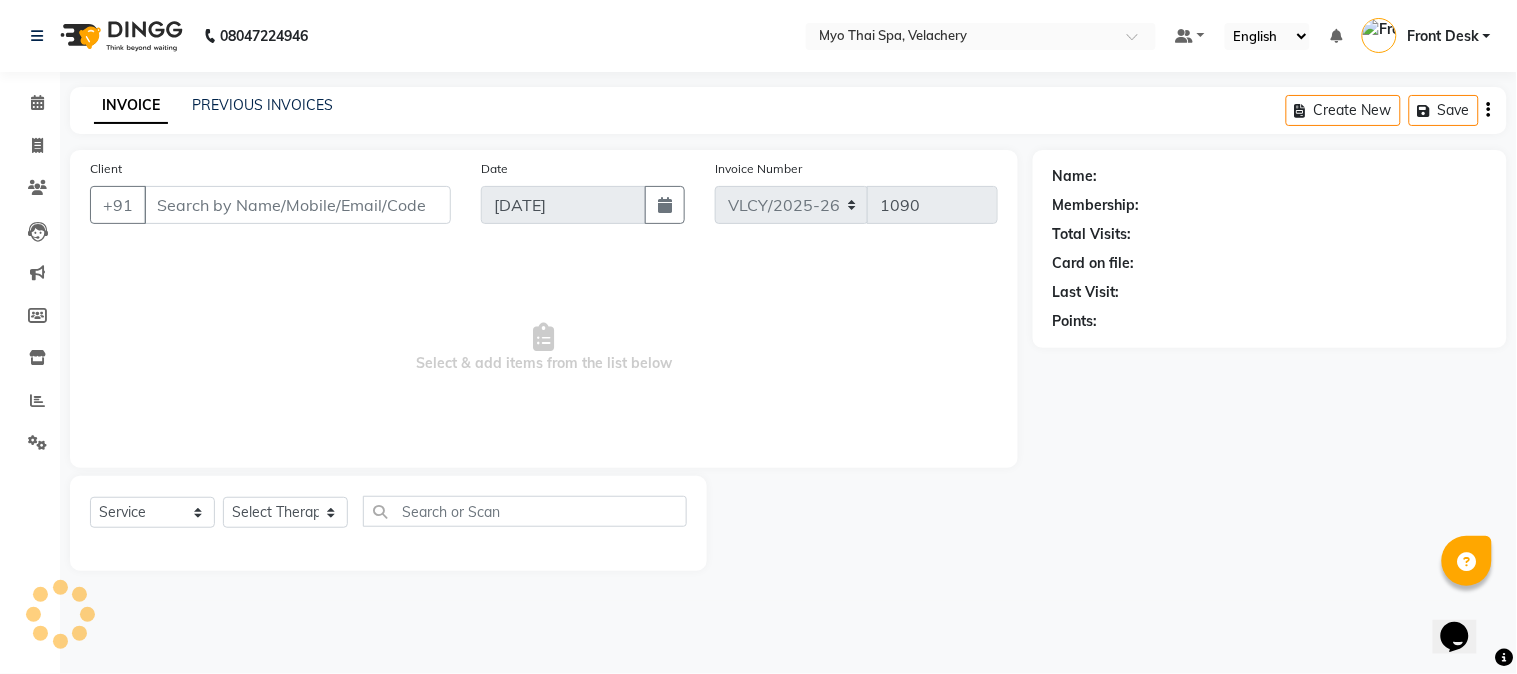 type on "8122743118" 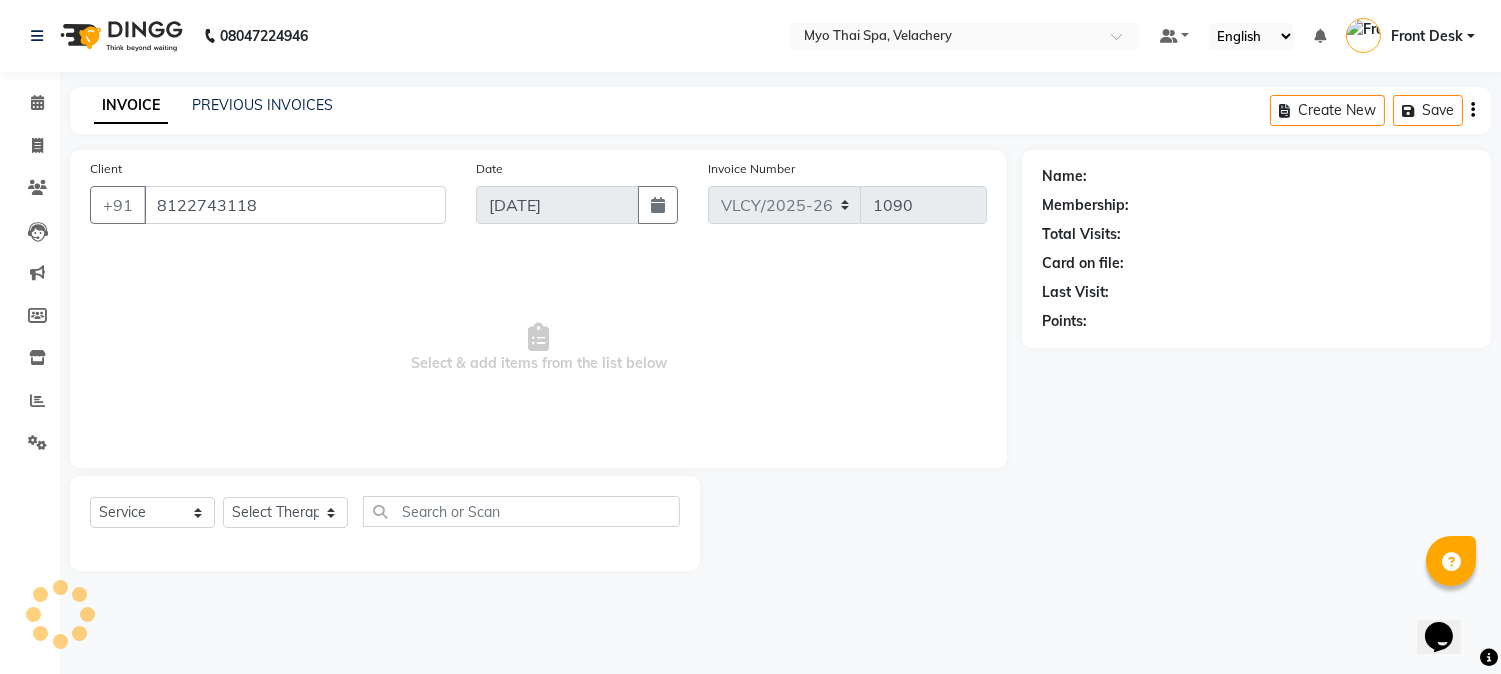 select on "37462" 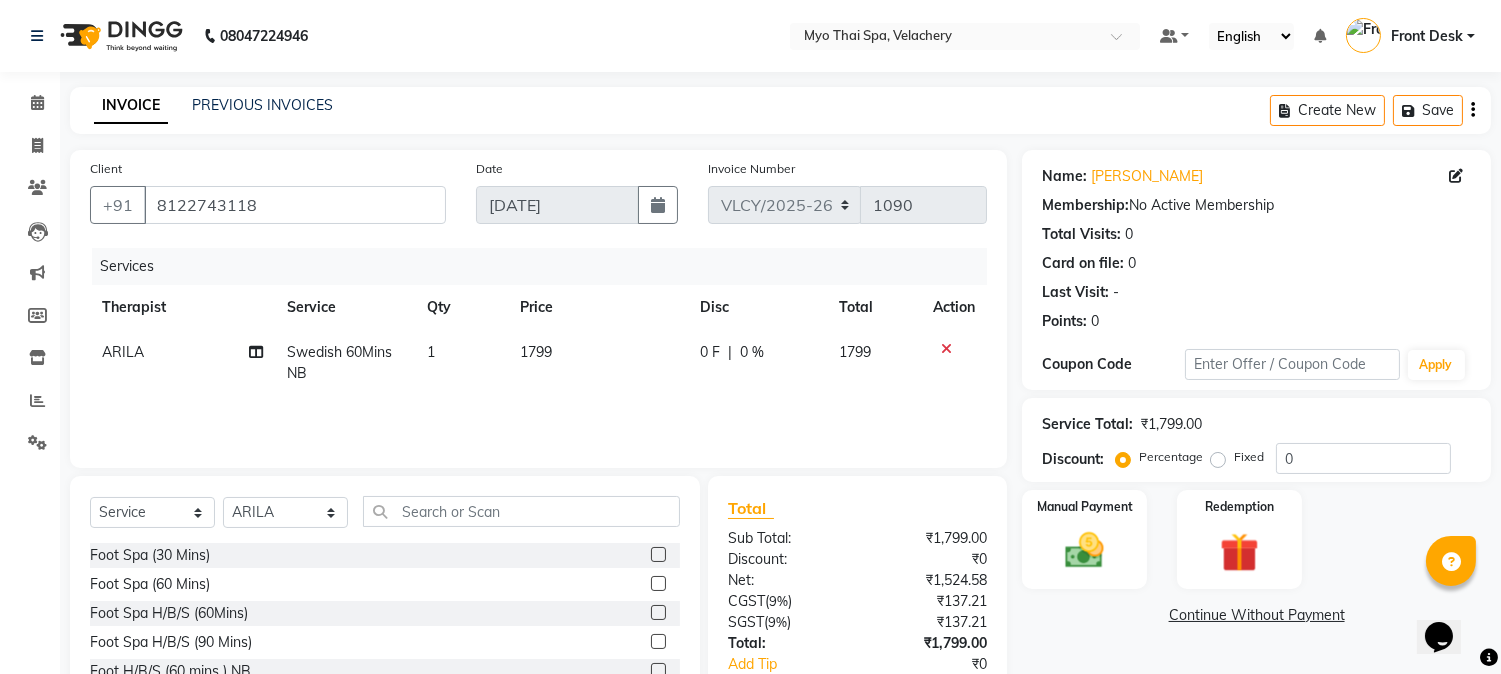 click on "Swedish 60Mins NB" 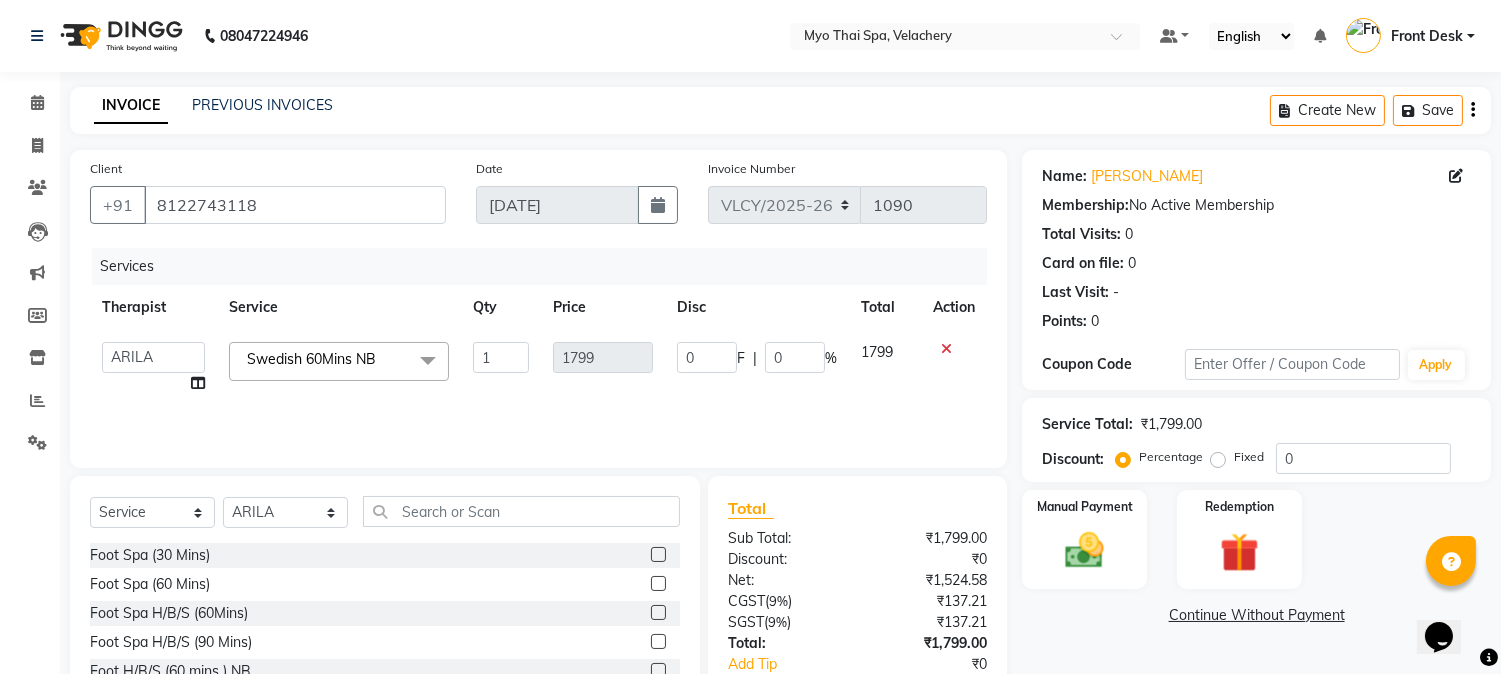 click 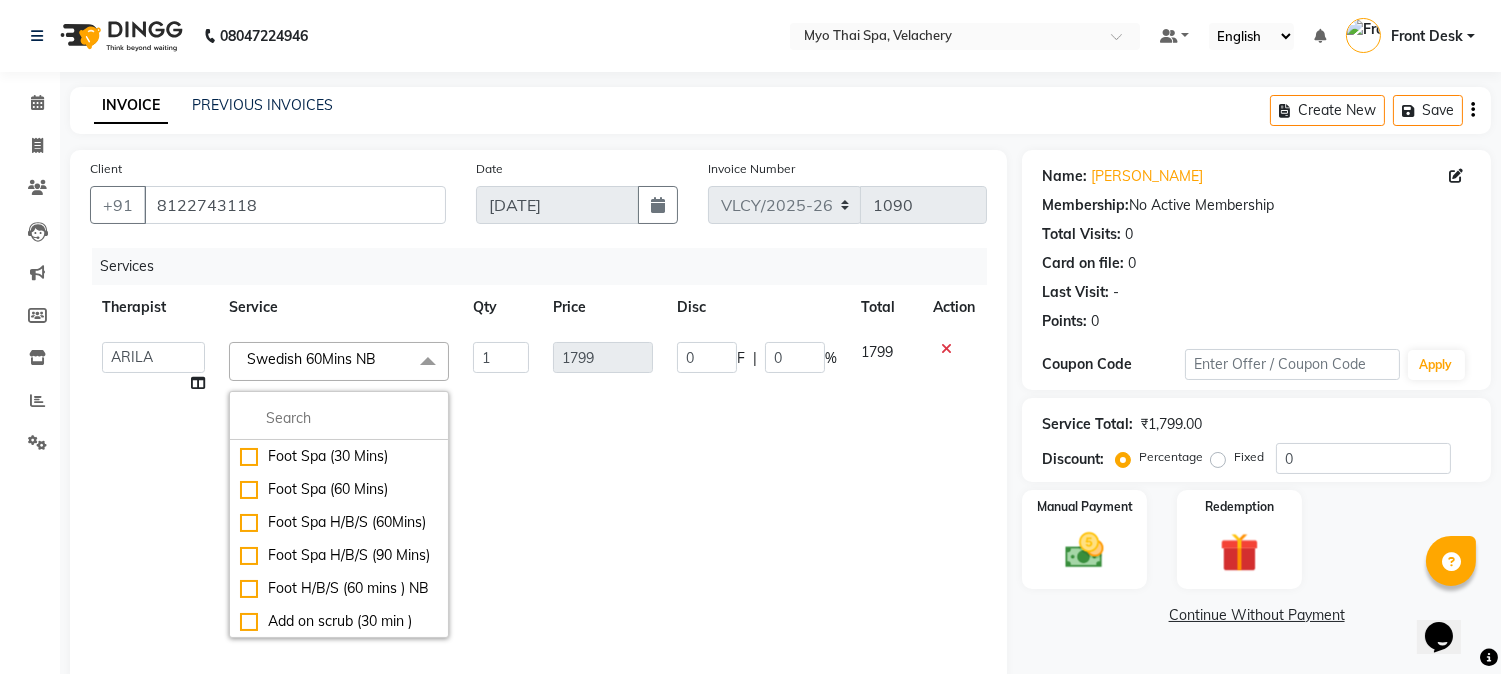 click 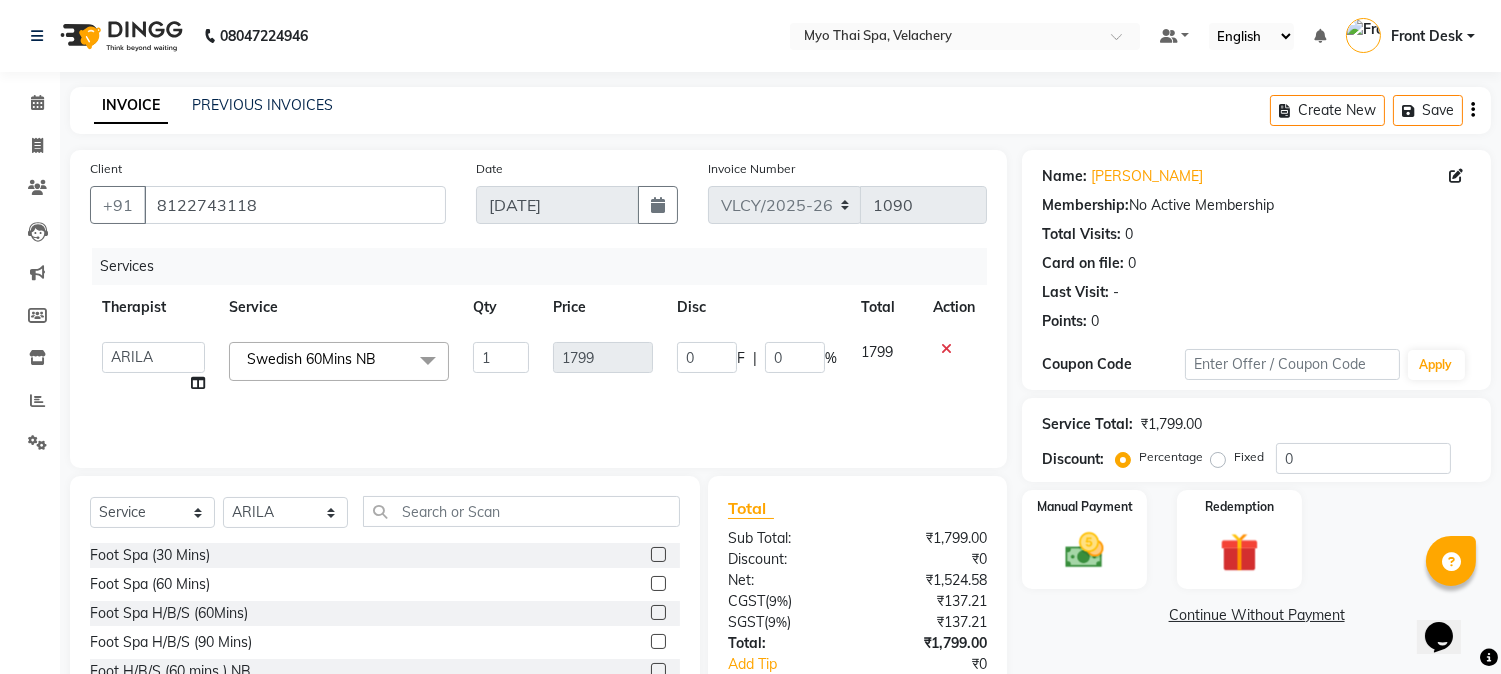 click 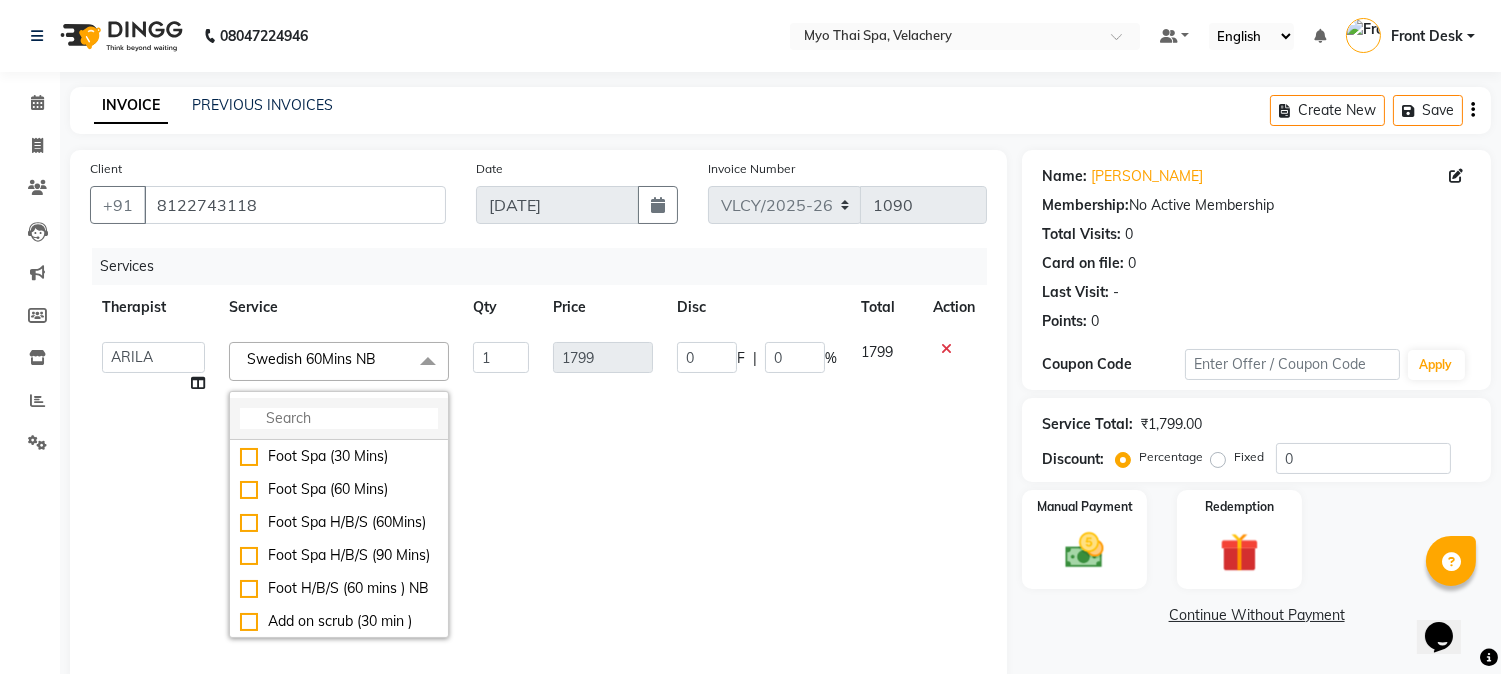 click 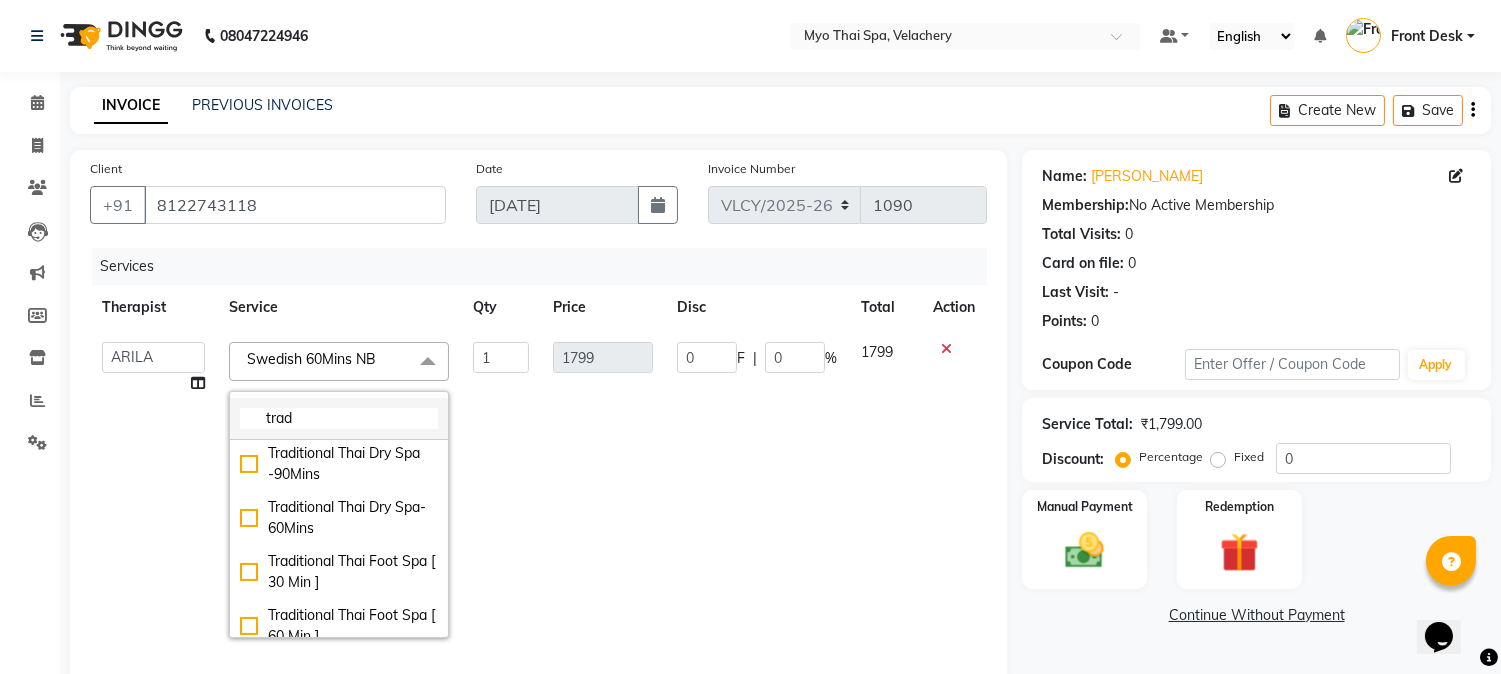 scroll, scrollTop: 0, scrollLeft: 0, axis: both 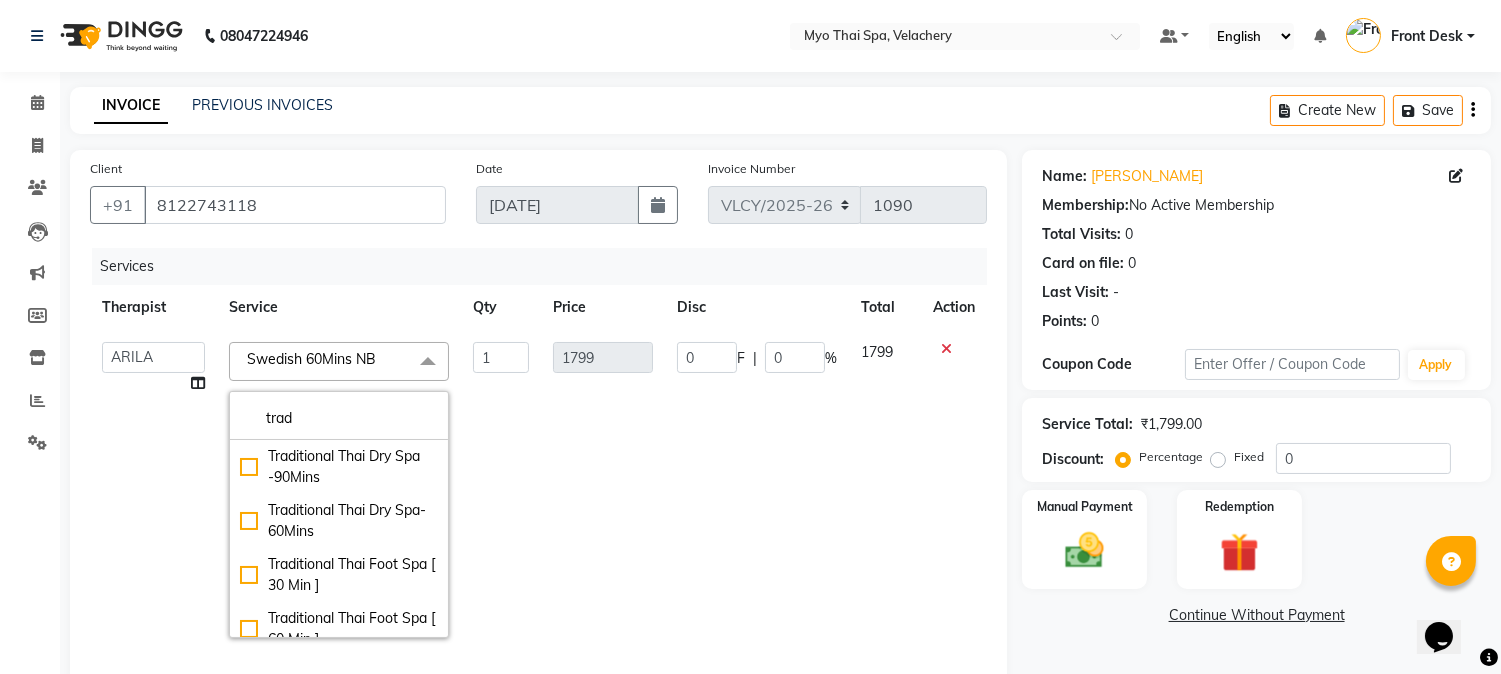 click on "Swedish 60Mins NB  x" 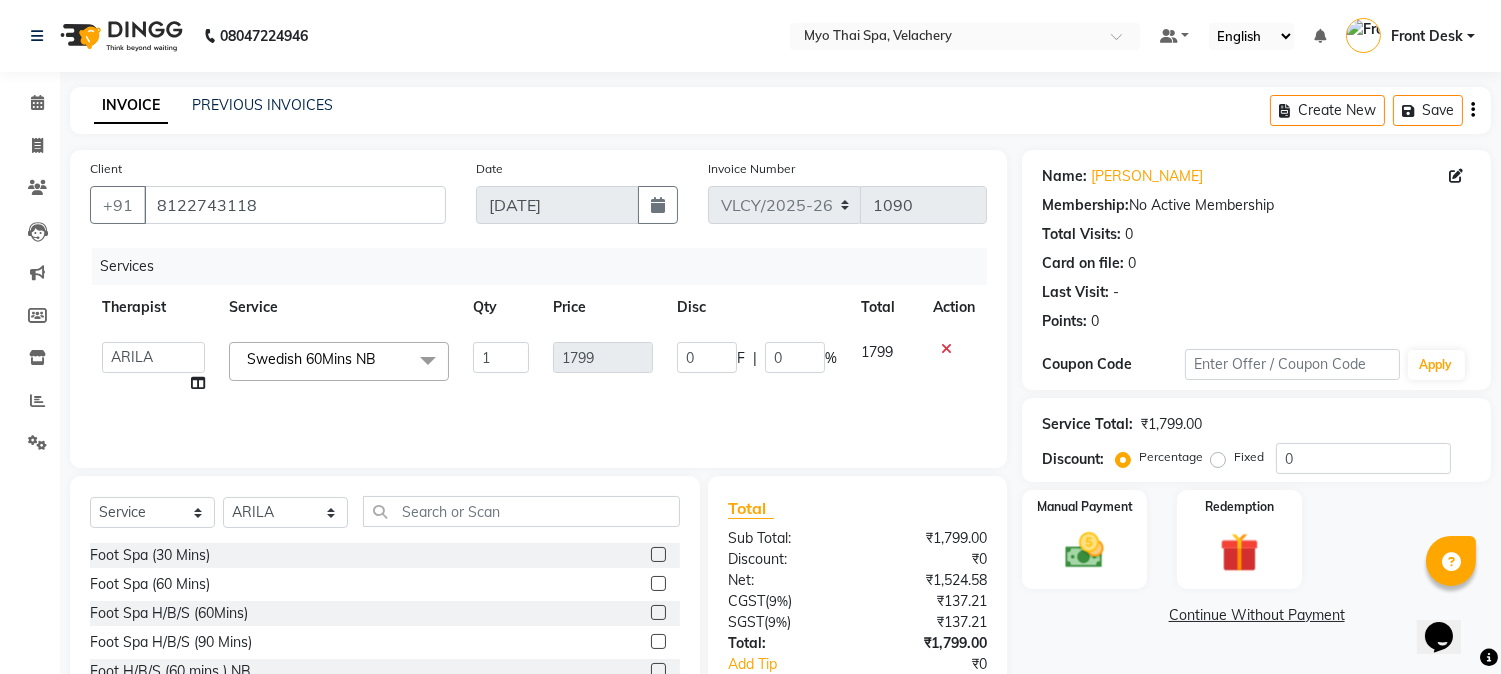 click 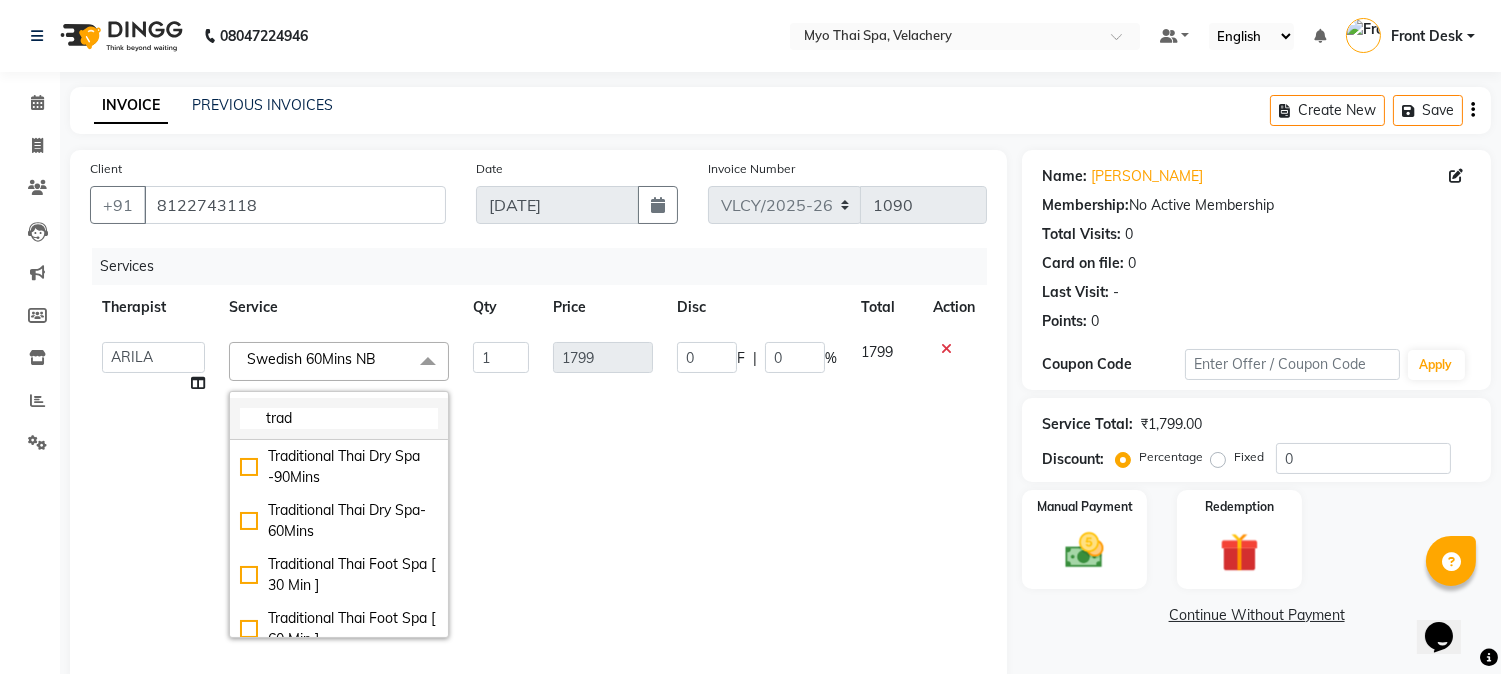 click on "trad" 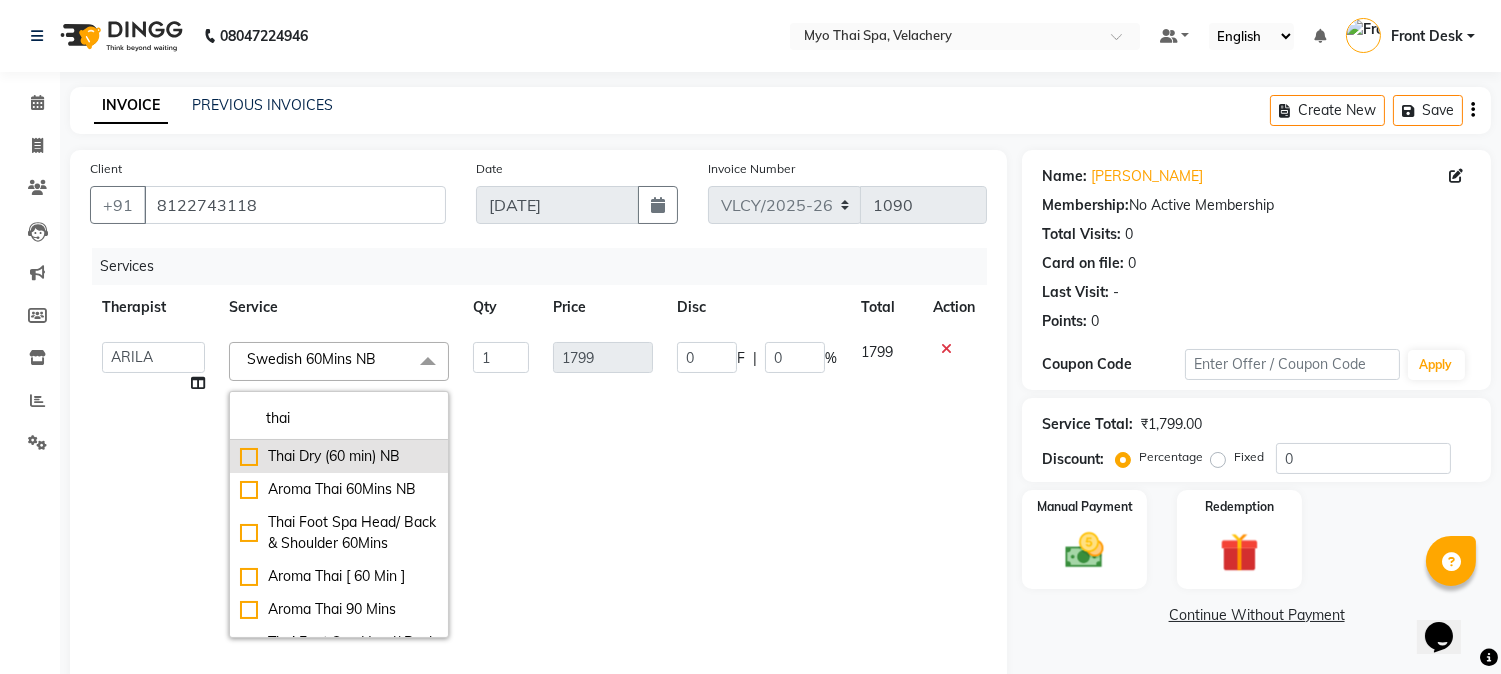 type on "thai" 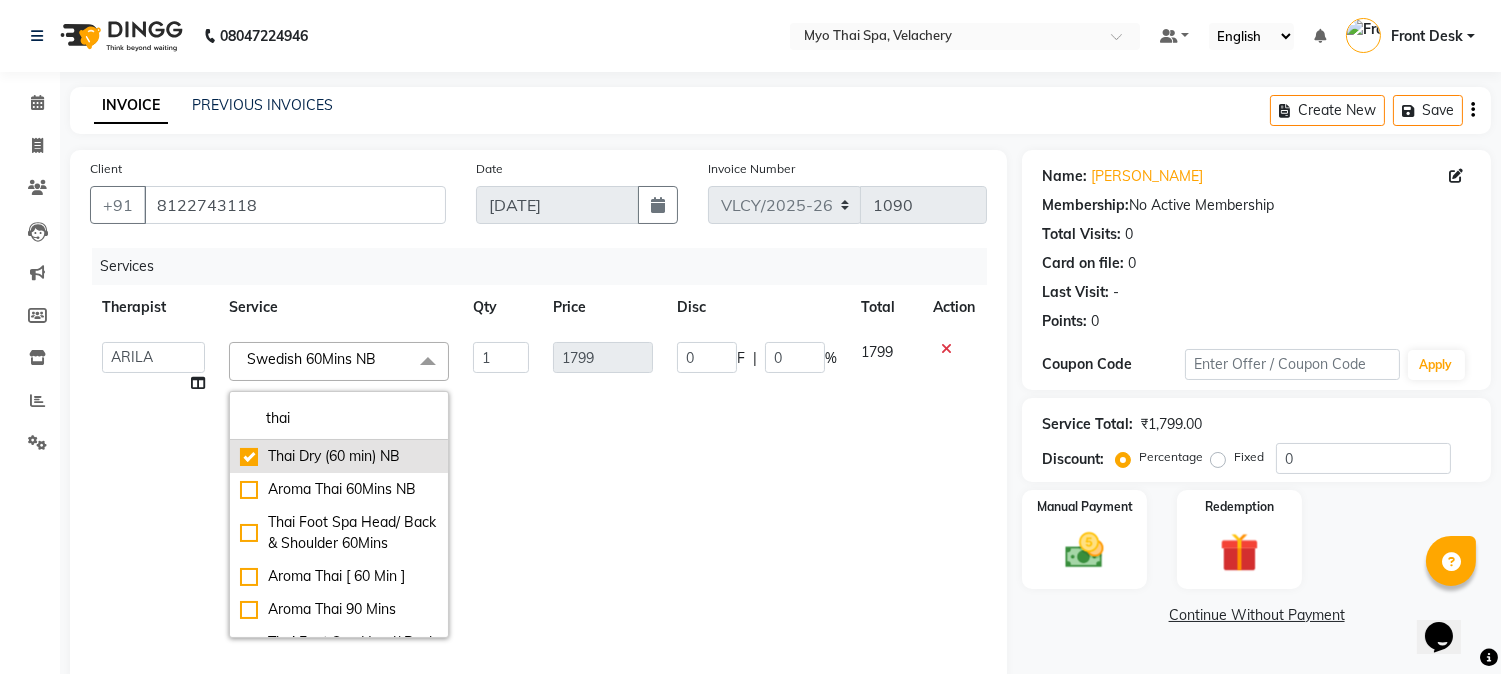 type on "1699" 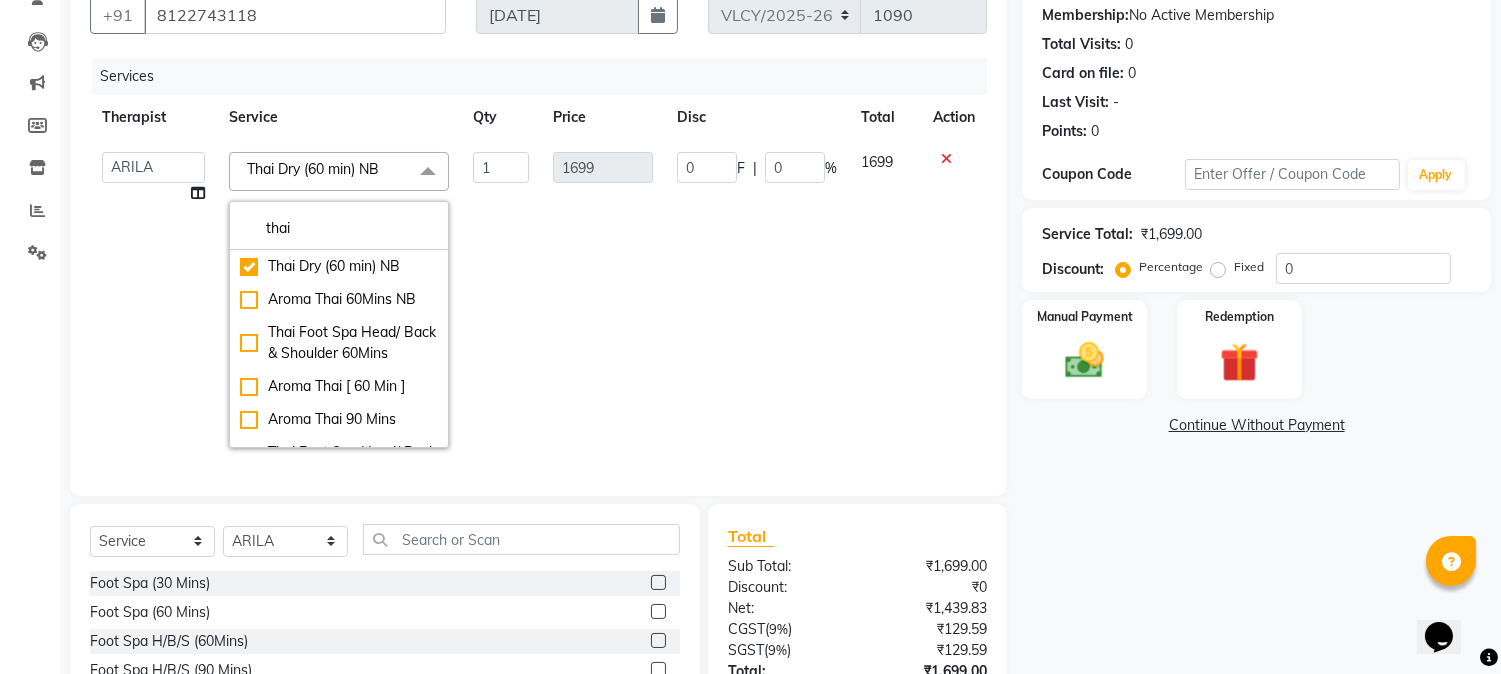 scroll, scrollTop: 140, scrollLeft: 0, axis: vertical 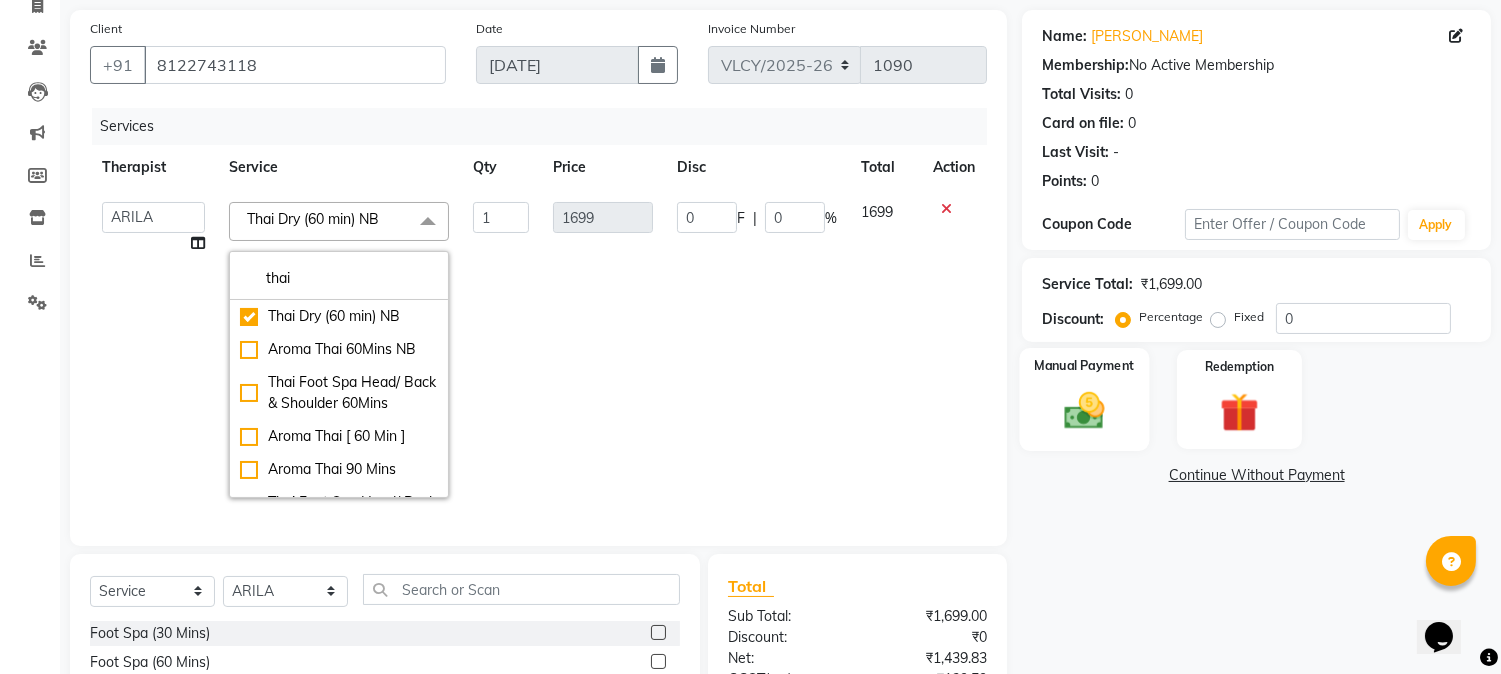 click on "Manual Payment" 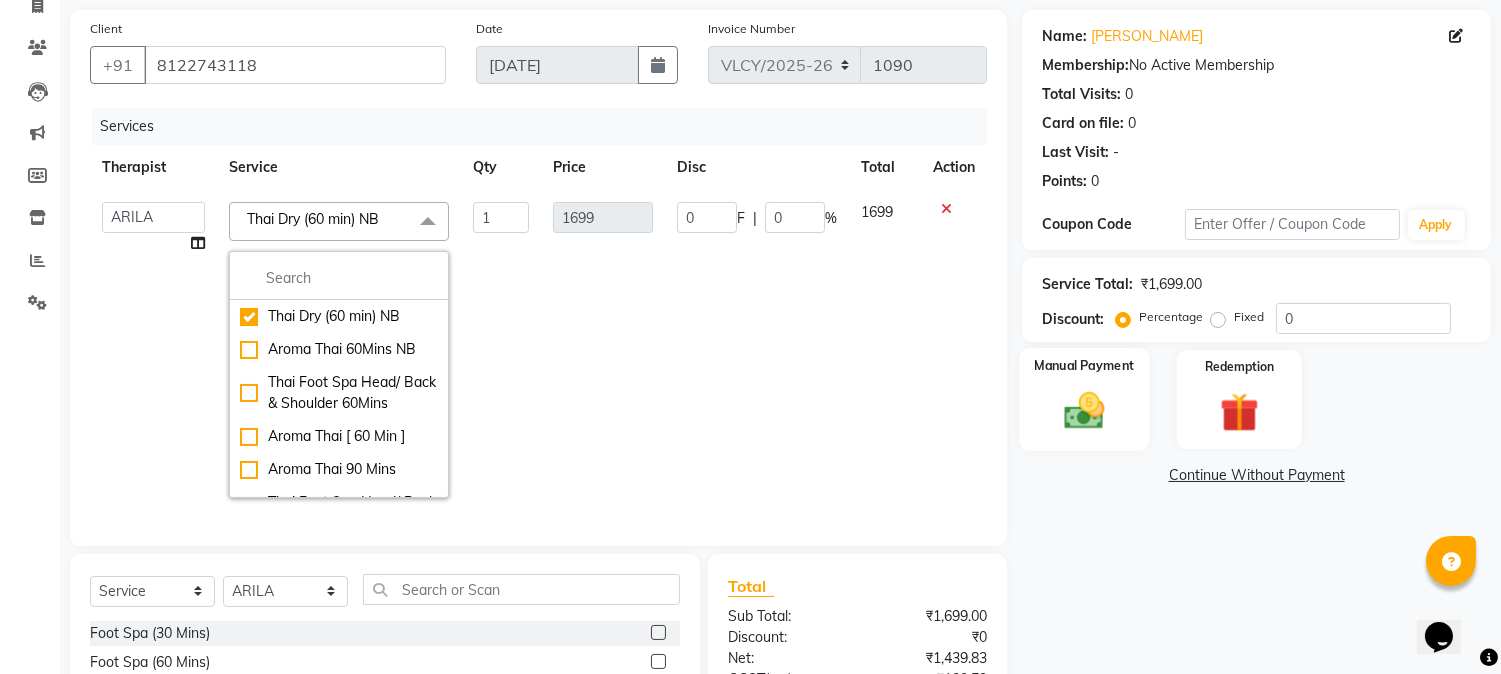 scroll, scrollTop: 126, scrollLeft: 0, axis: vertical 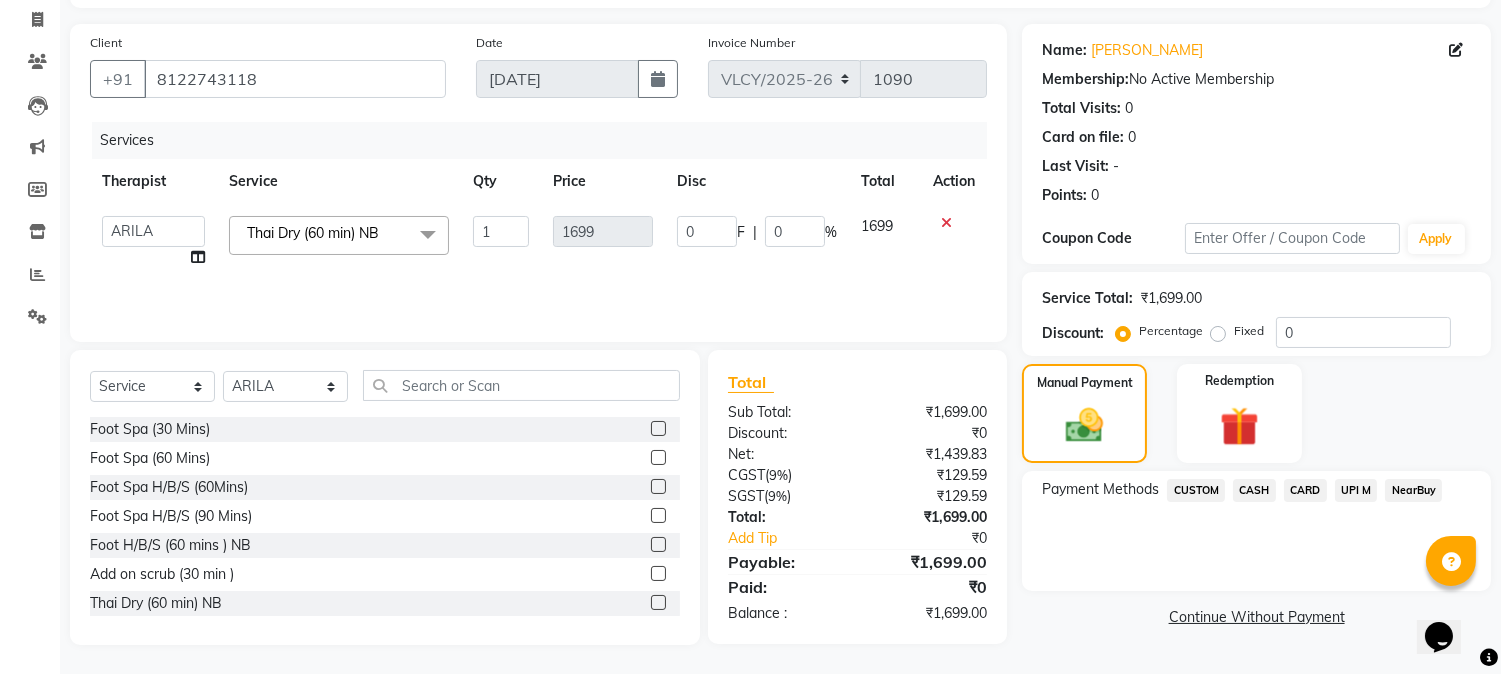 click on "UPI M" 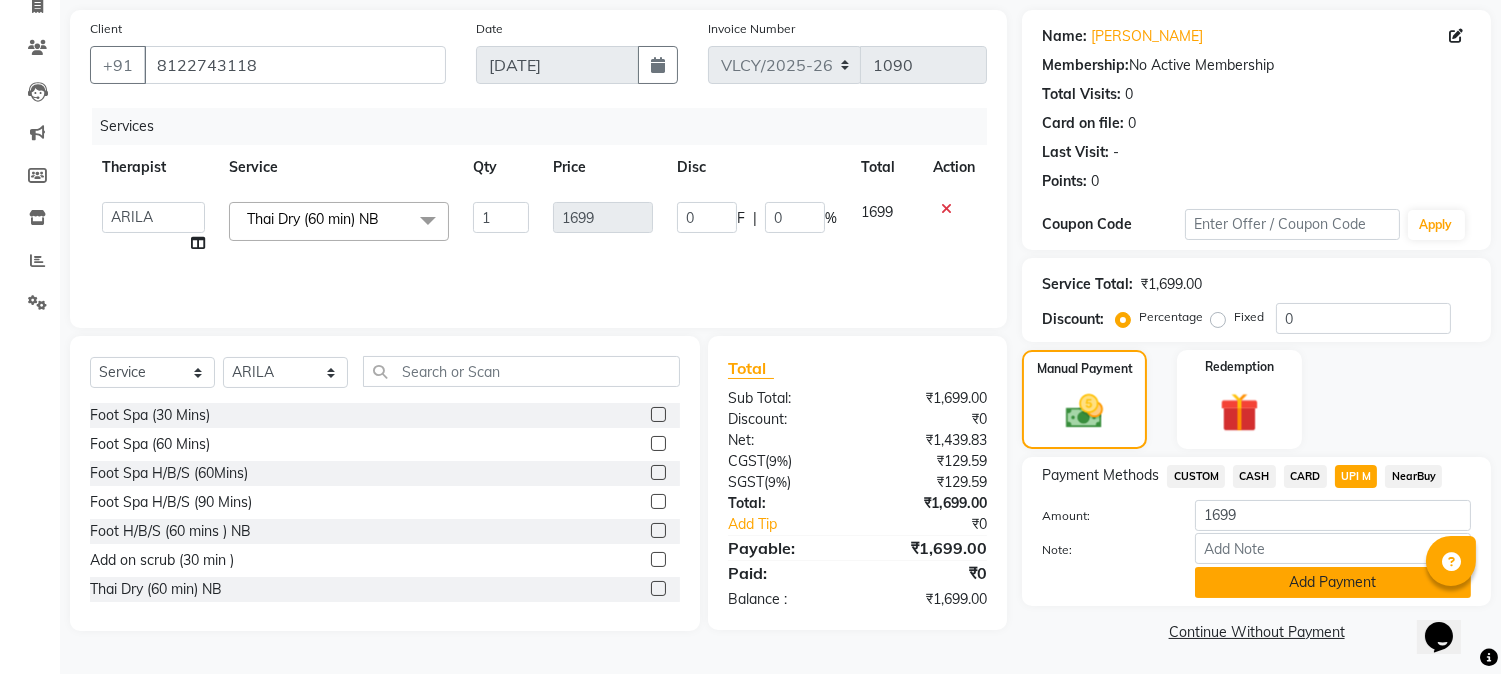 click on "Add Payment" 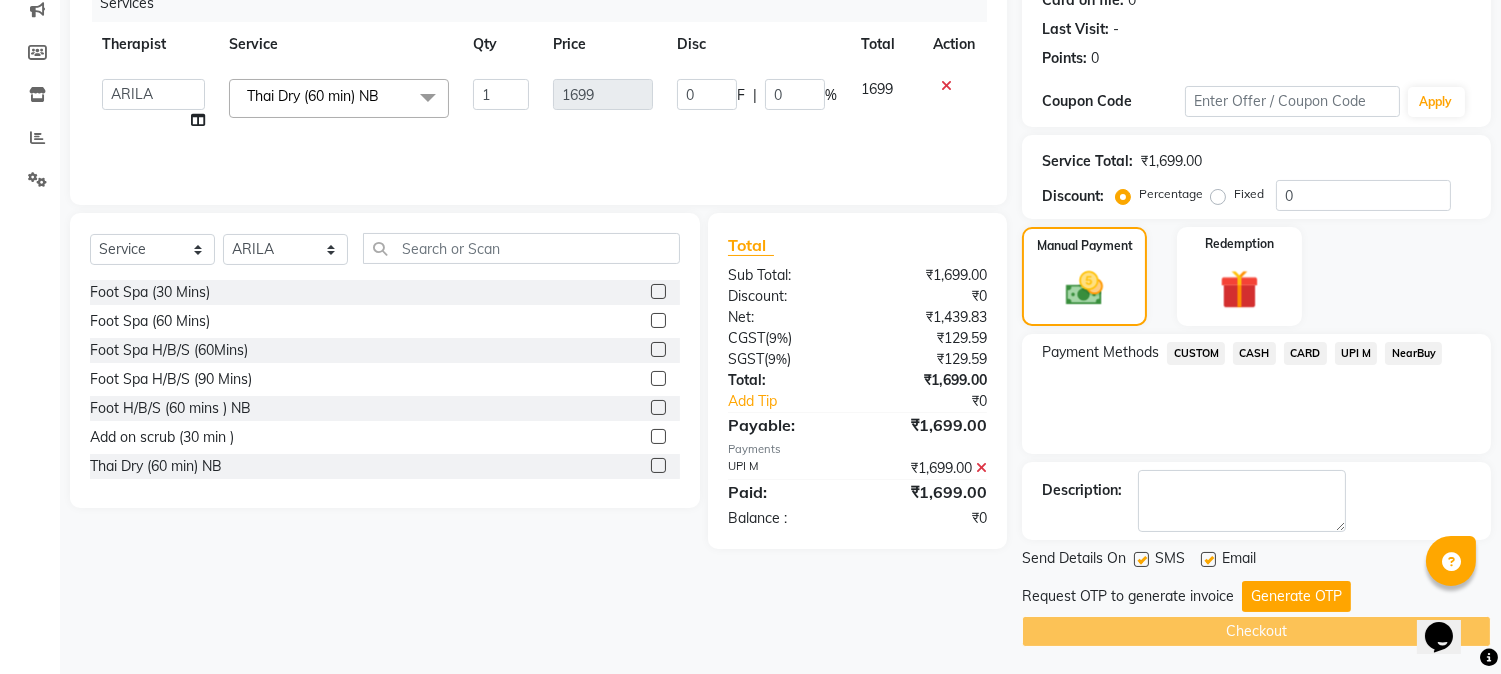 scroll, scrollTop: 265, scrollLeft: 0, axis: vertical 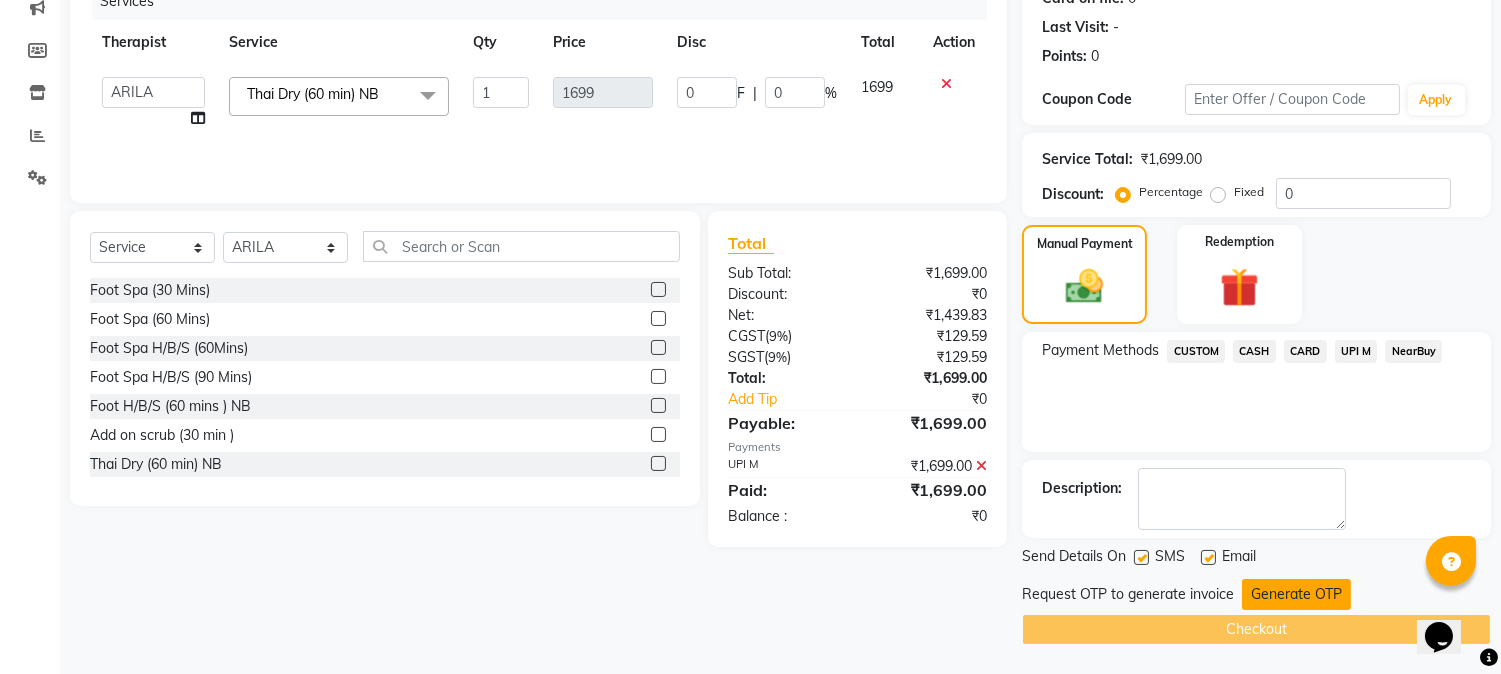 click on "Generate OTP" 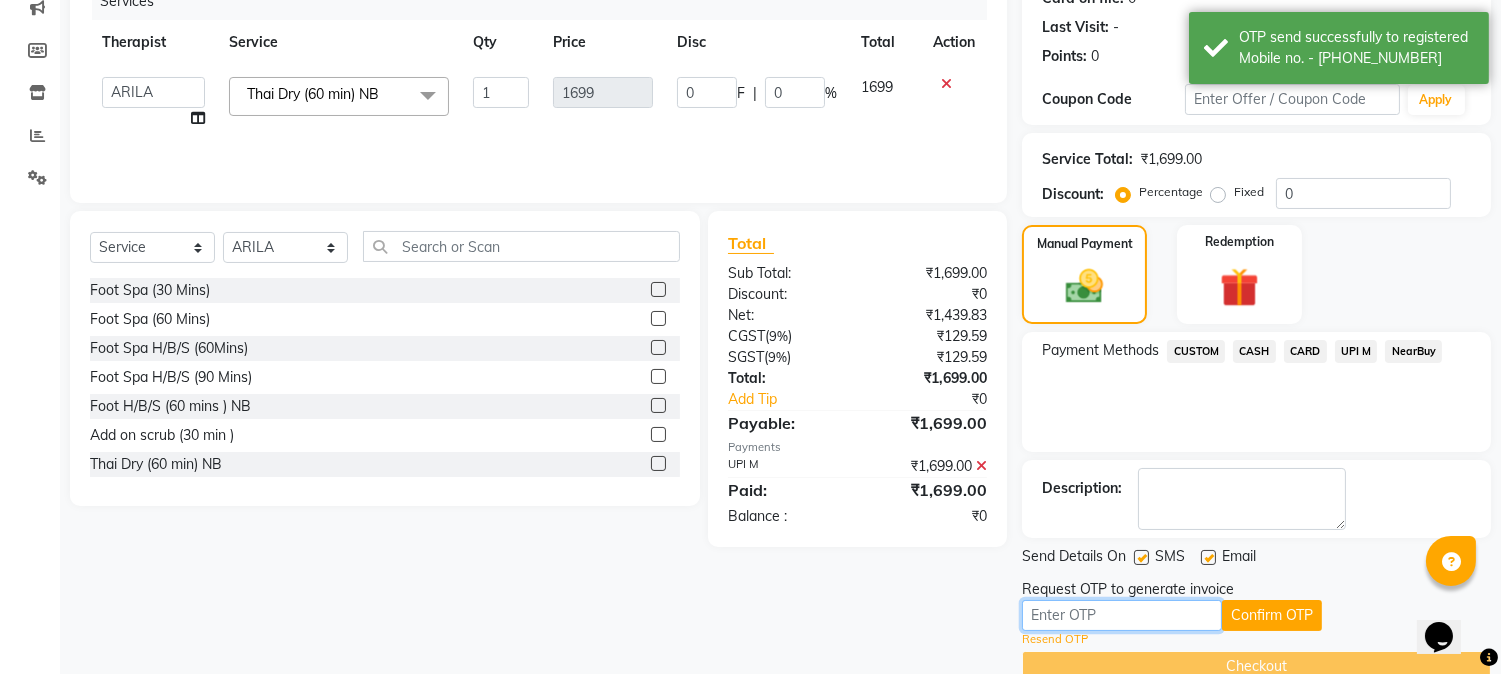 click at bounding box center [1122, 615] 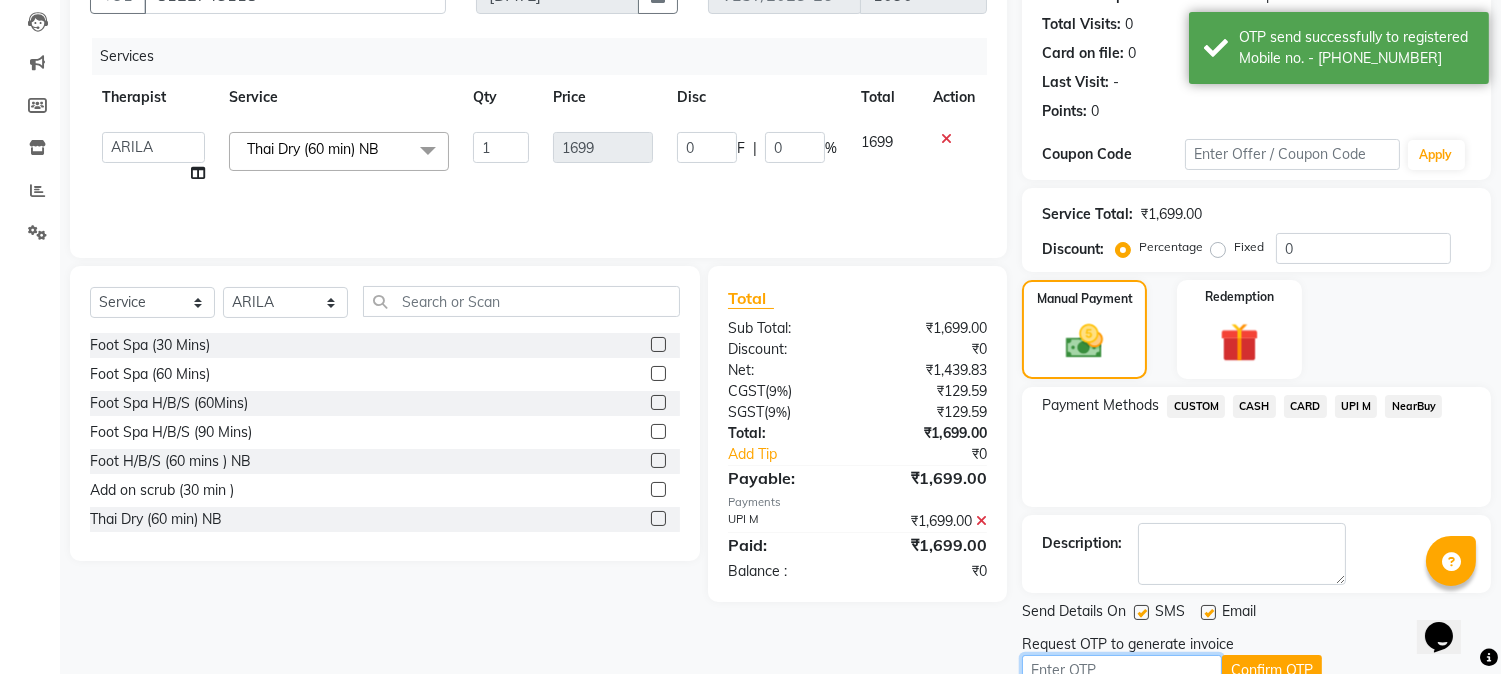 scroll, scrollTop: 303, scrollLeft: 0, axis: vertical 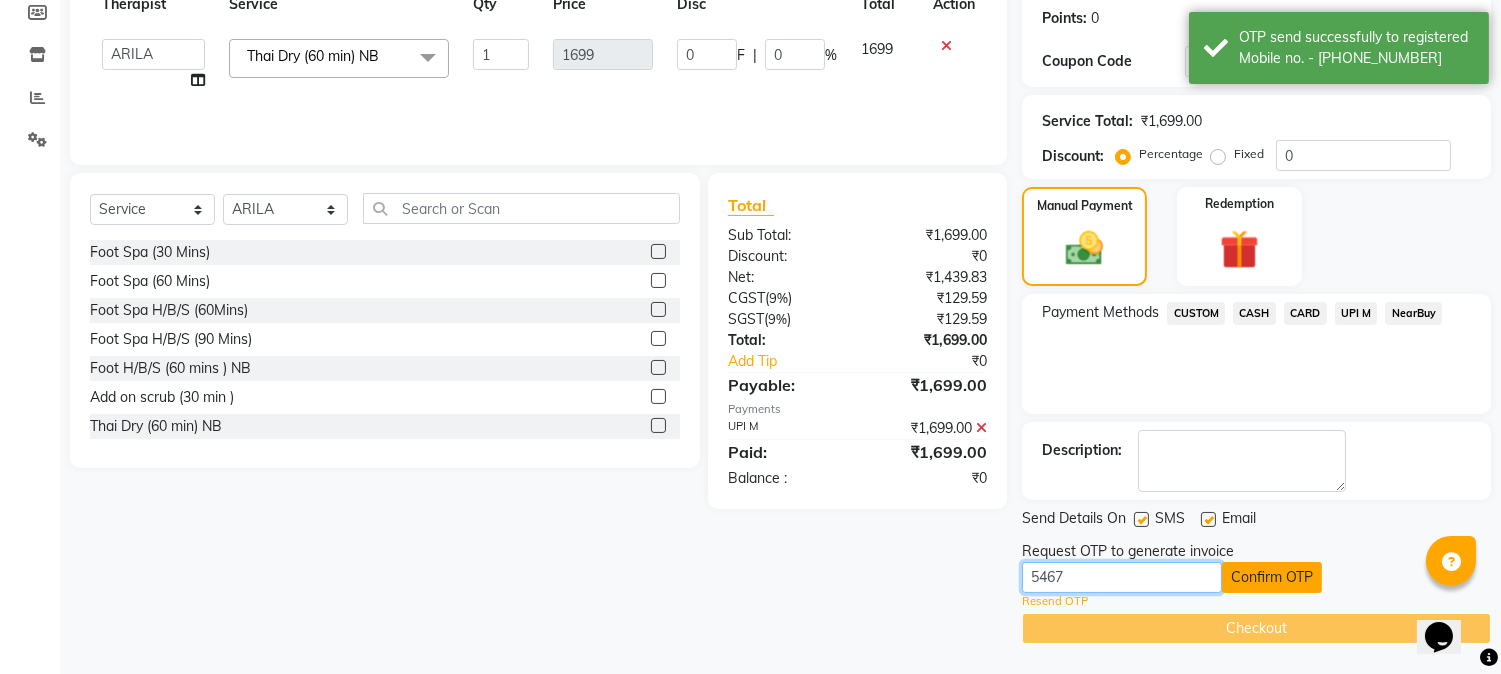 type on "5467" 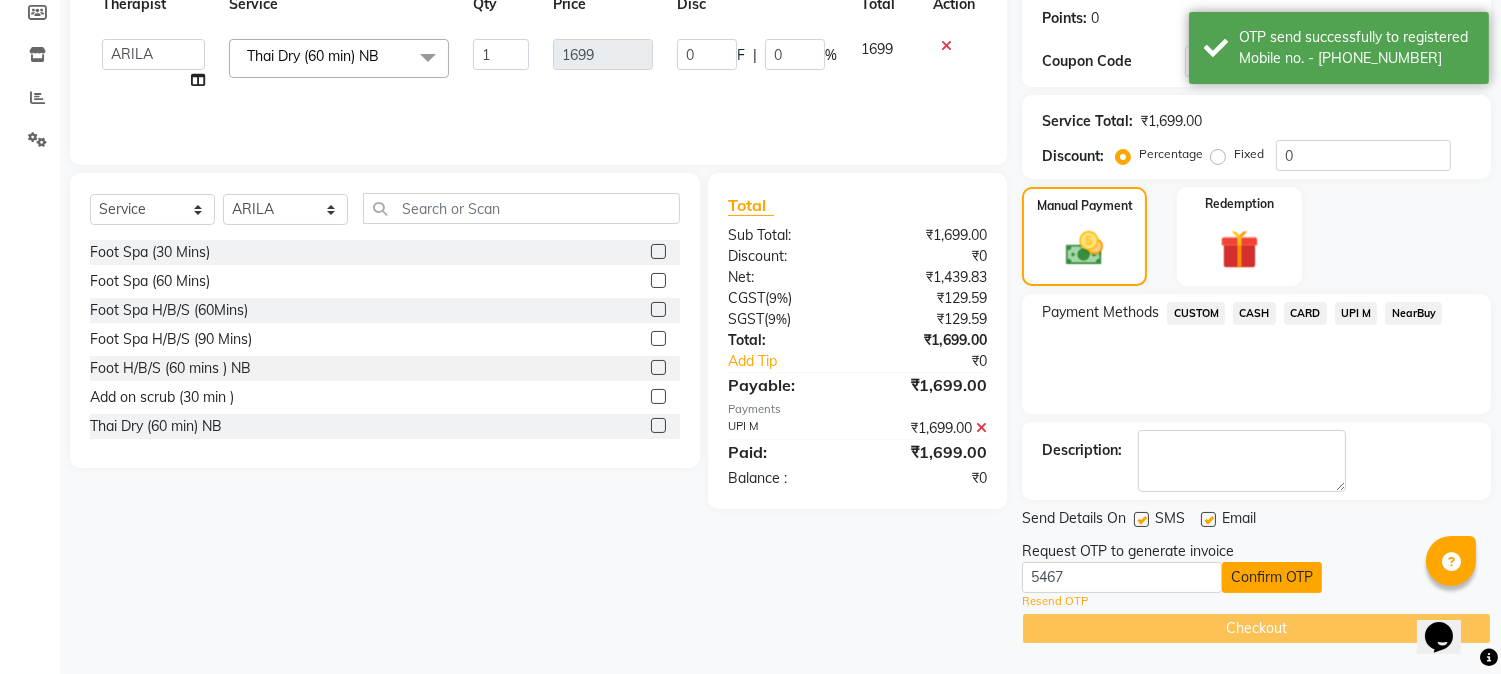 click on "Confirm OTP" 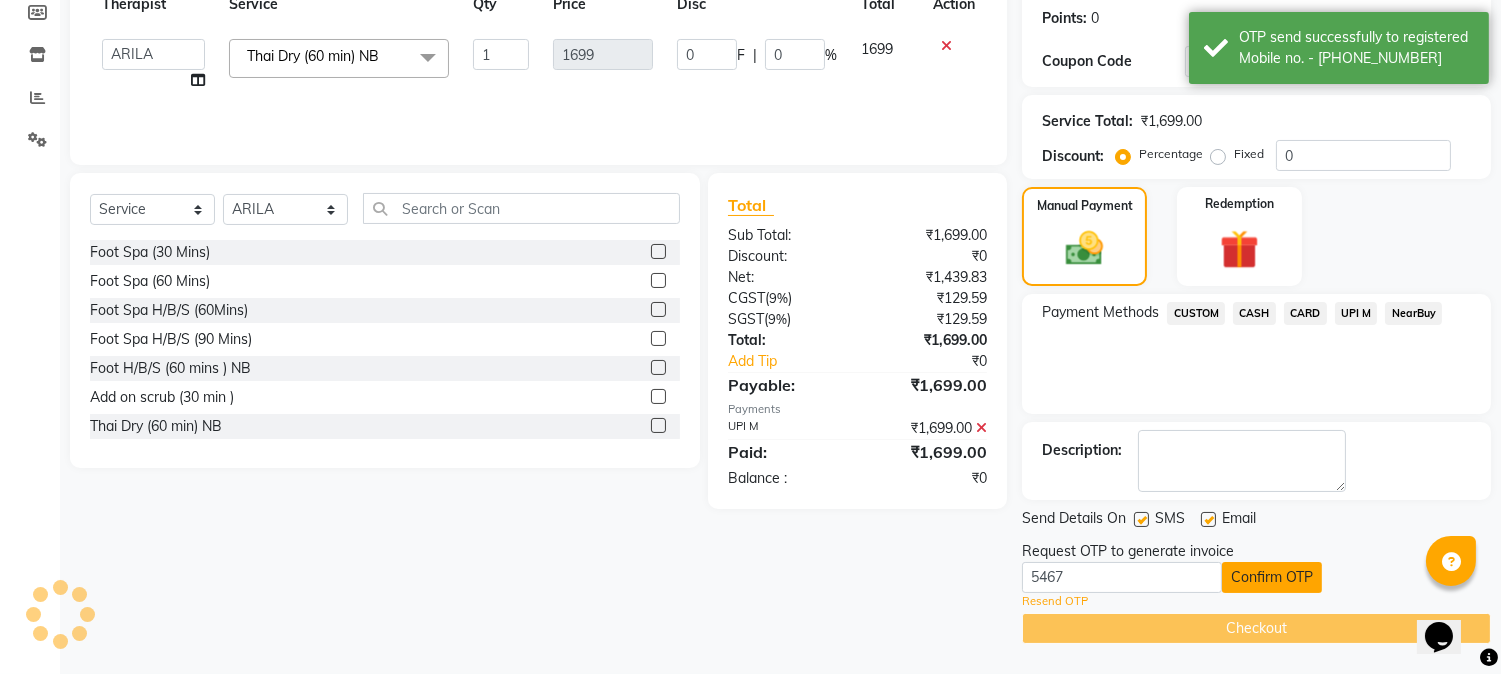 scroll, scrollTop: 225, scrollLeft: 0, axis: vertical 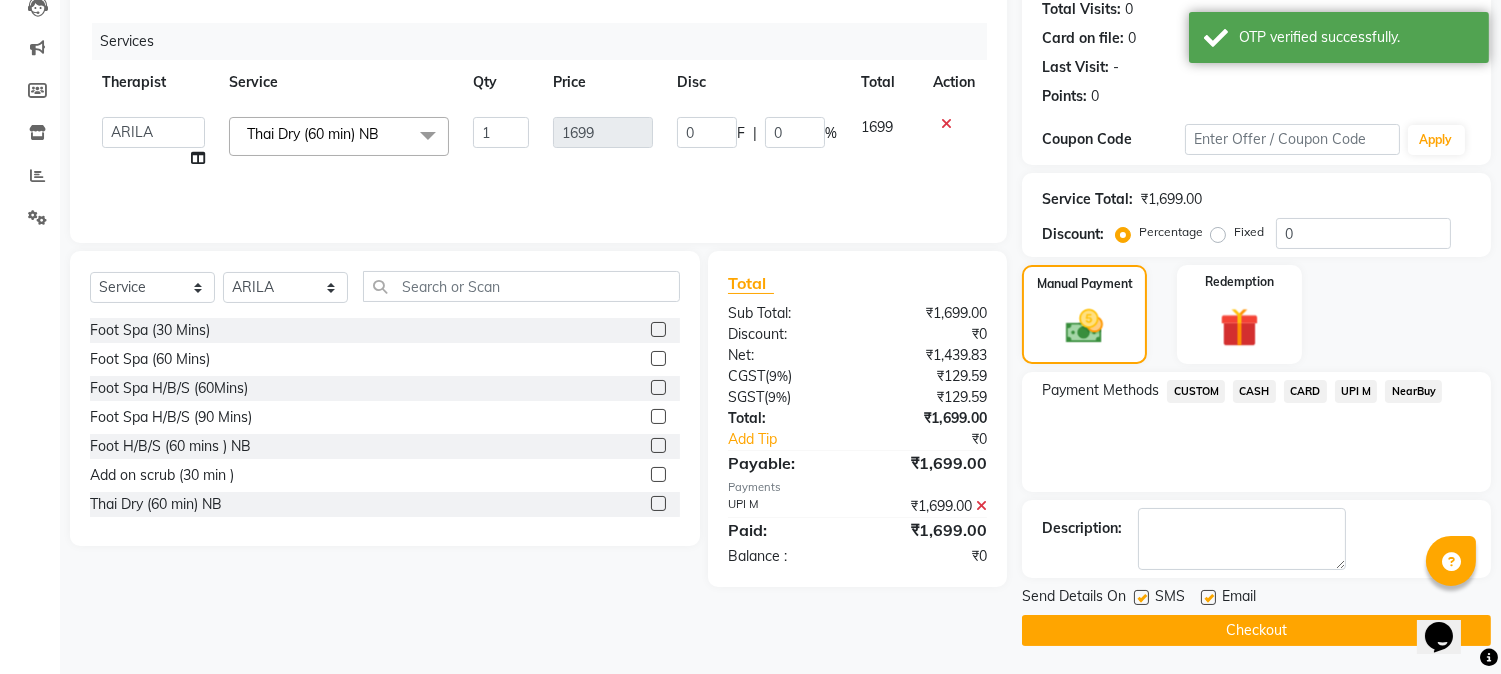 click on "Checkout" 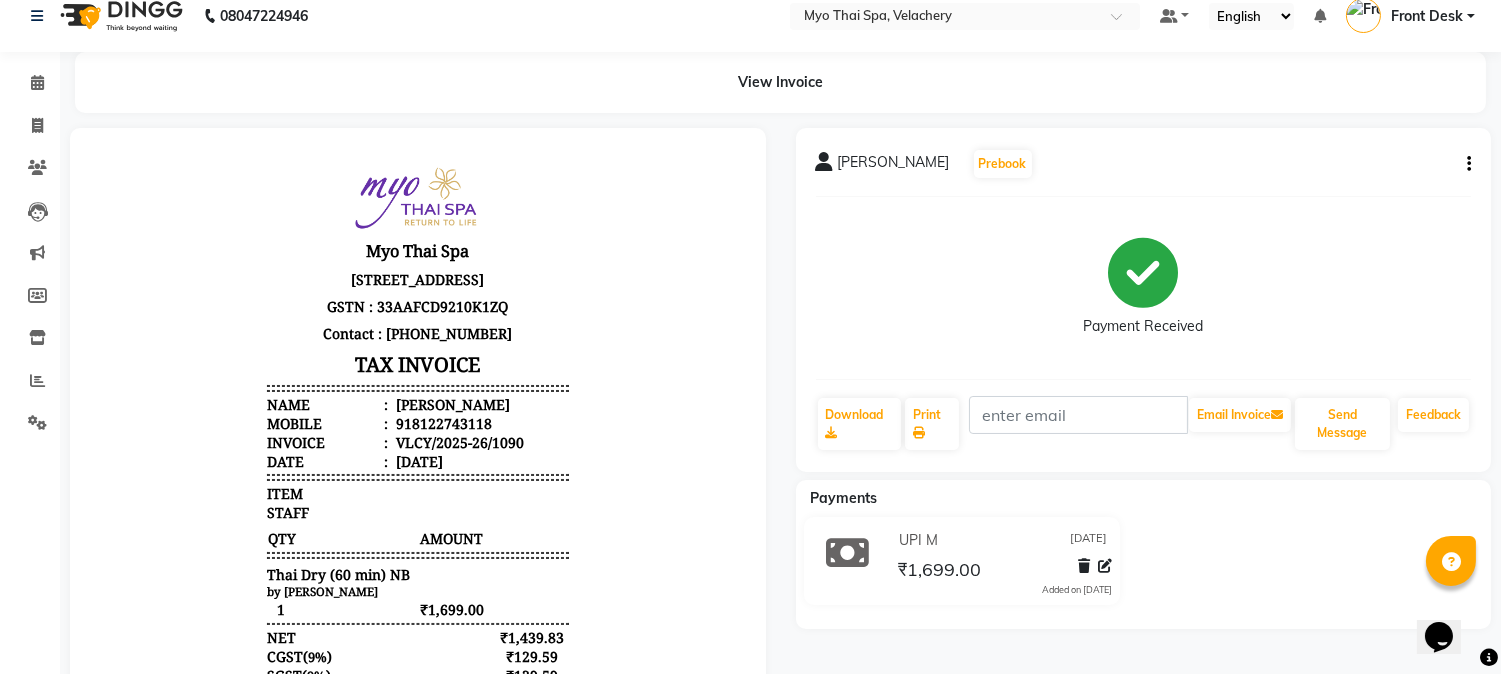 scroll, scrollTop: 0, scrollLeft: 0, axis: both 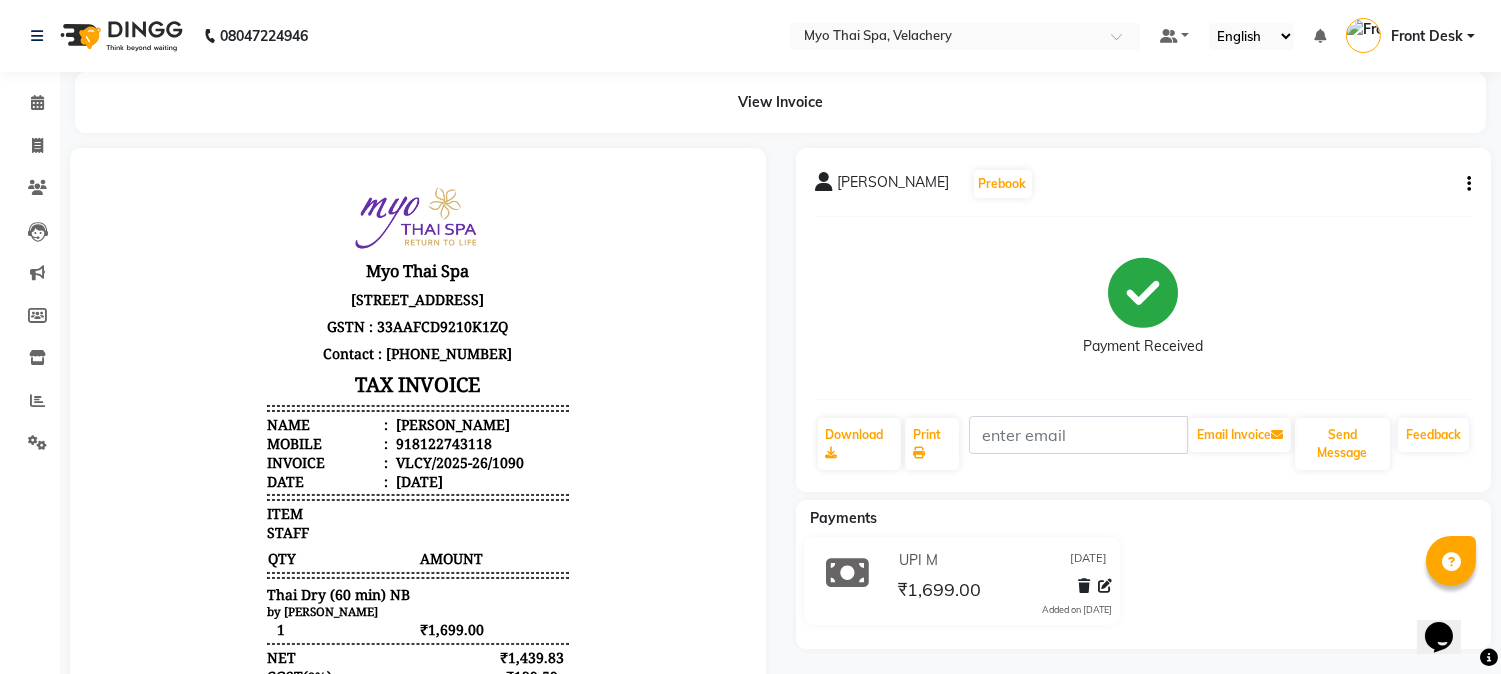 click on "View Invoice" 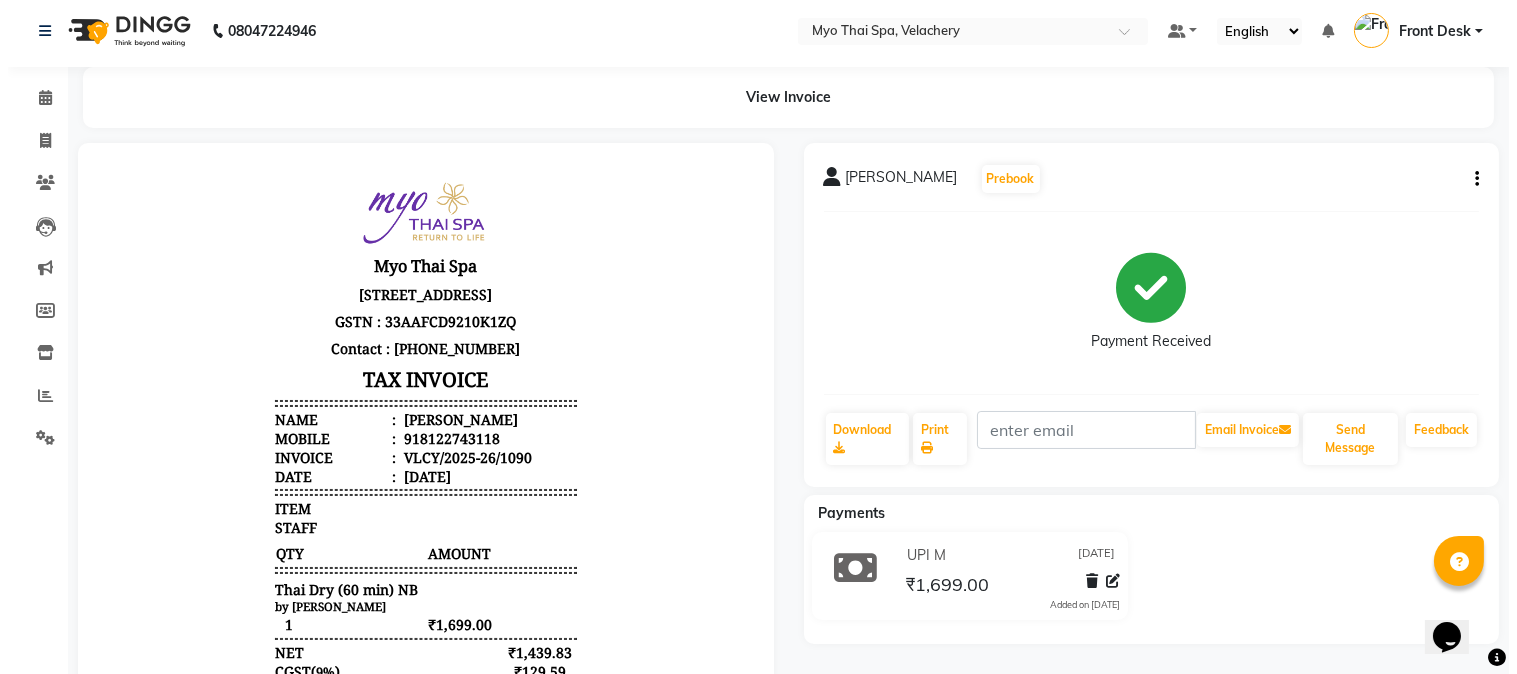 scroll, scrollTop: 0, scrollLeft: 0, axis: both 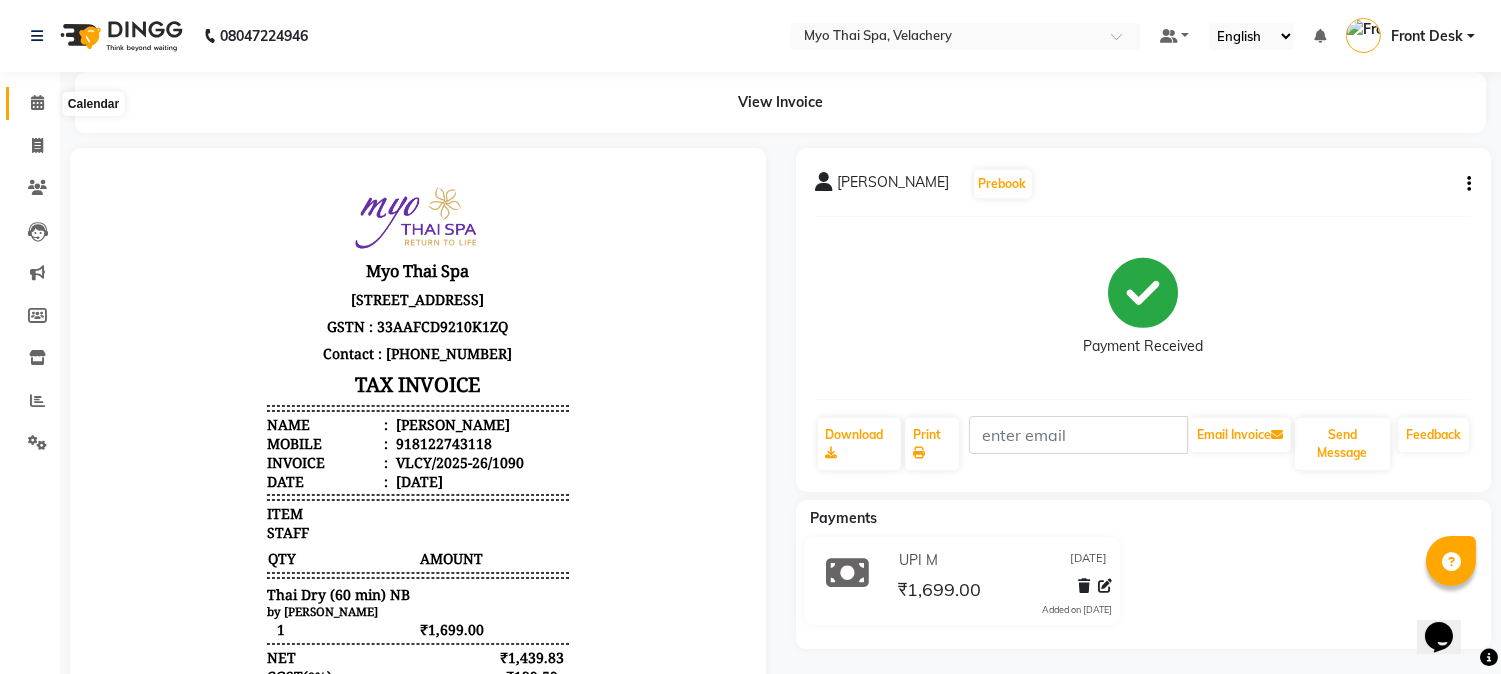 click 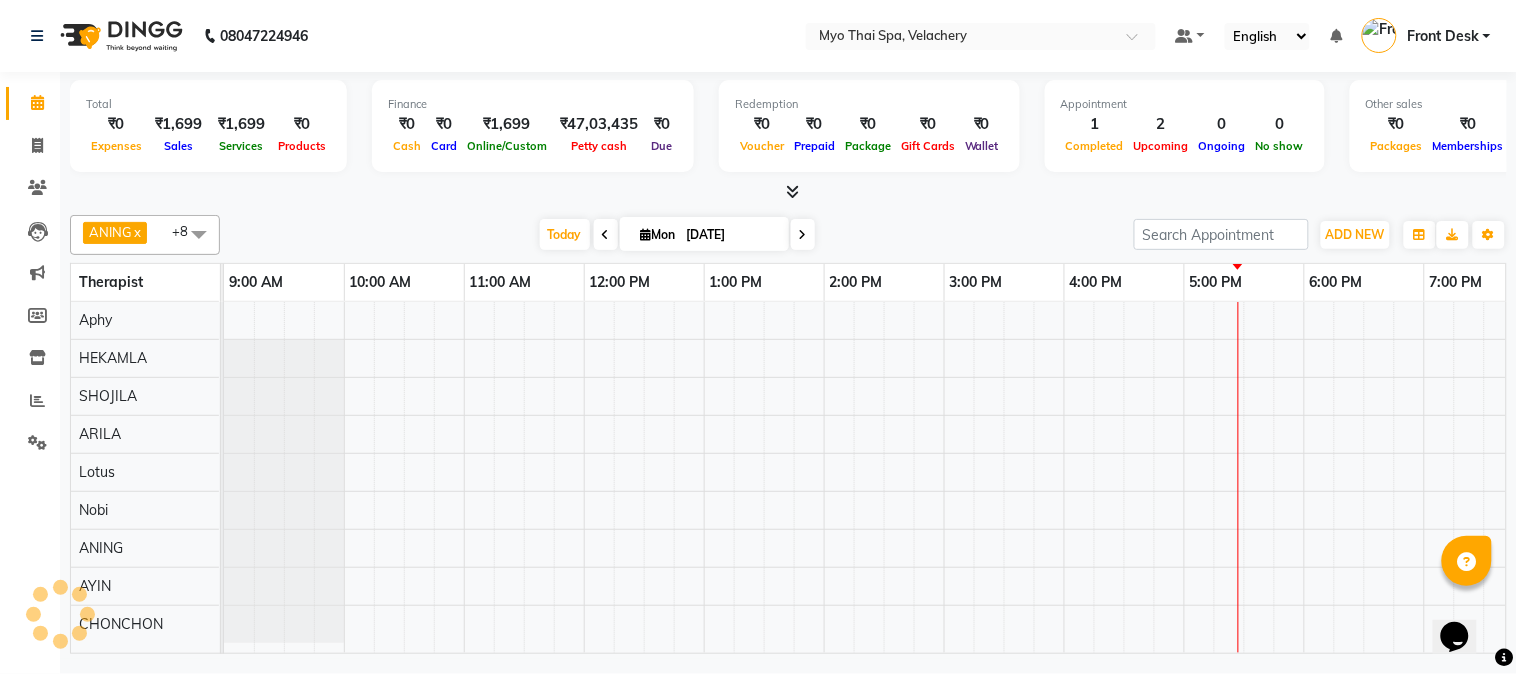 scroll, scrollTop: 0, scrollLeft: 0, axis: both 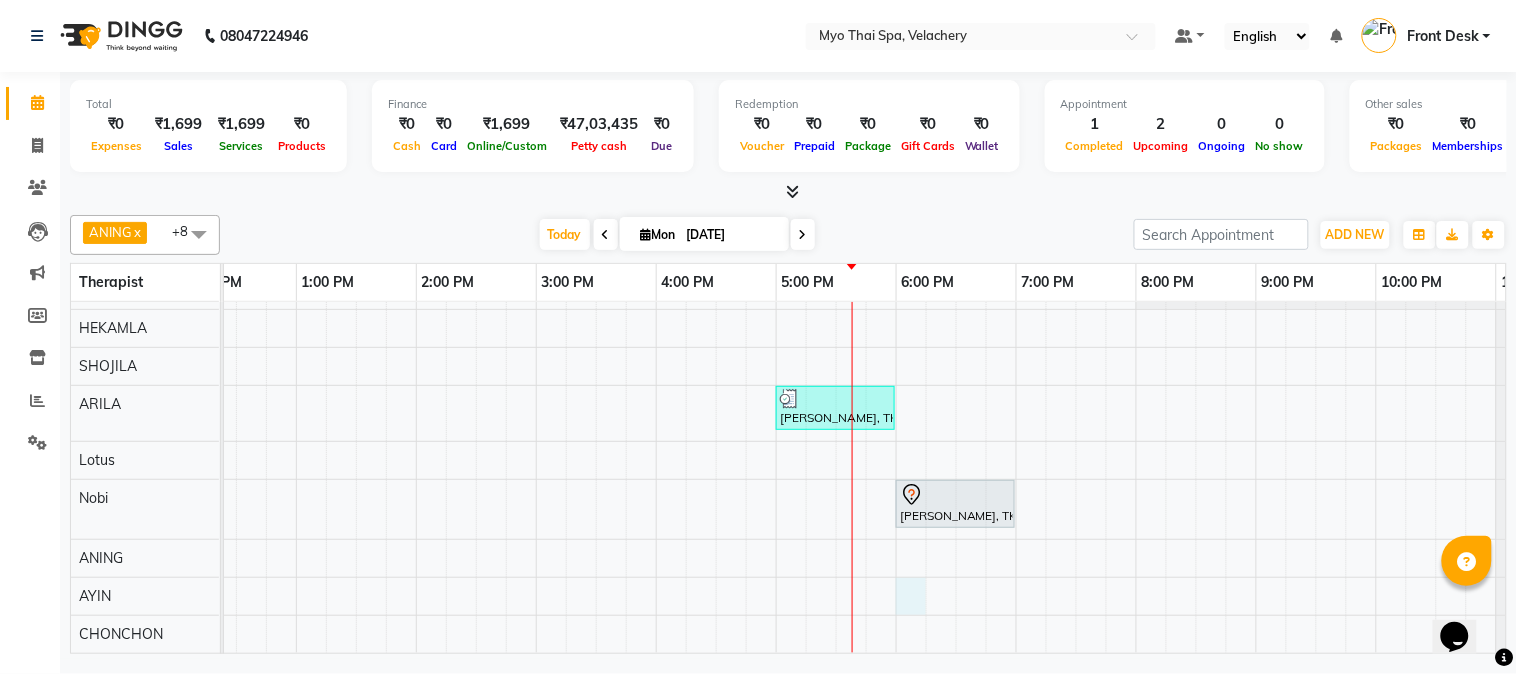 click on "[PERSON_NAME], TK02, 06:00 PM-07:00 PM, Swedish [ 60 Min ]     [PERSON_NAME], TK01, 05:00 PM-06:00 PM, Thai Dry (60 min) [PERSON_NAME], TK03, 06:00 PM-07:00 PM, Swedish [ 60 Min ]" at bounding box center (716, 451) 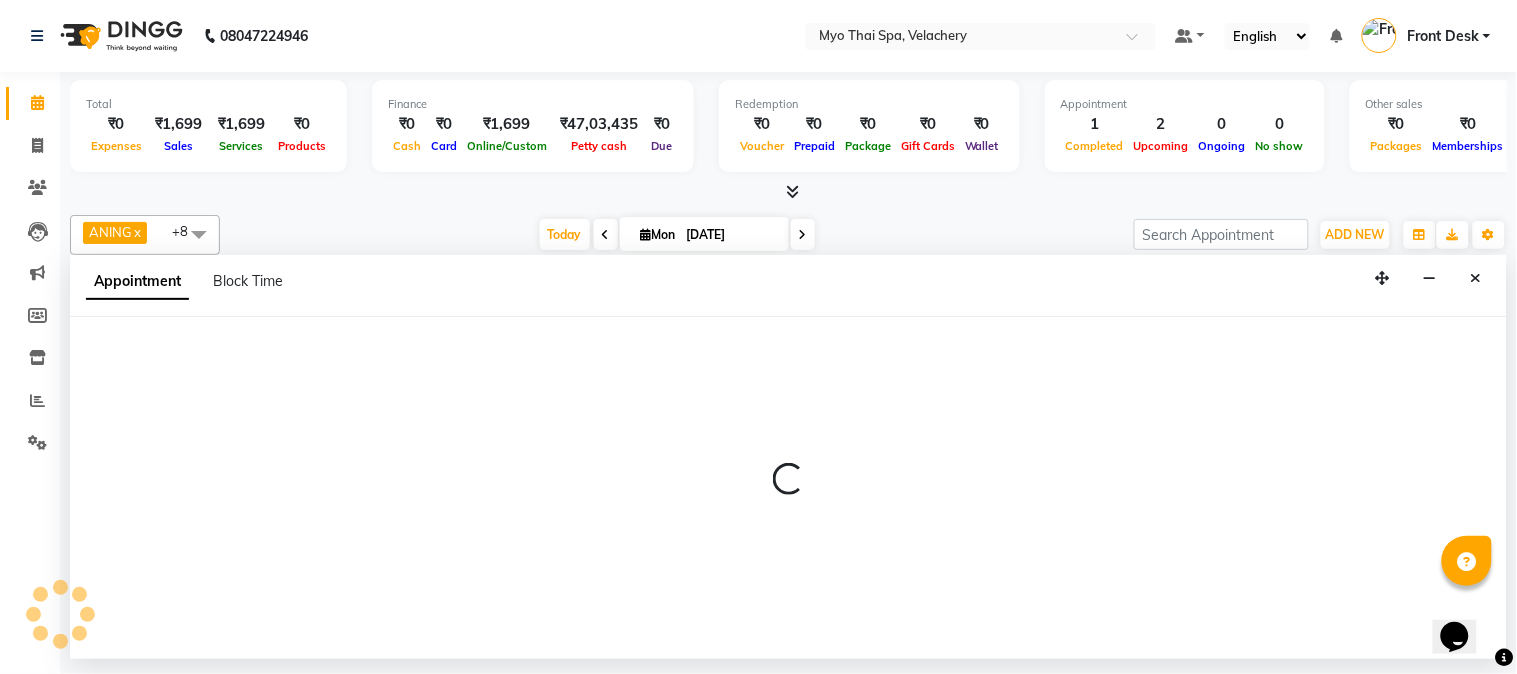 select on "84844" 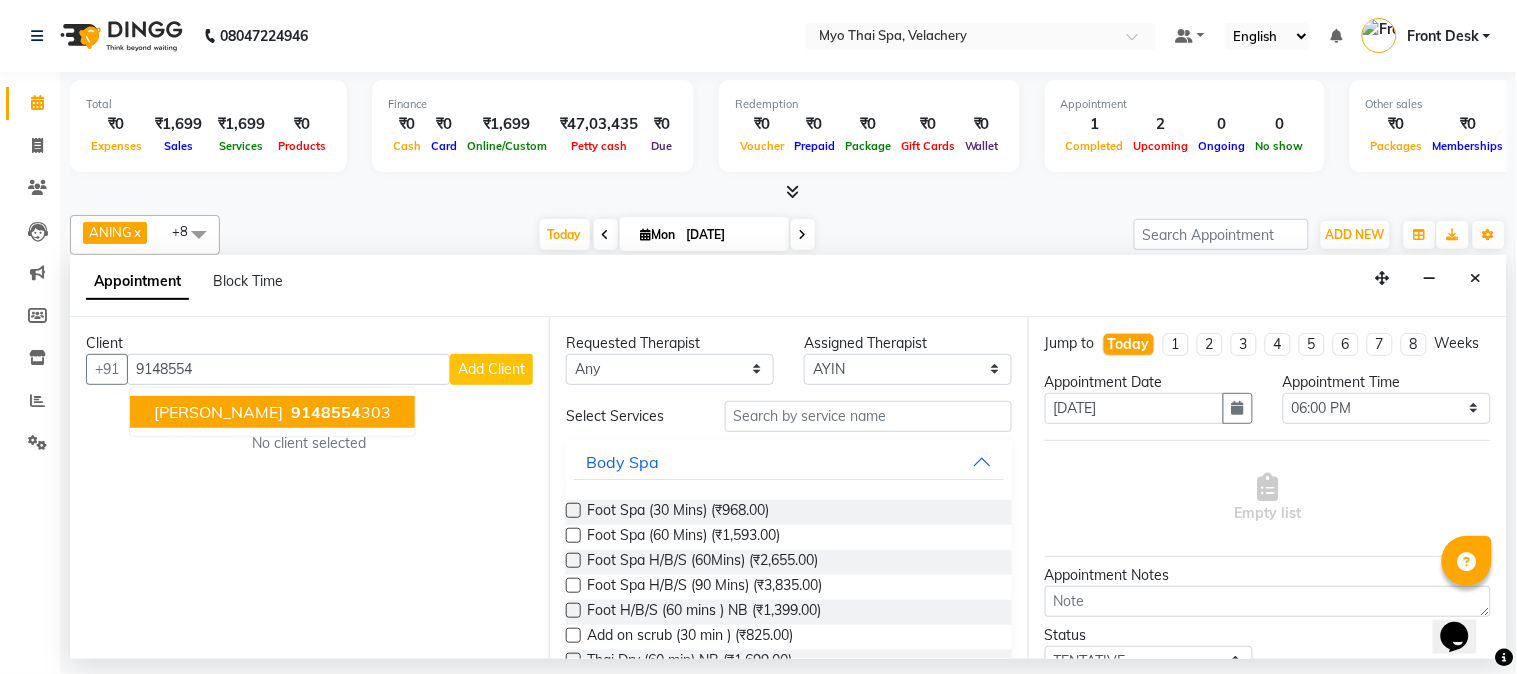 click on "9148554" at bounding box center [326, 412] 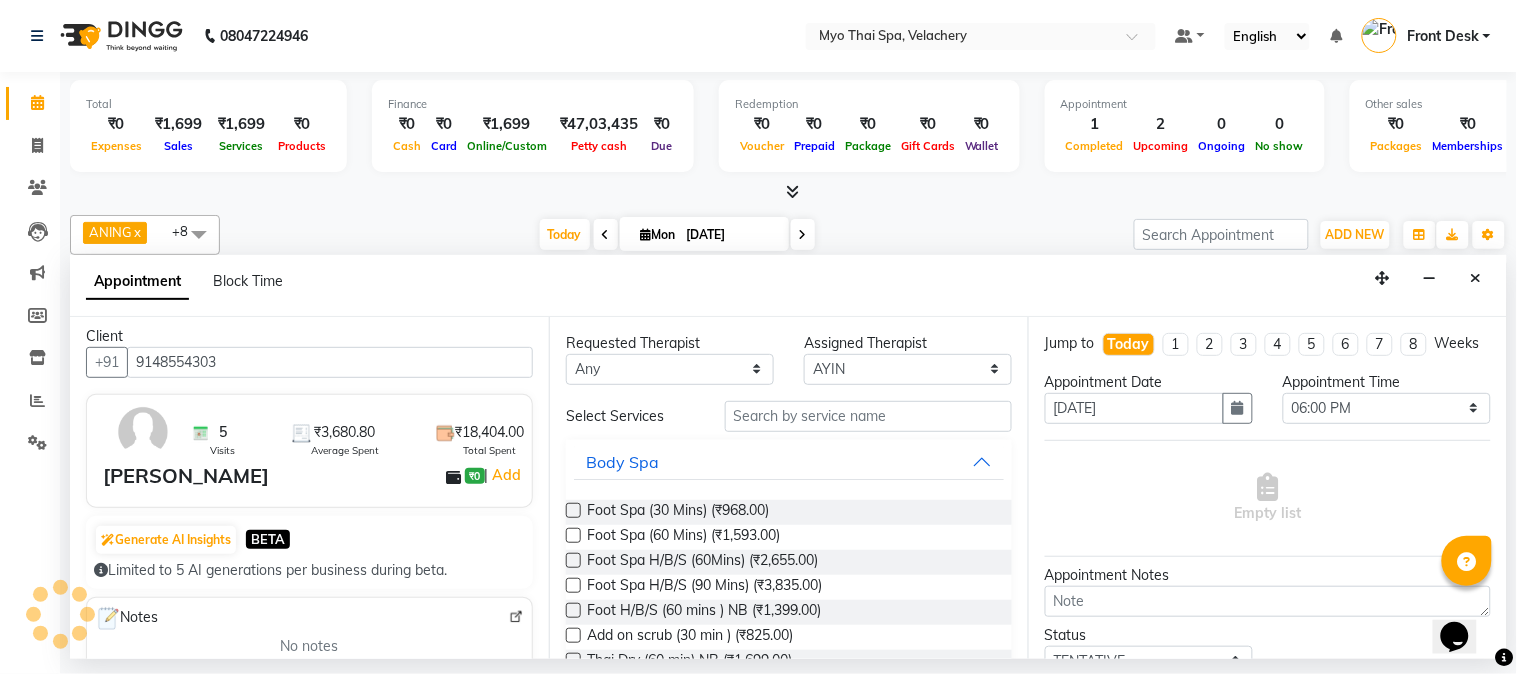 scroll, scrollTop: 0, scrollLeft: 0, axis: both 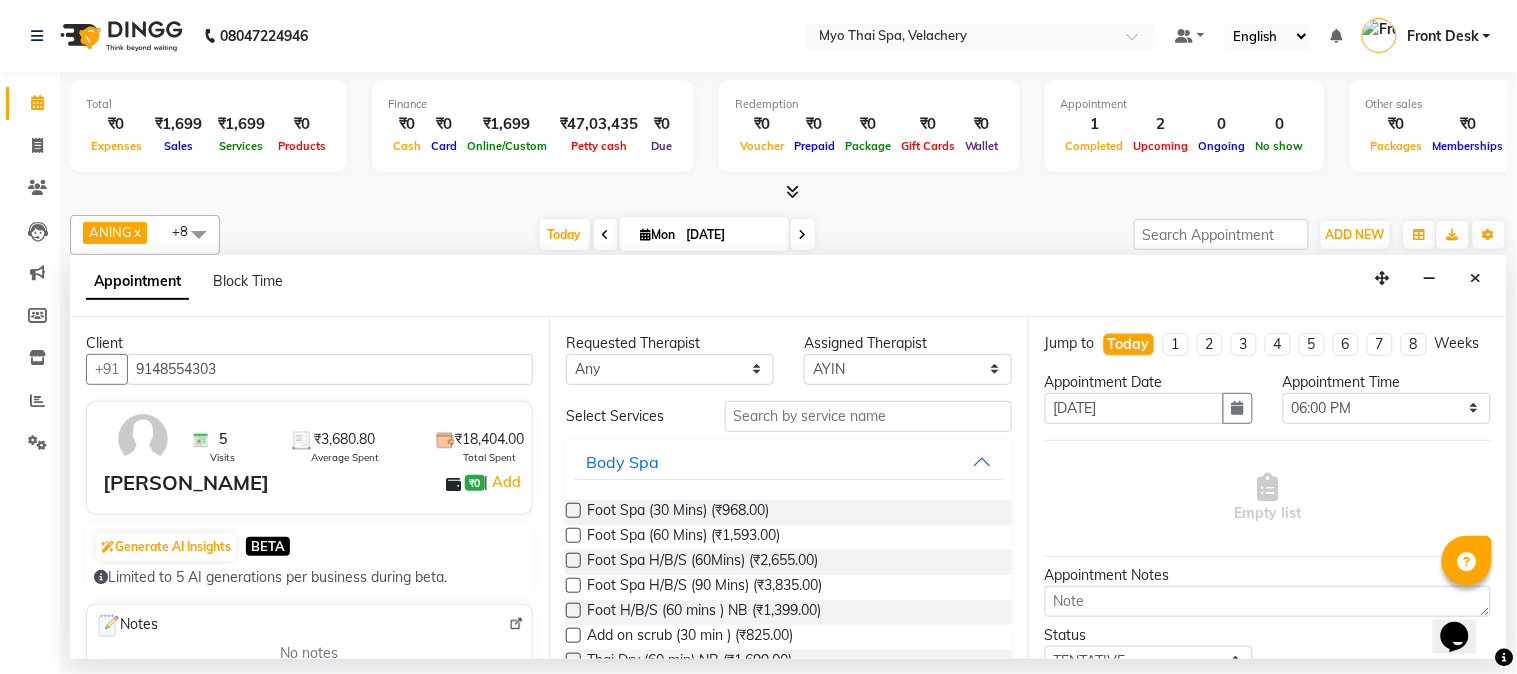 type on "9148554303" 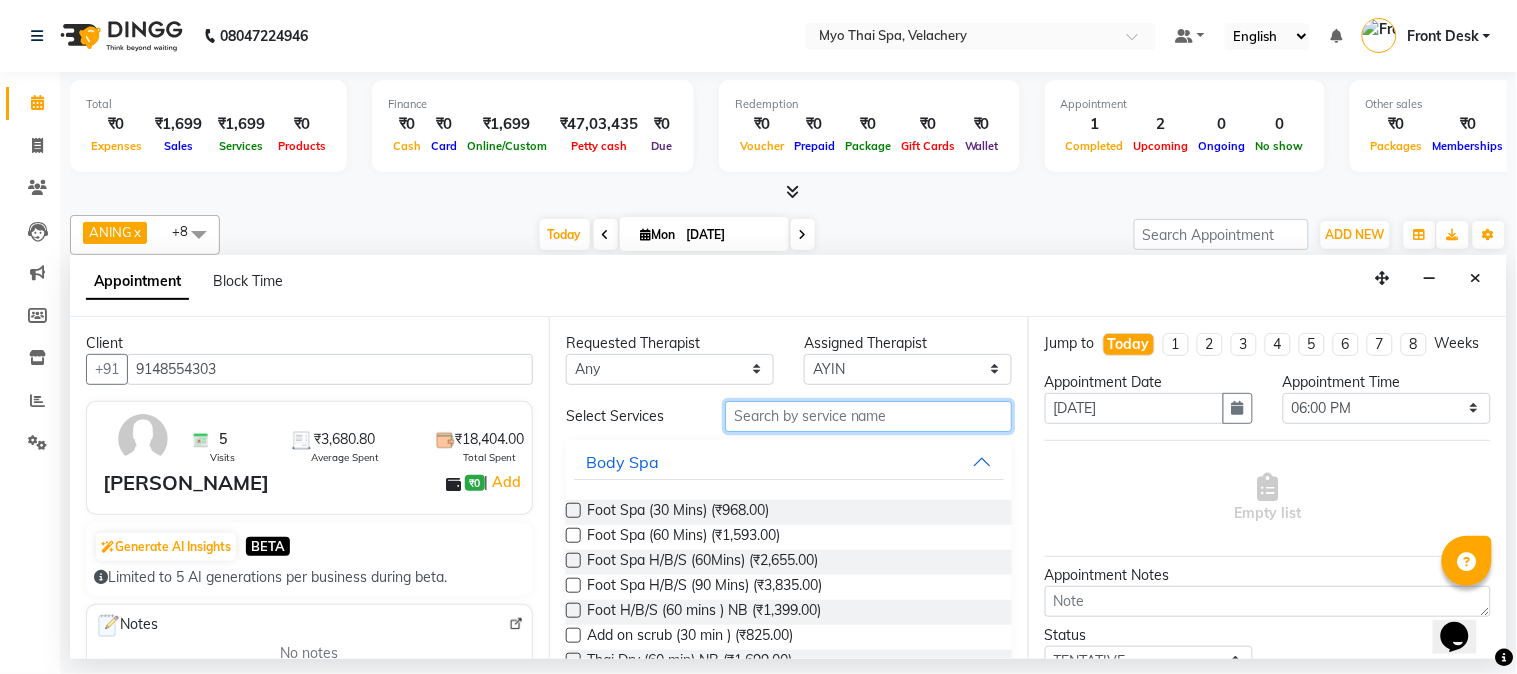 click at bounding box center (868, 416) 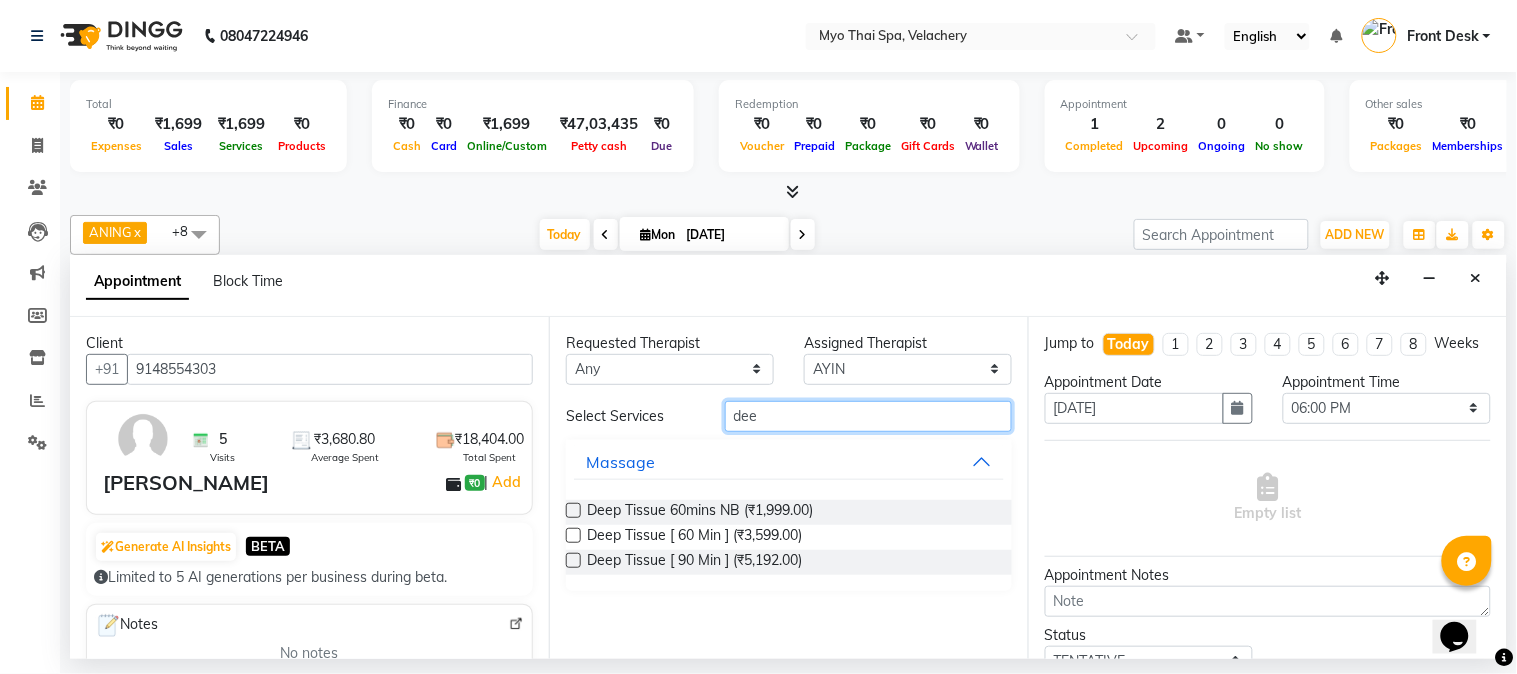 type on "dee" 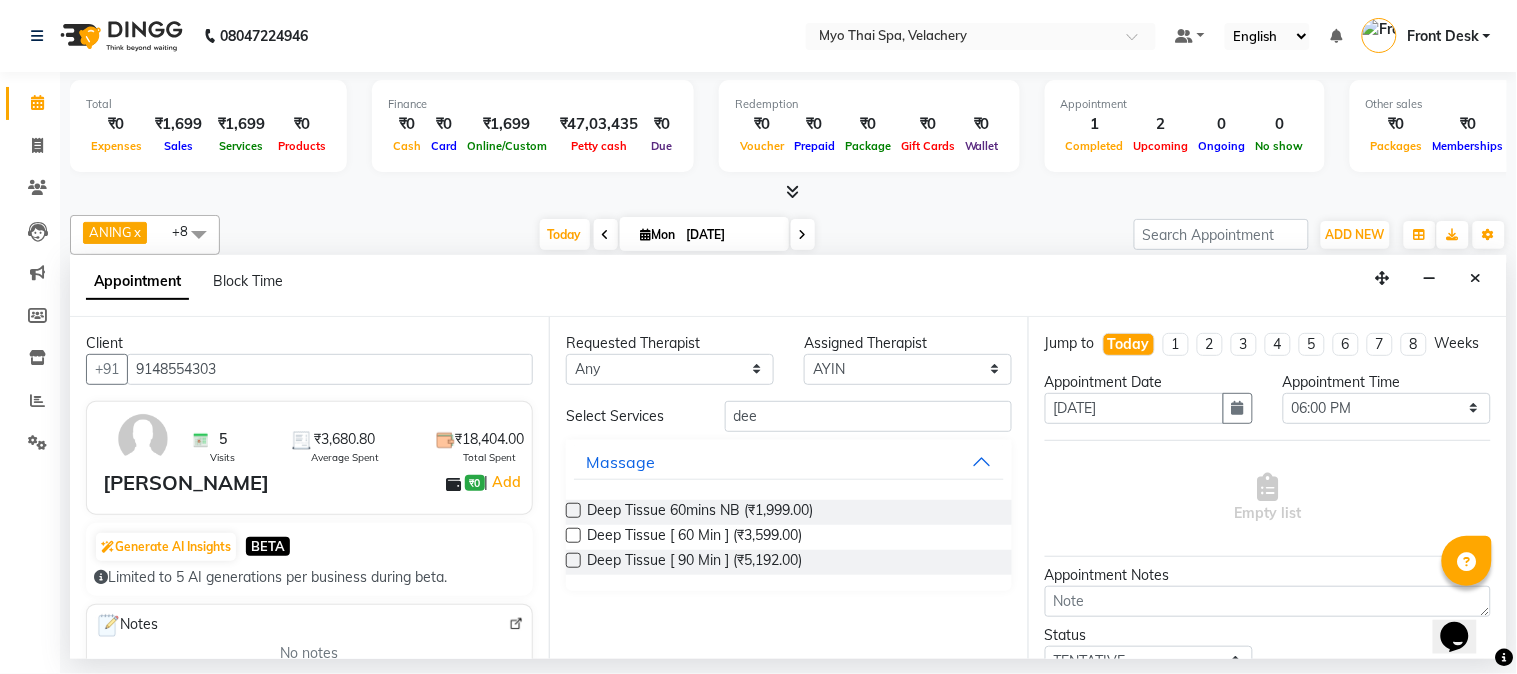 click at bounding box center (573, 535) 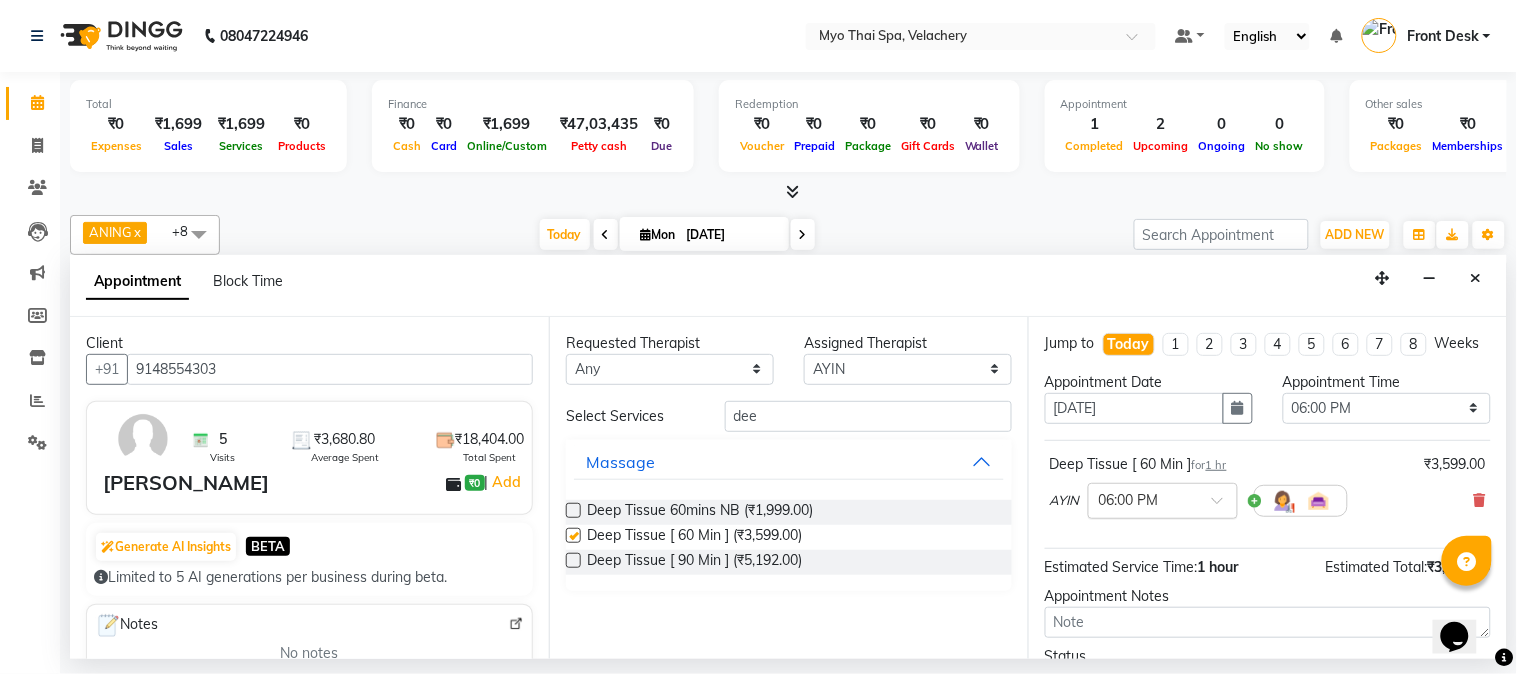 checkbox on "false" 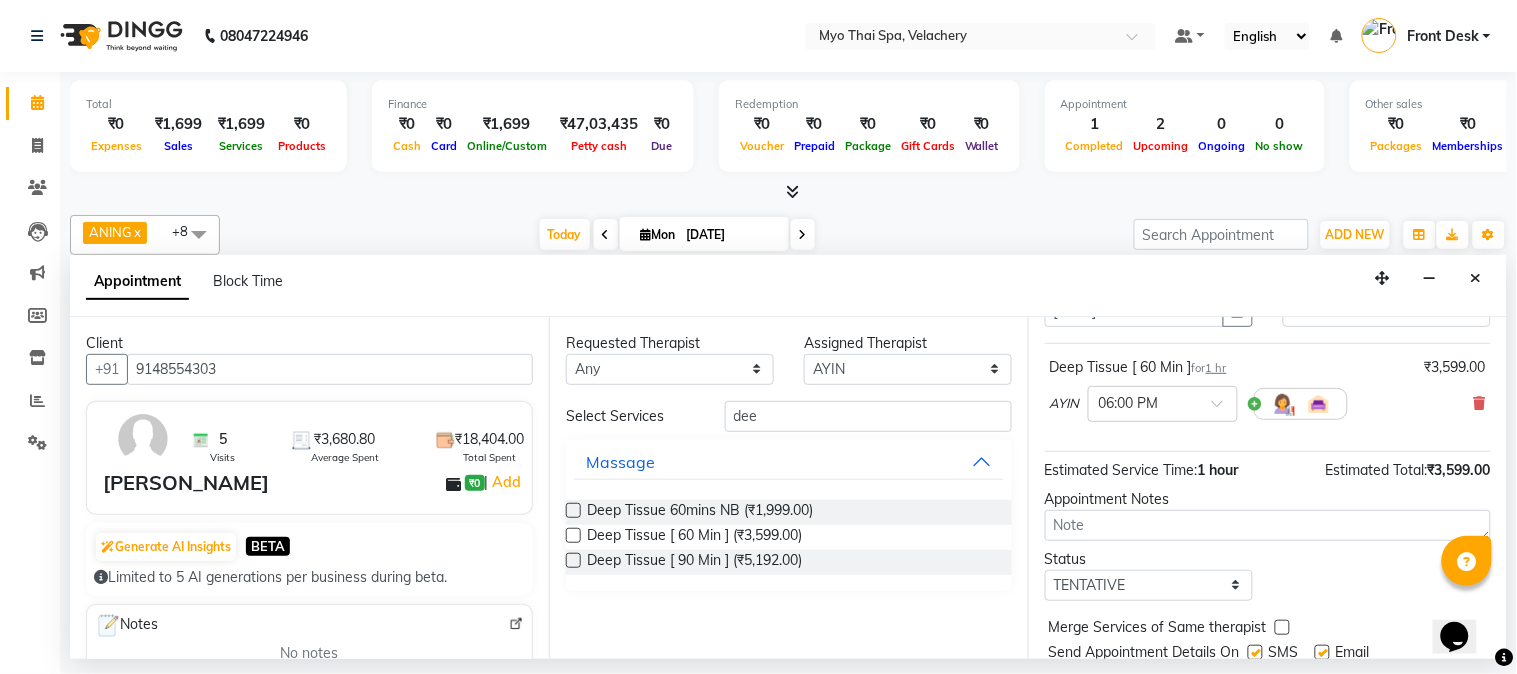 scroll, scrollTop: 183, scrollLeft: 0, axis: vertical 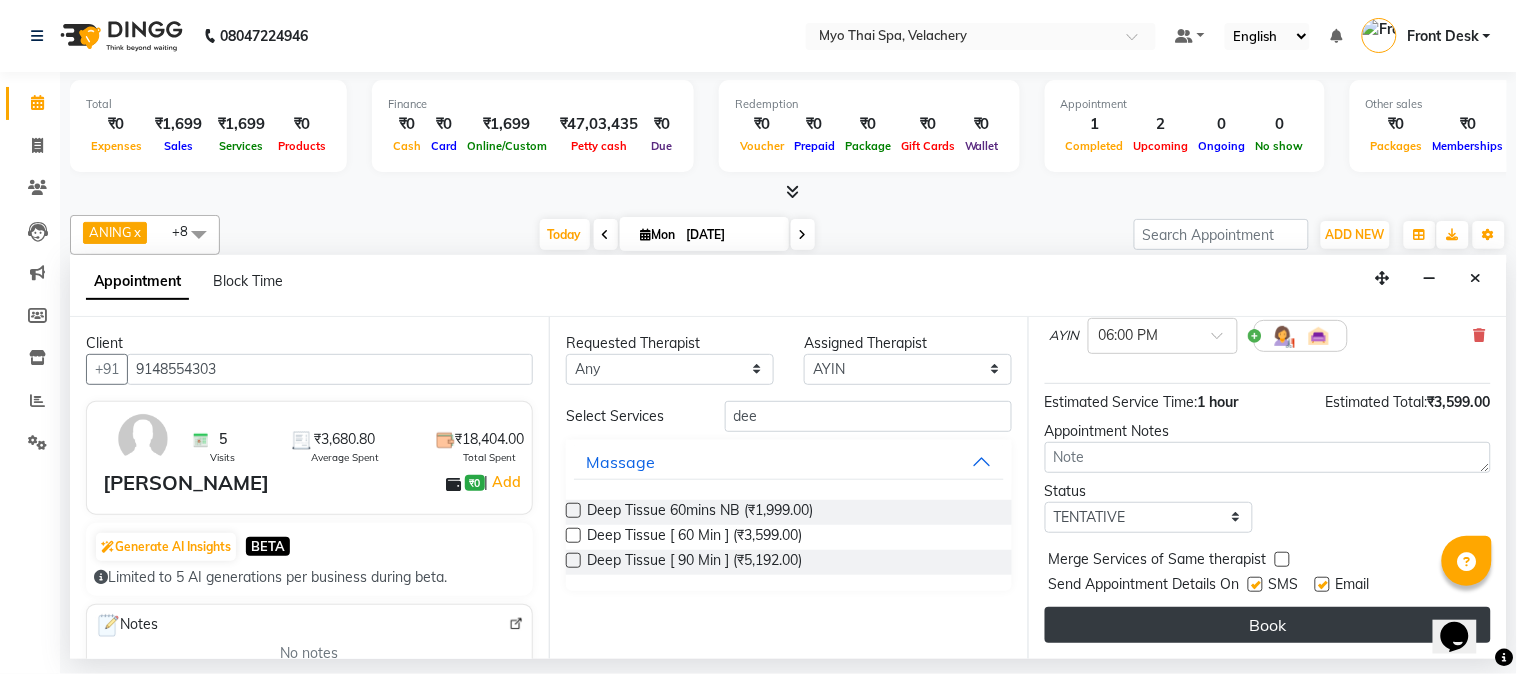 click on "Book" at bounding box center (1268, 625) 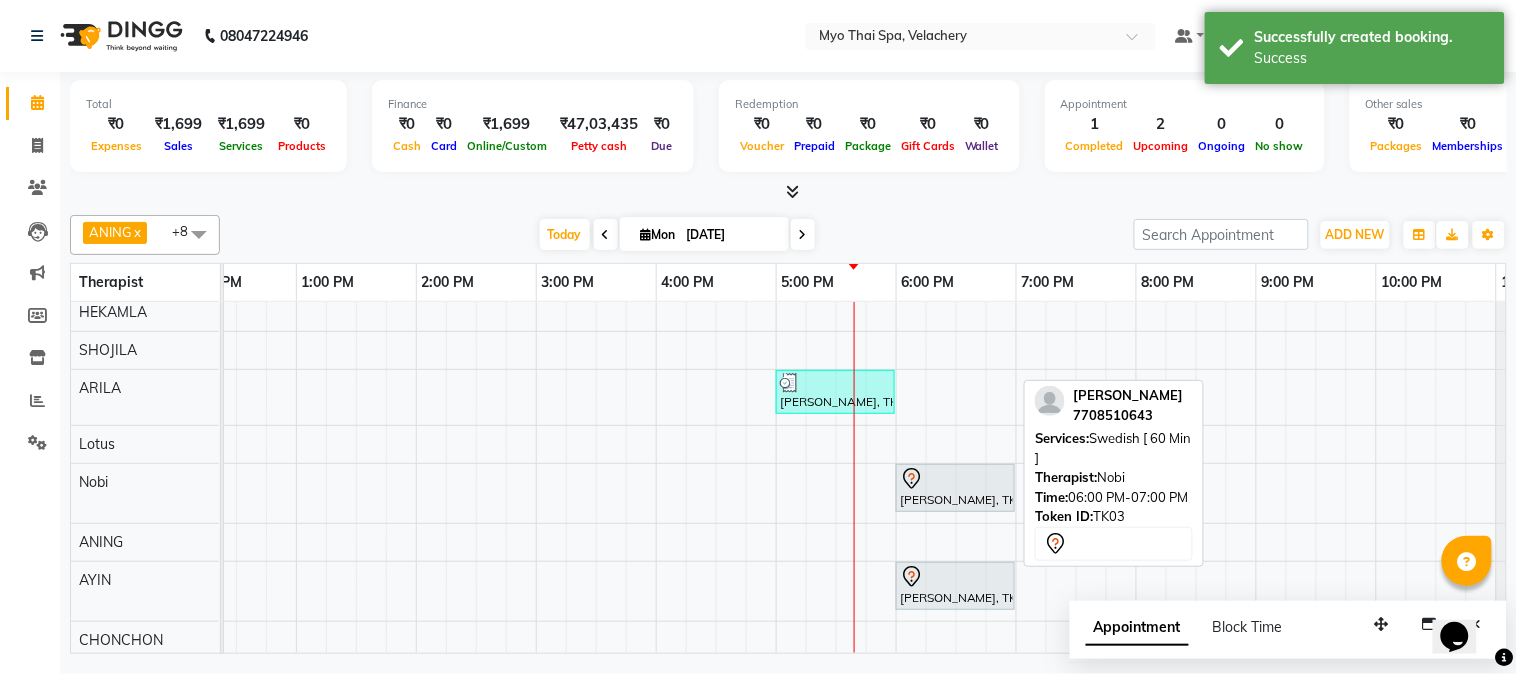 scroll, scrollTop: 52, scrollLeft: 408, axis: both 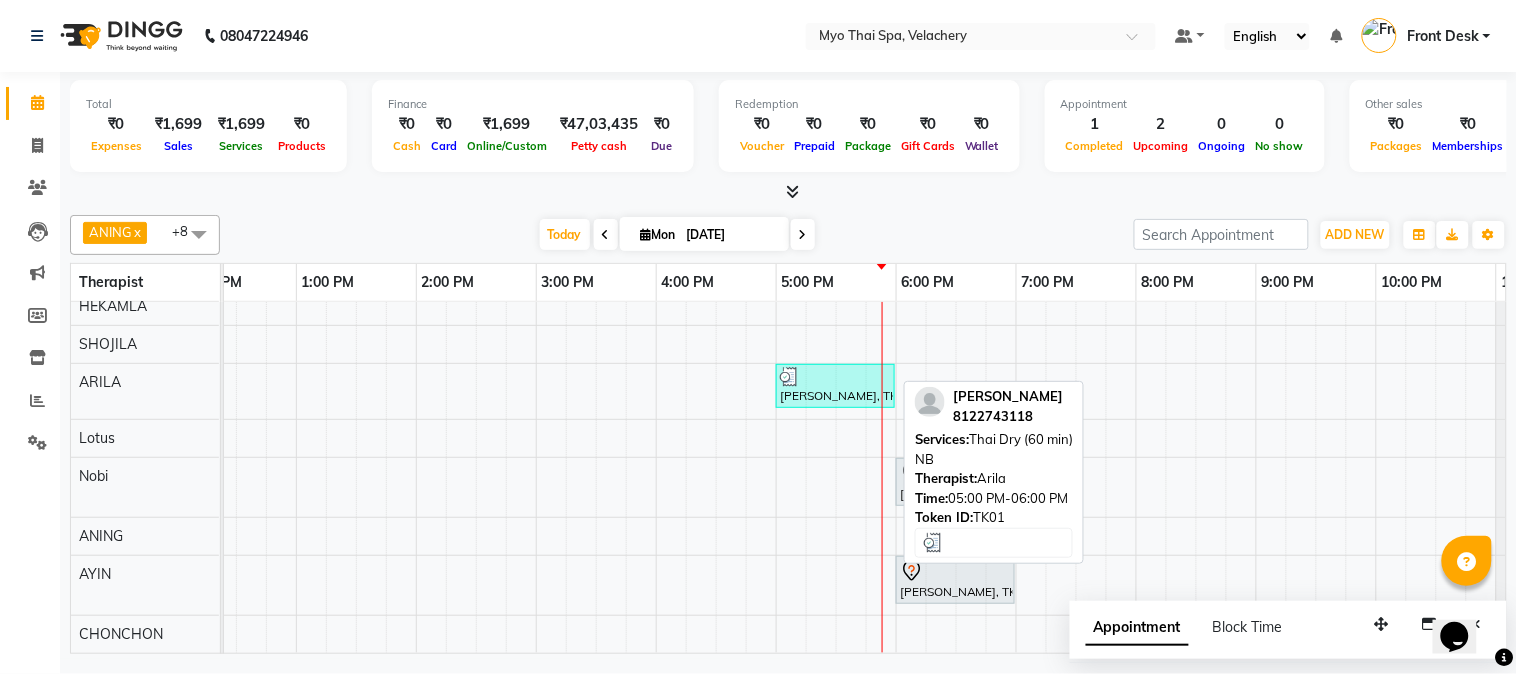 click at bounding box center (835, 377) 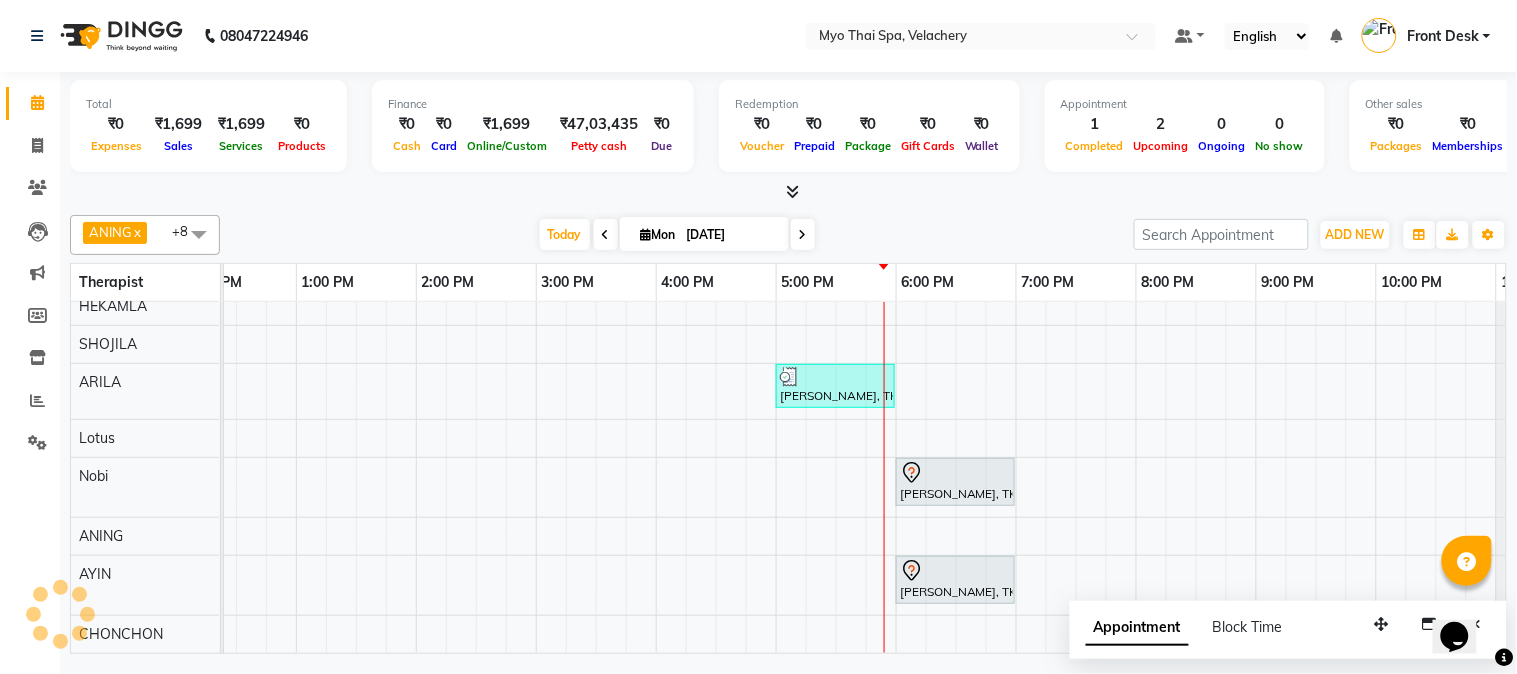 select on "3" 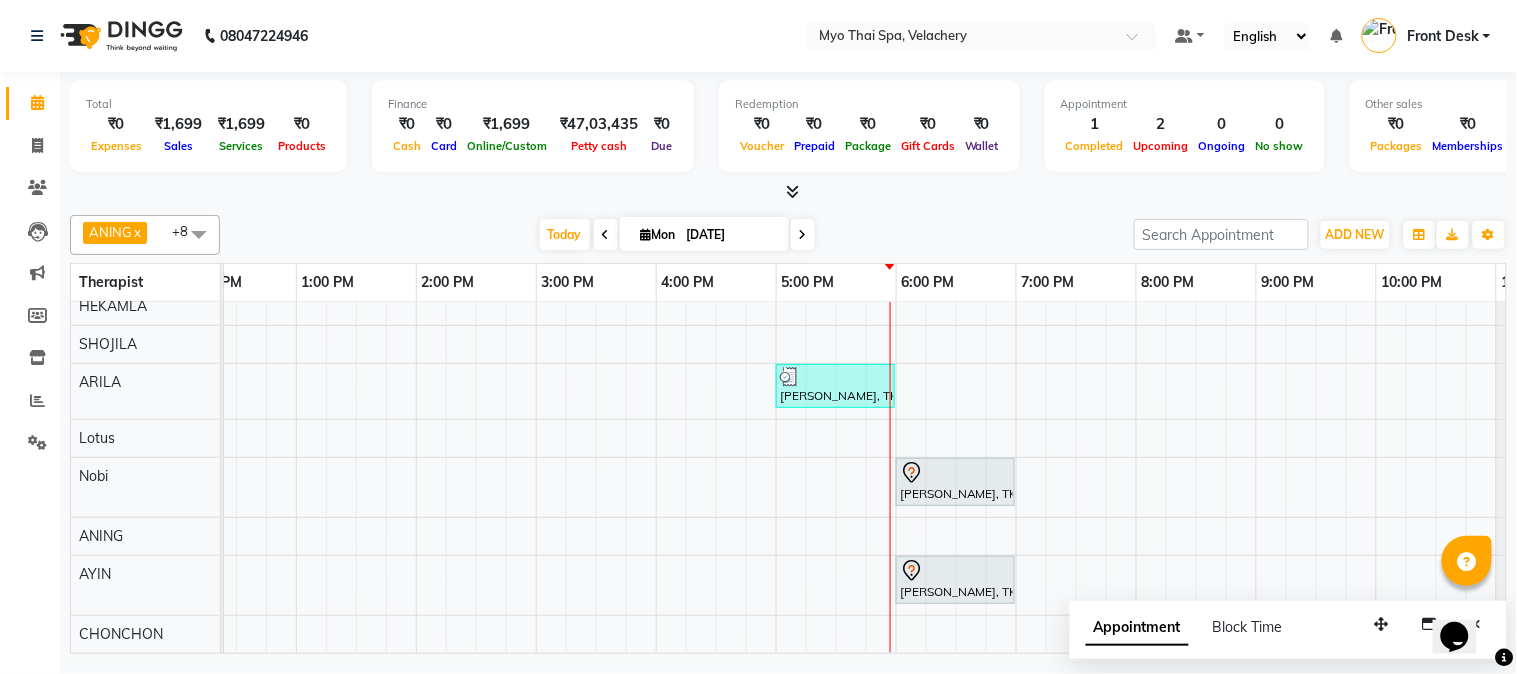 scroll, scrollTop: 38, scrollLeft: 408, axis: both 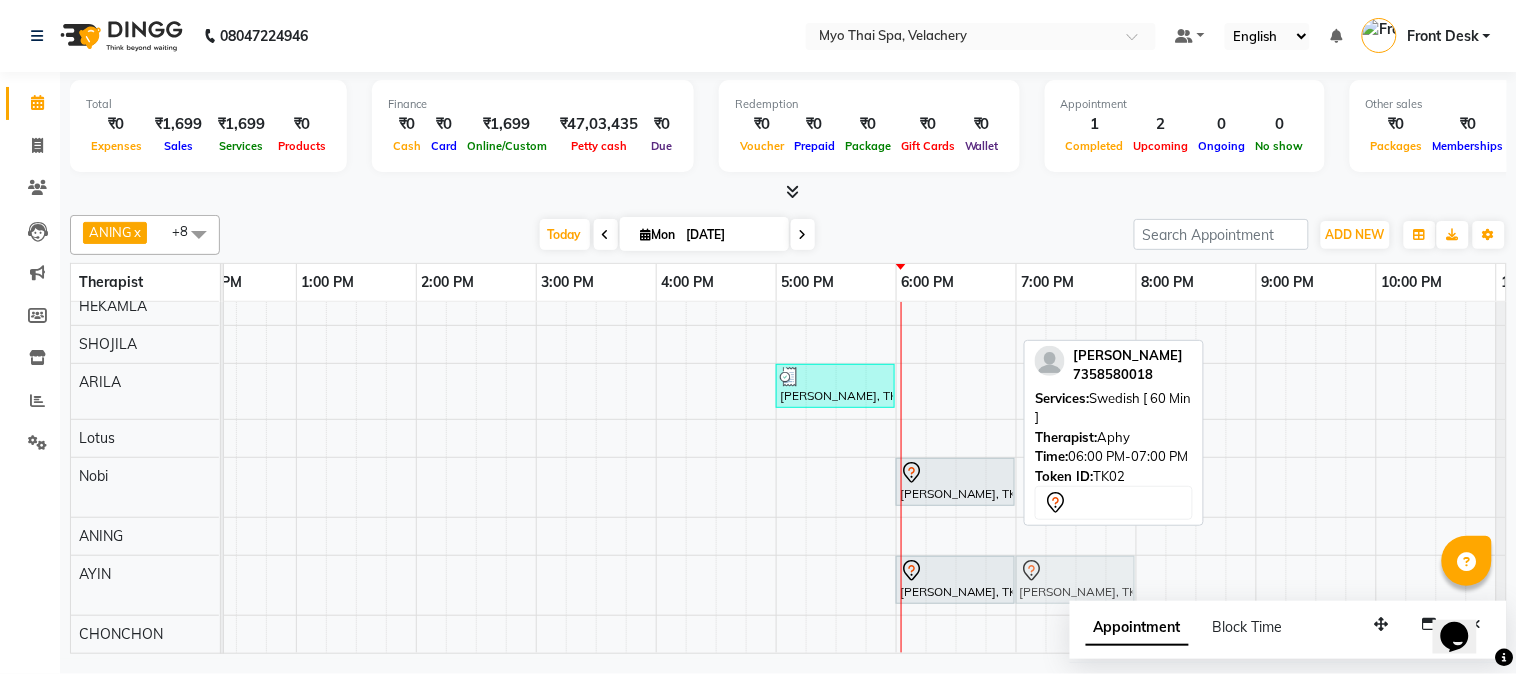 drag, startPoint x: 951, startPoint y: 324, endPoint x: 1078, endPoint y: 596, distance: 300.18826 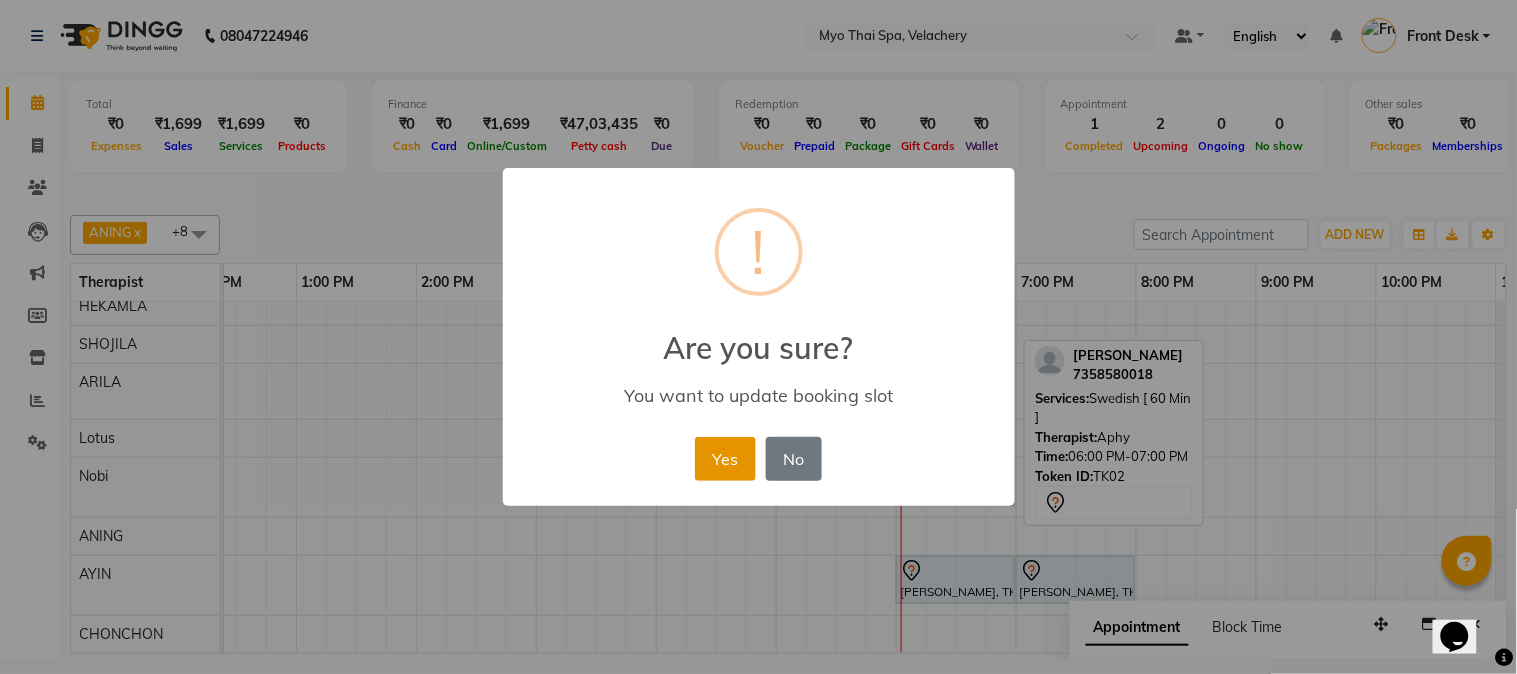 click on "Yes" at bounding box center (725, 459) 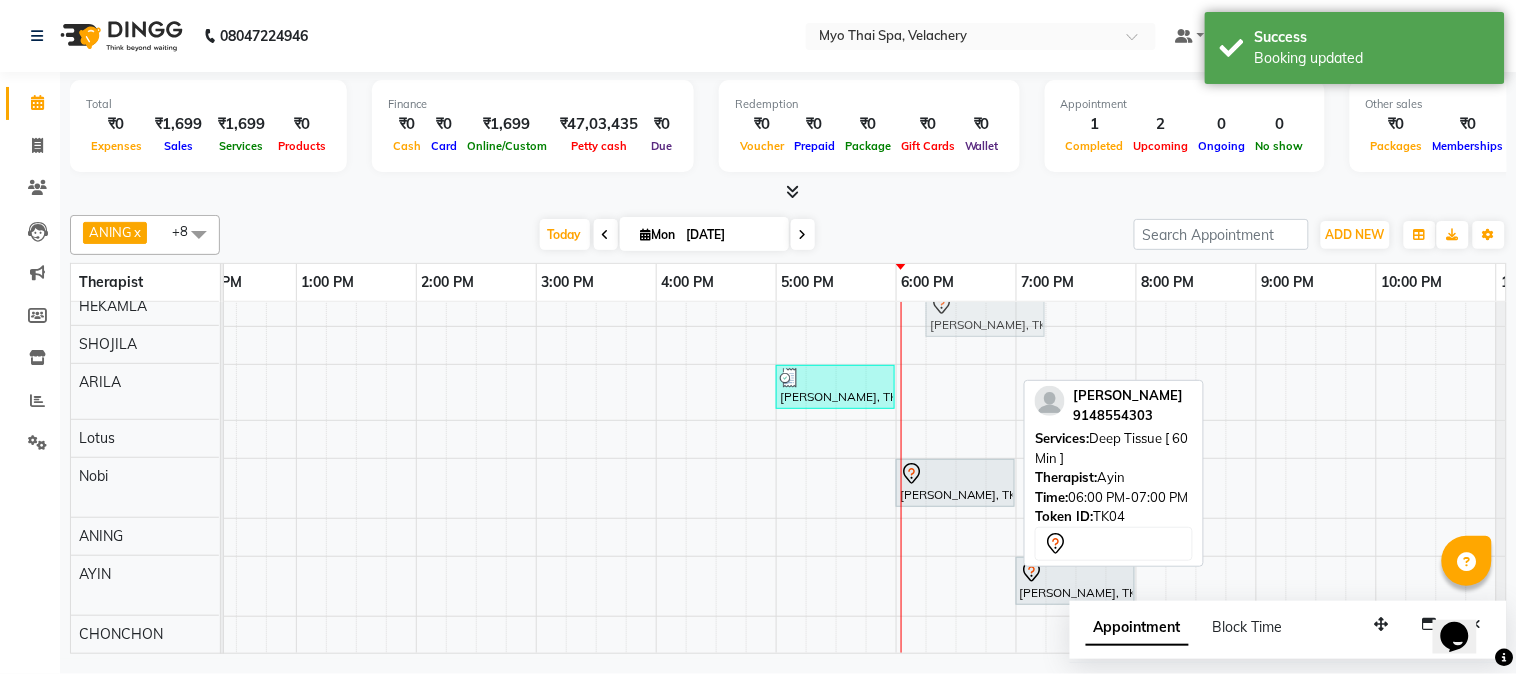 drag, startPoint x: 934, startPoint y: 574, endPoint x: 956, endPoint y: 328, distance: 246.98178 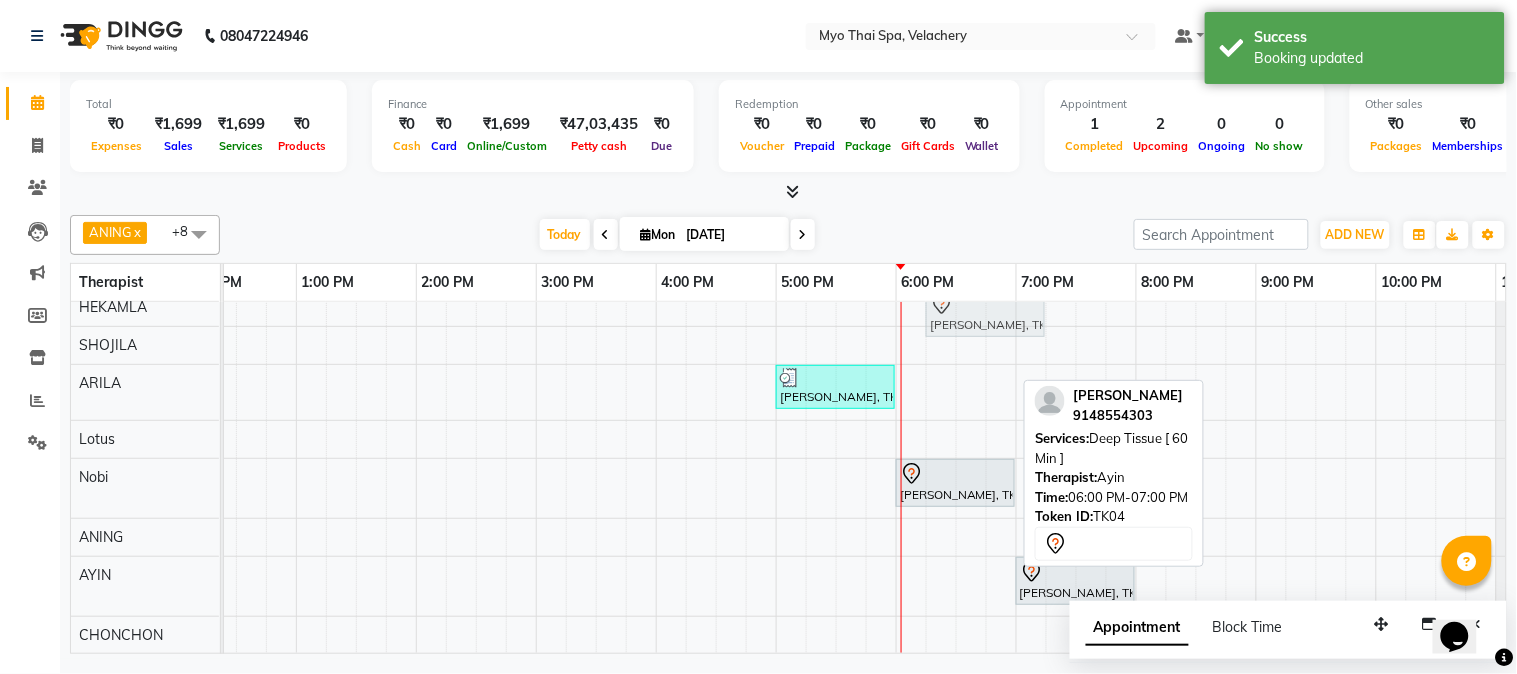 click on "[PERSON_NAME], TK04, 06:00 PM-07:00 PM, Deep Tissue [ 60 Min ]     [PERSON_NAME], TK01, 05:00 PM-06:00 PM, Thai Dry (60 min) [PERSON_NAME], TK03, 06:00 PM-07:00 PM, Swedish [ 60 Min ]             [PERSON_NAME], TK04, 06:00 PM-07:00 PM, Deep Tissue [ 60 Min ]             [PERSON_NAME], TK02, 07:00 PM-08:00 PM, Swedish [ 60 Min ]" at bounding box center (716, 452) 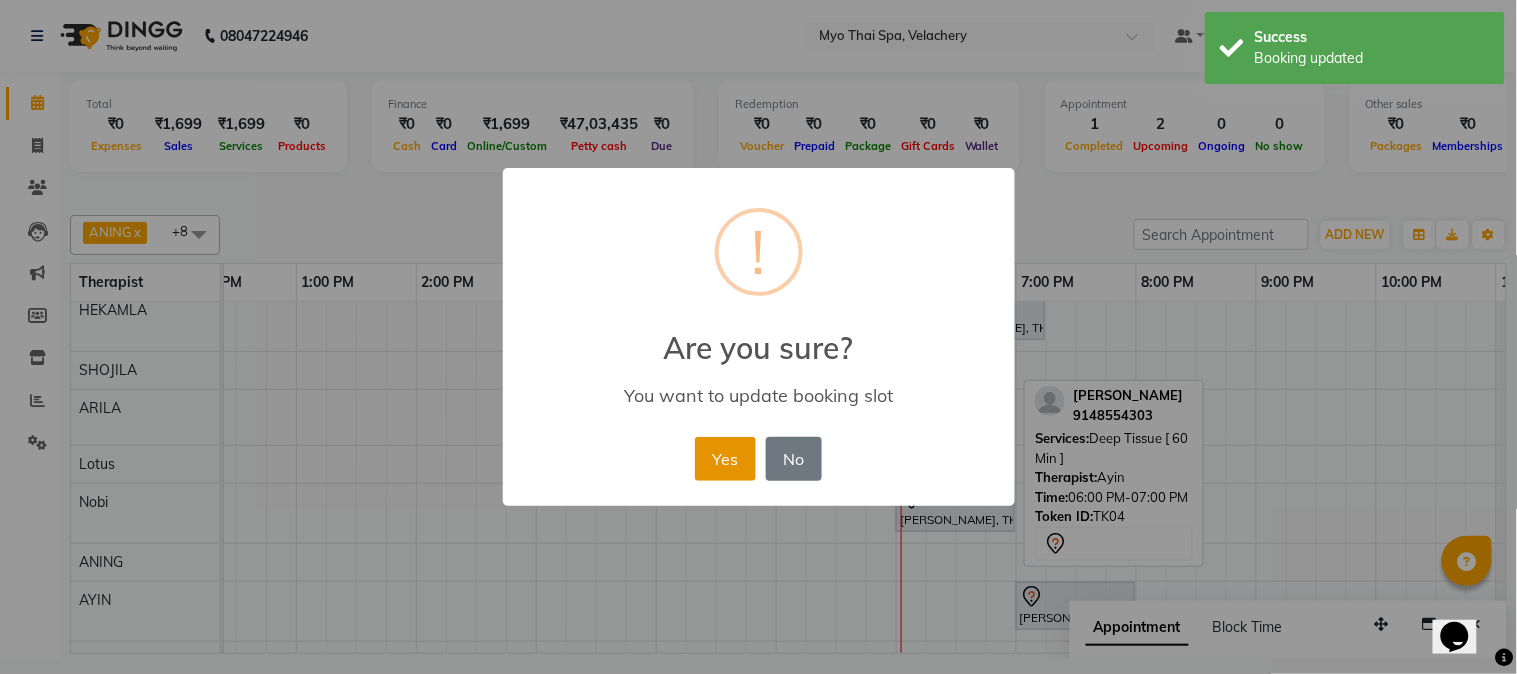 click on "Yes" at bounding box center (725, 459) 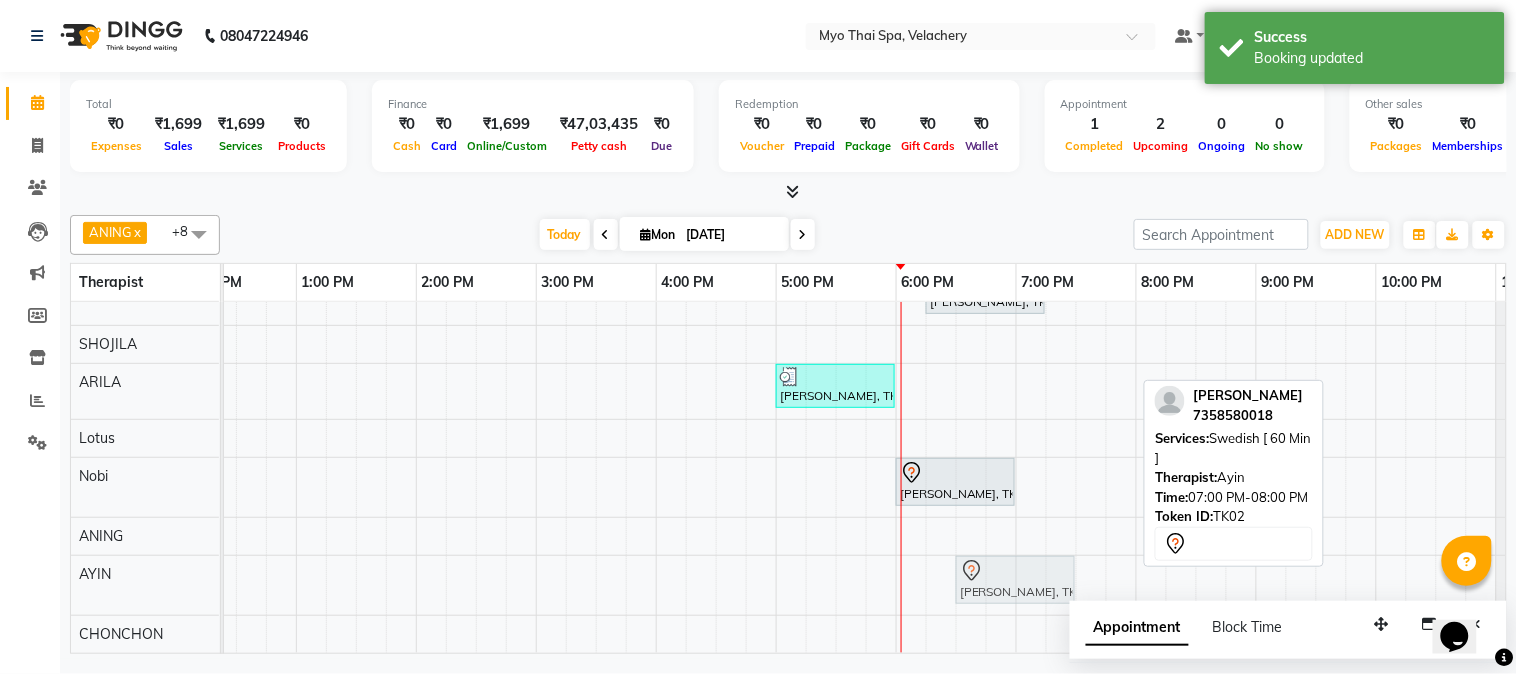 drag, startPoint x: 1041, startPoint y: 610, endPoint x: 980, endPoint y: 601, distance: 61.66036 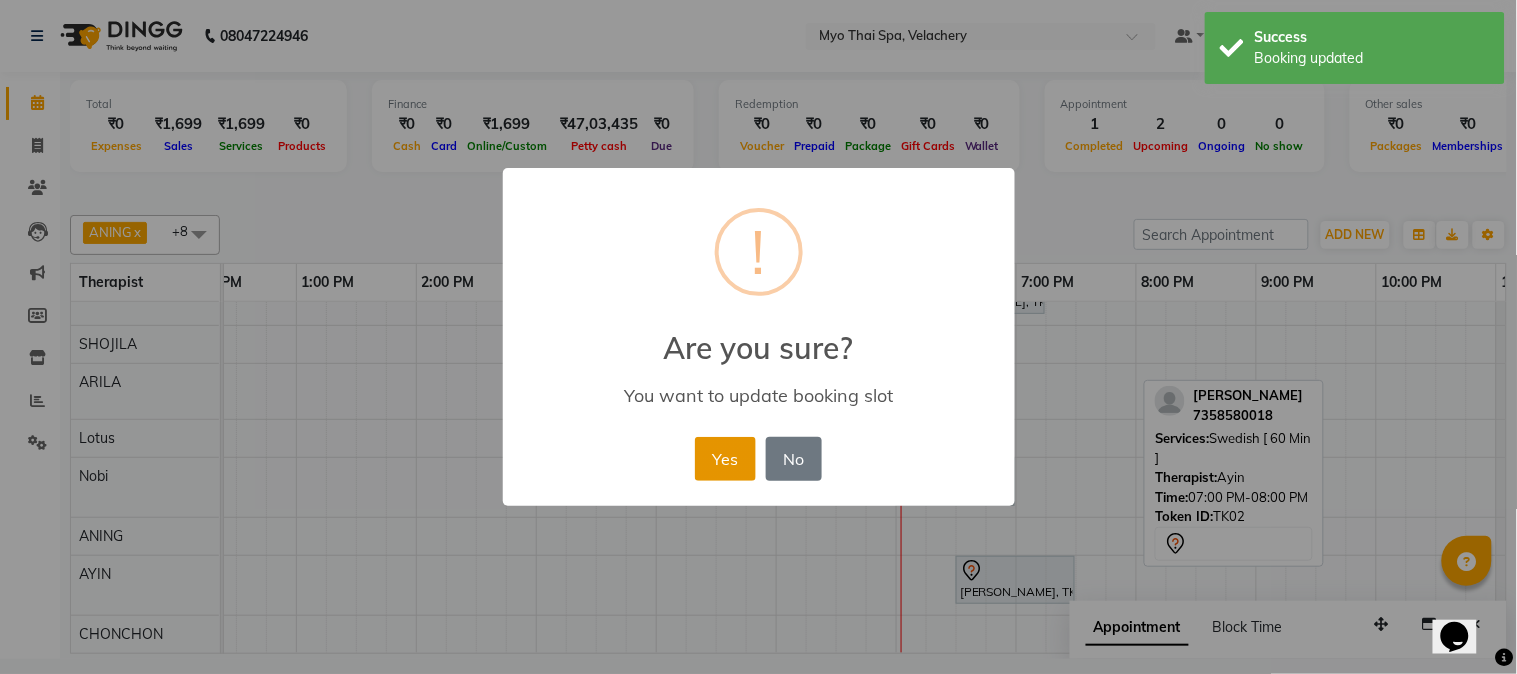 click on "Yes" at bounding box center (725, 459) 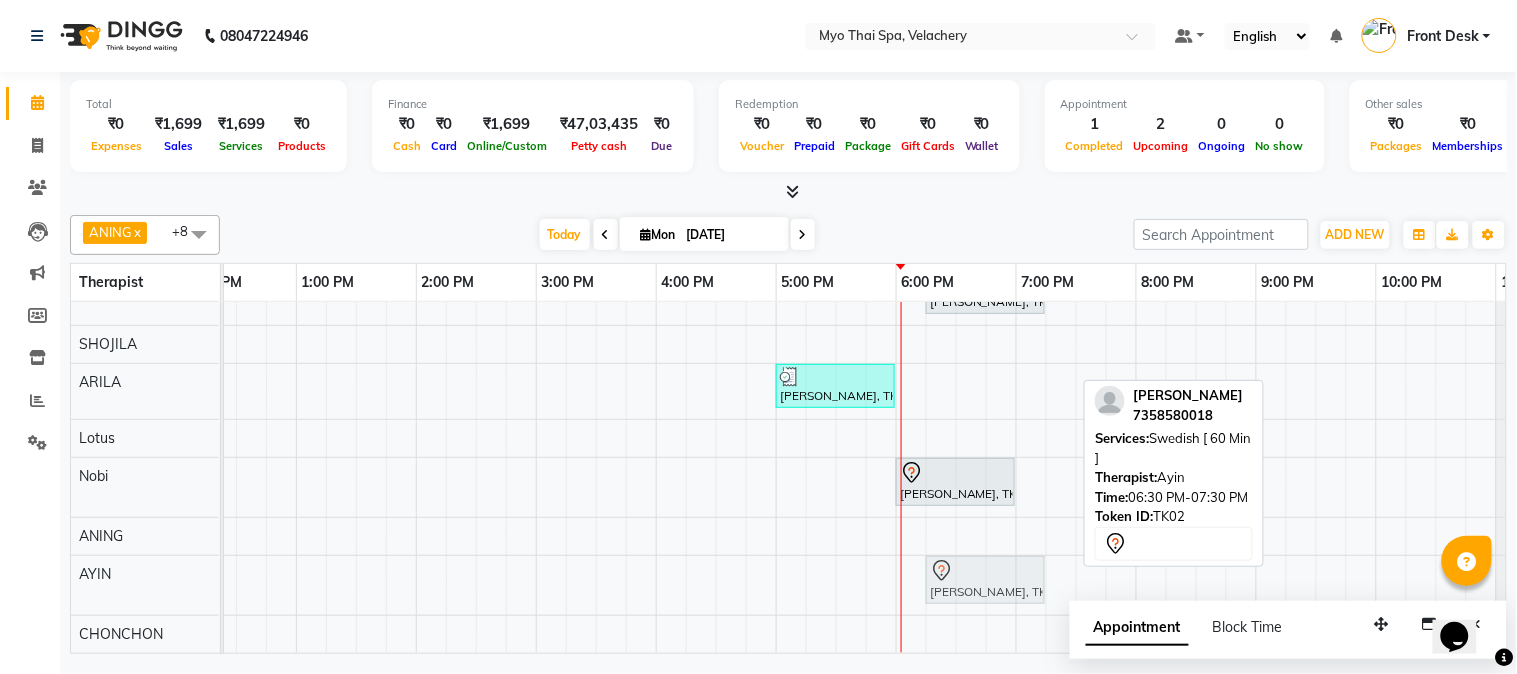 drag, startPoint x: 970, startPoint y: 580, endPoint x: 943, endPoint y: 582, distance: 27.073973 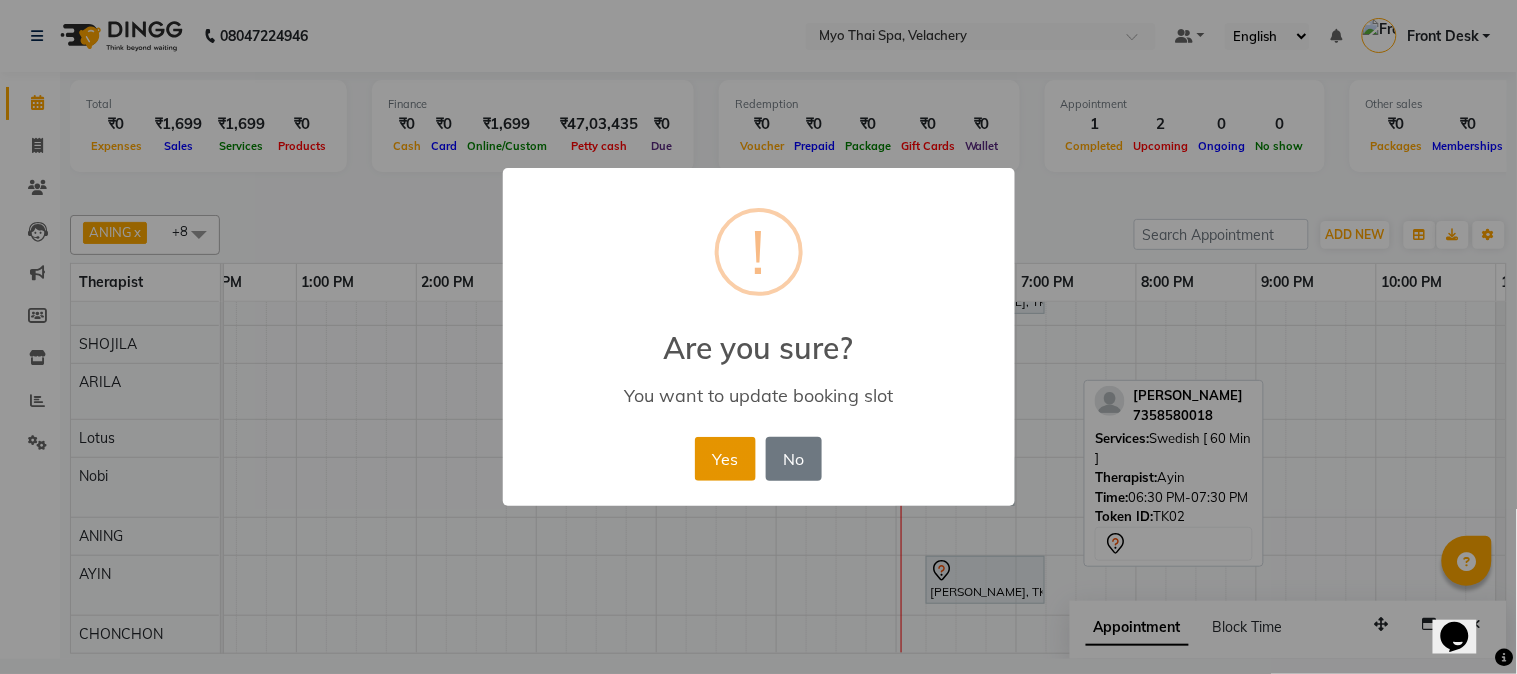 click on "Yes" at bounding box center (725, 459) 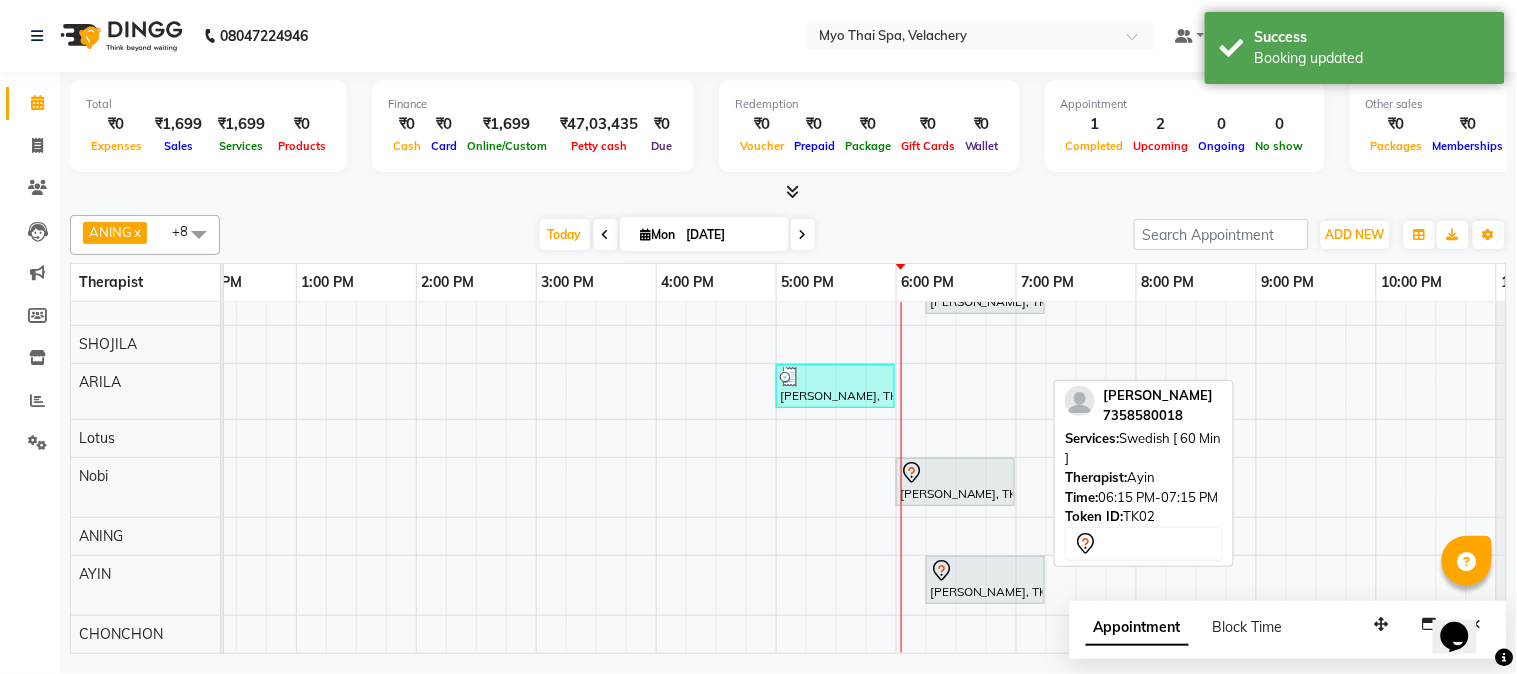 click on "[PERSON_NAME], TK02, 06:15 PM-07:15 PM, Swedish [ 60 Min ]" at bounding box center [985, 580] 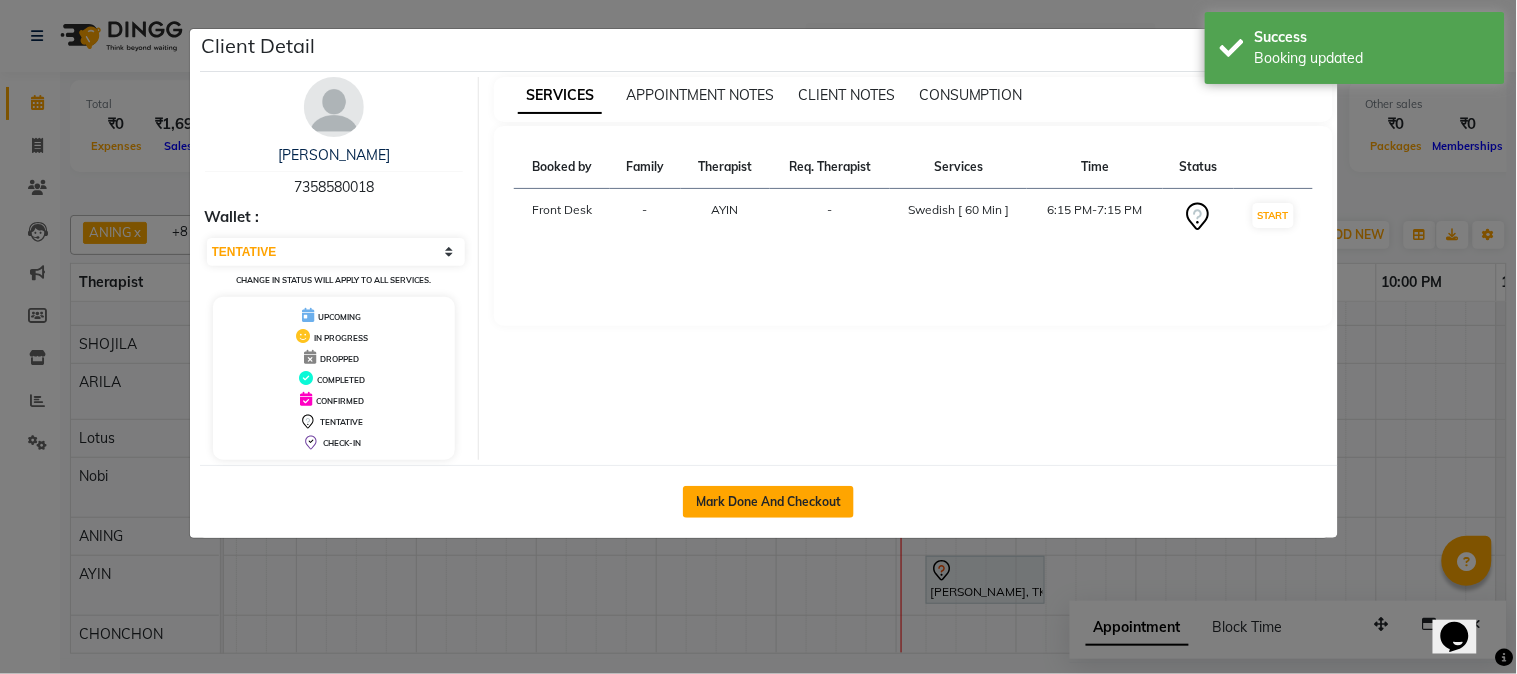 click on "Mark Done And Checkout" 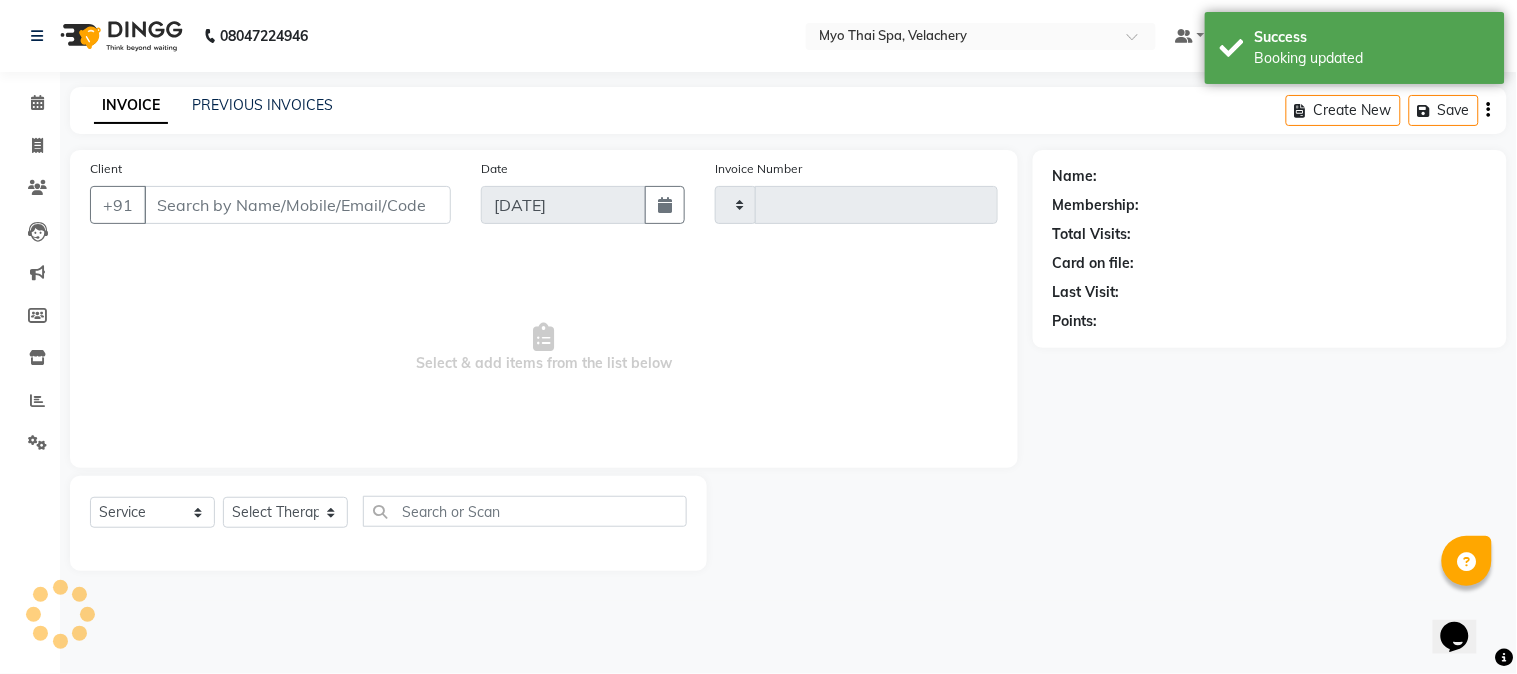 type on "1091" 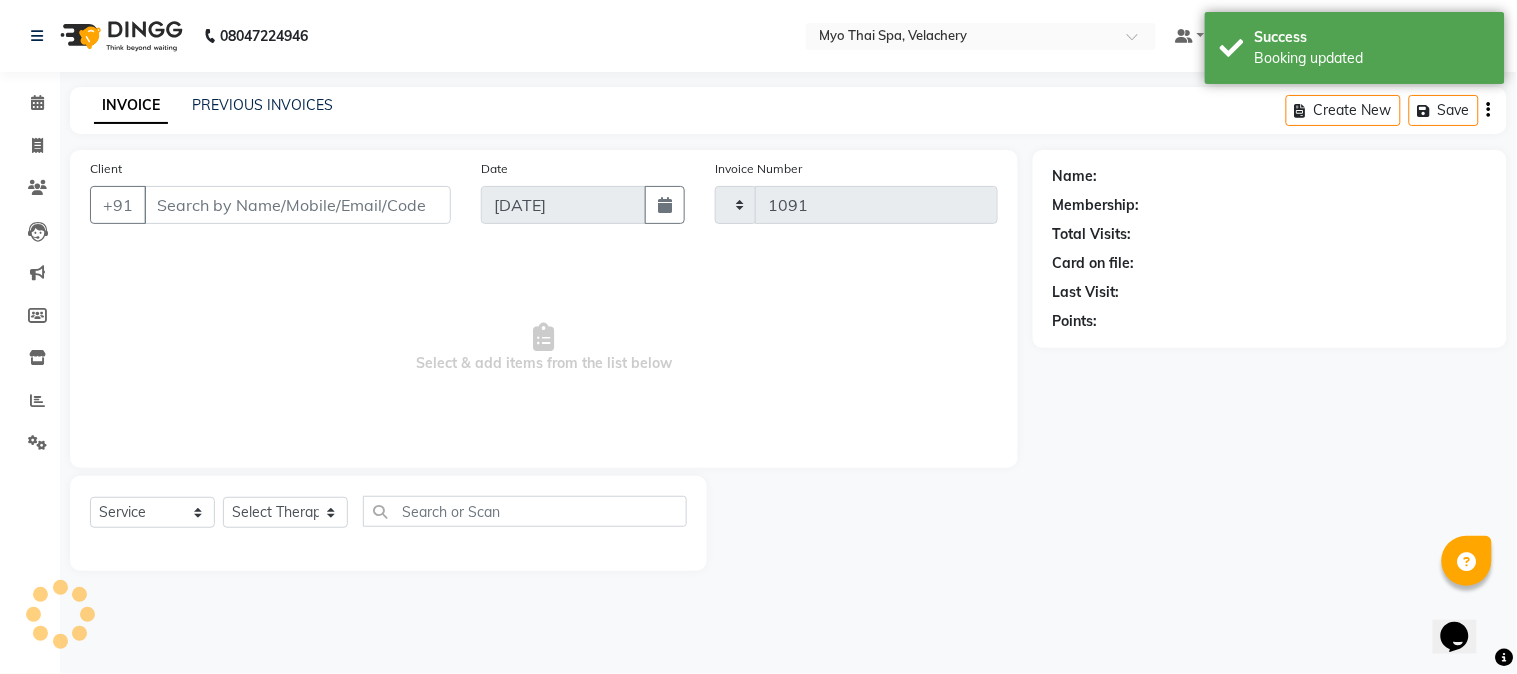 select on "5554" 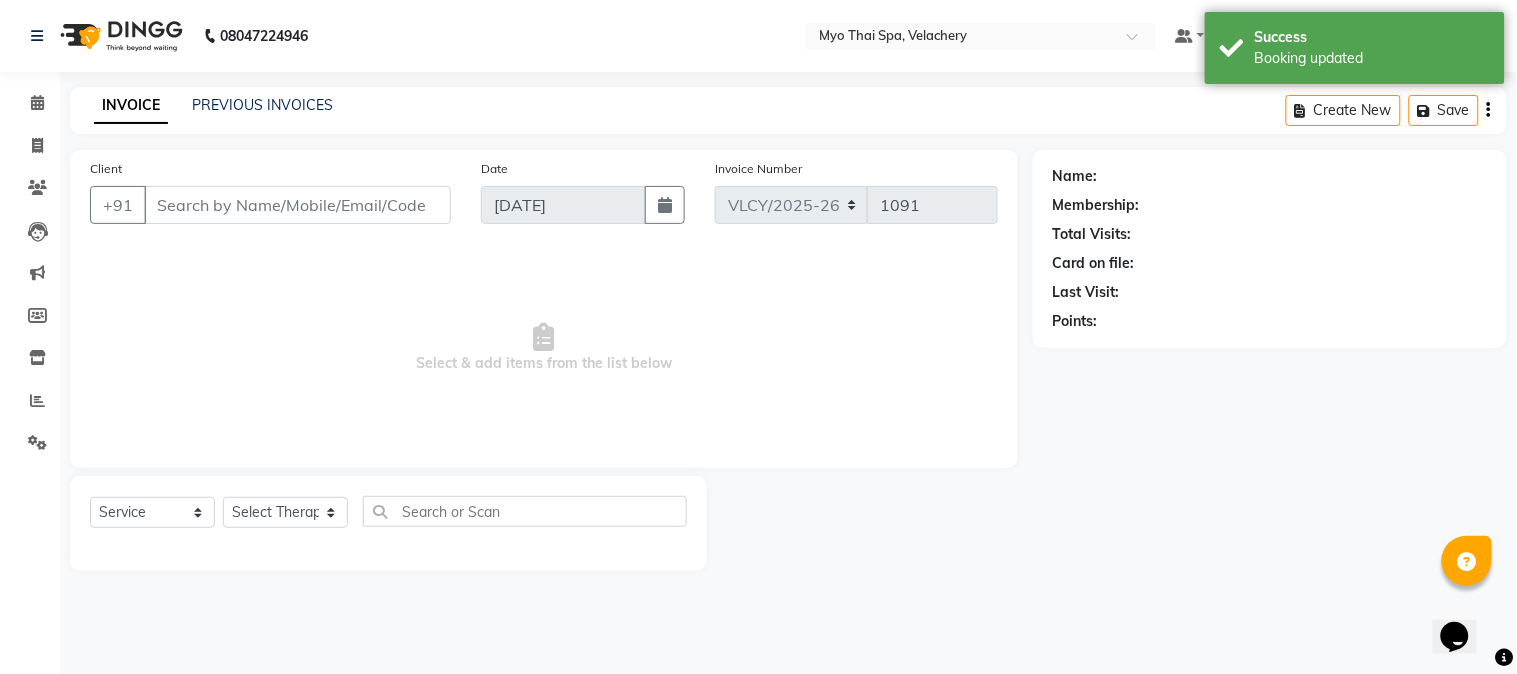 select on "84844" 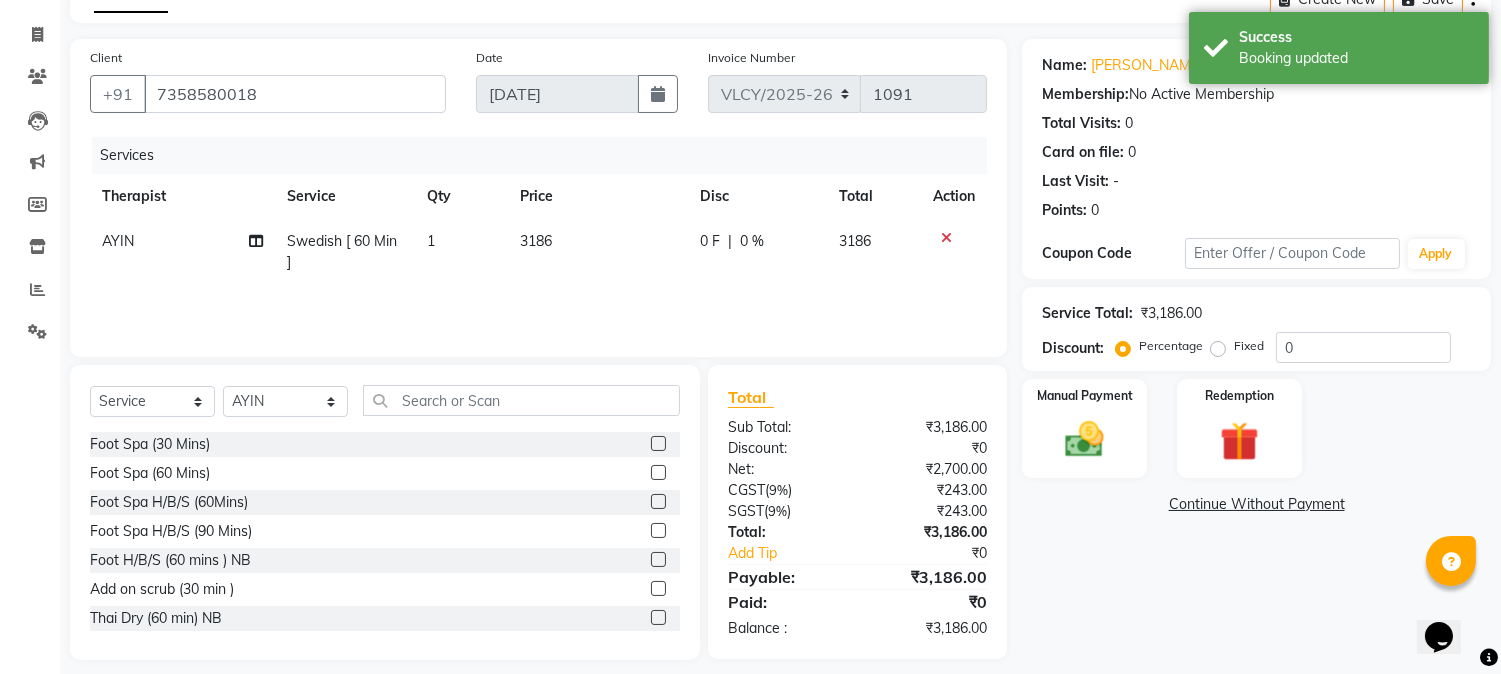 click on "Fixed" 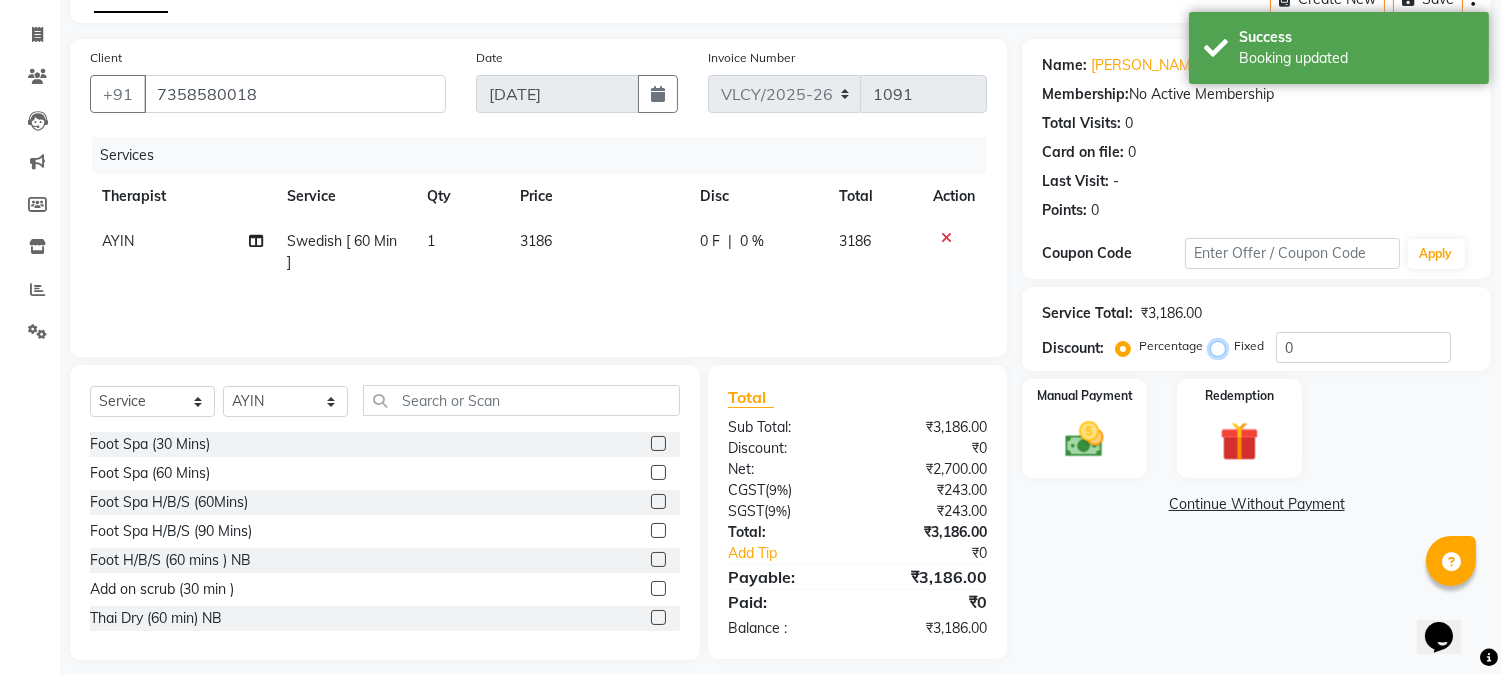 click on "Fixed" at bounding box center [1222, 346] 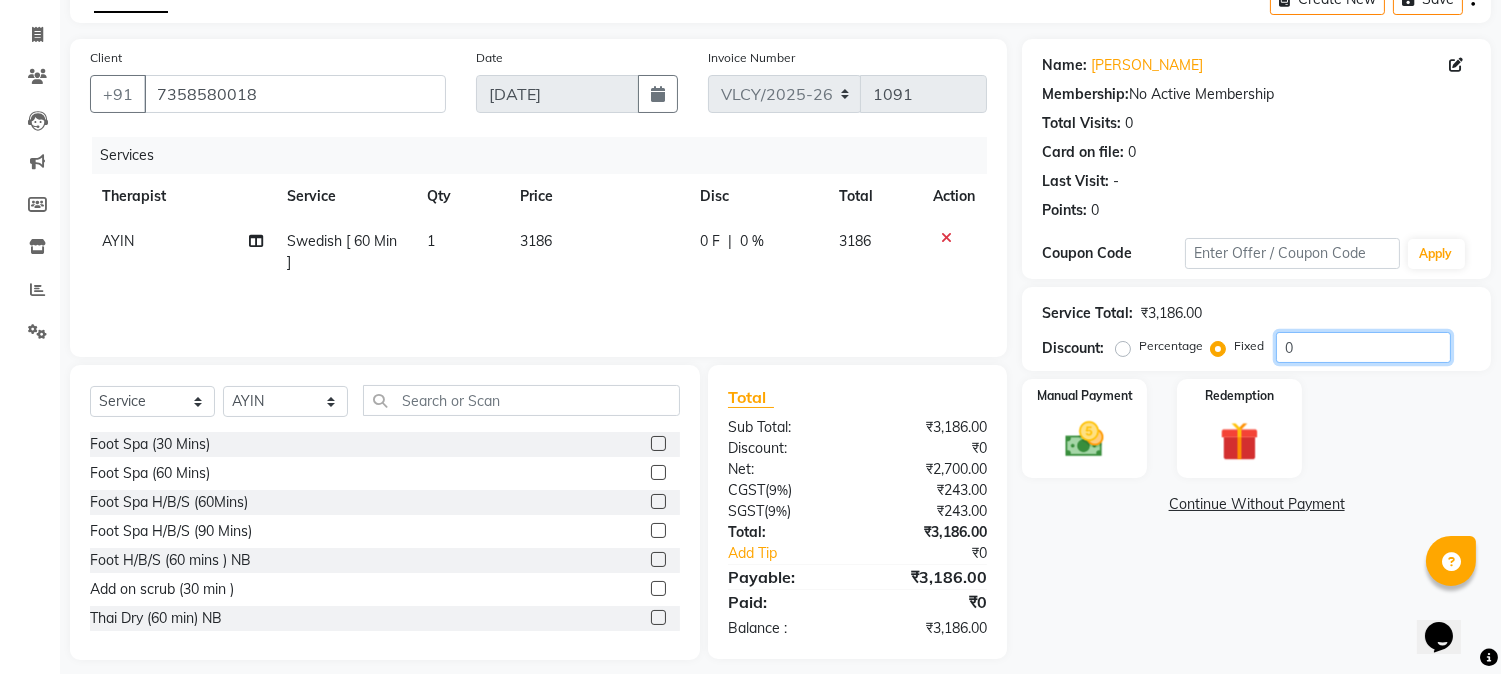 click on "0" 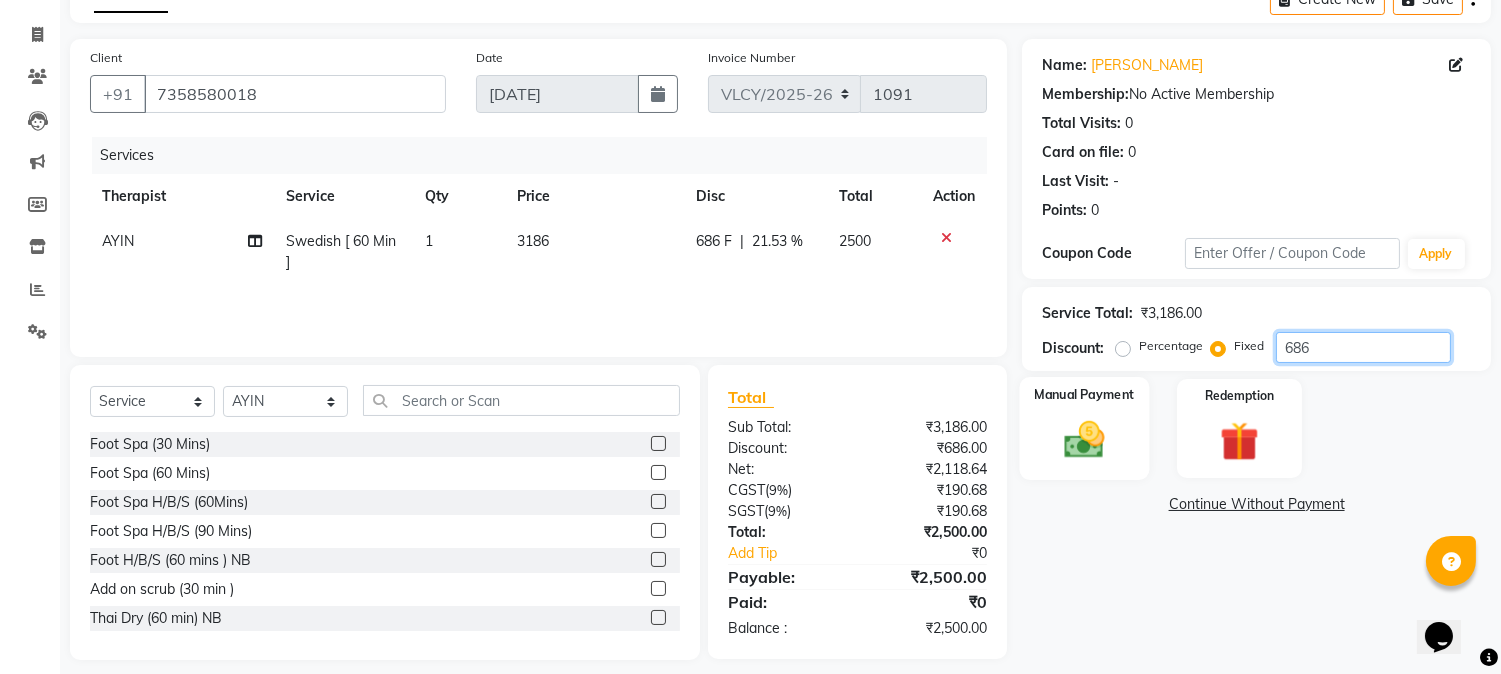 type on "686" 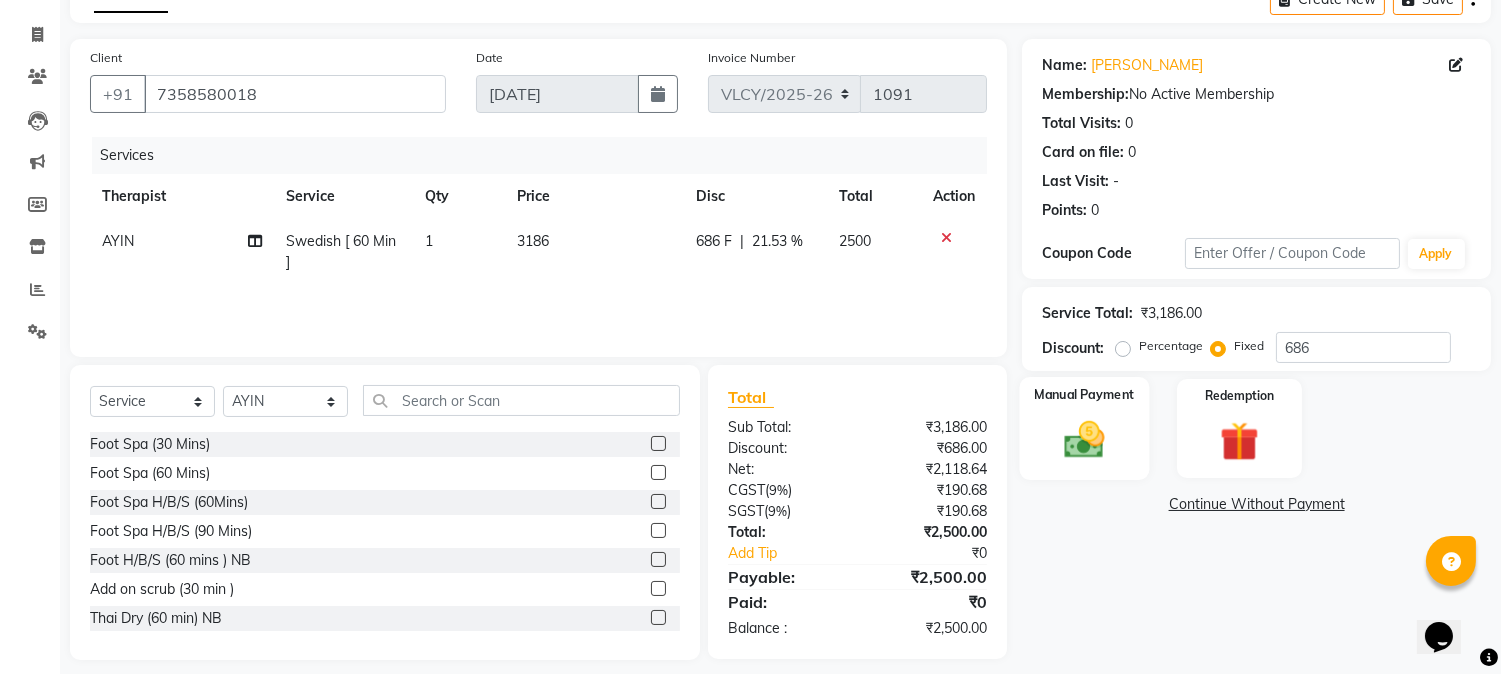 click 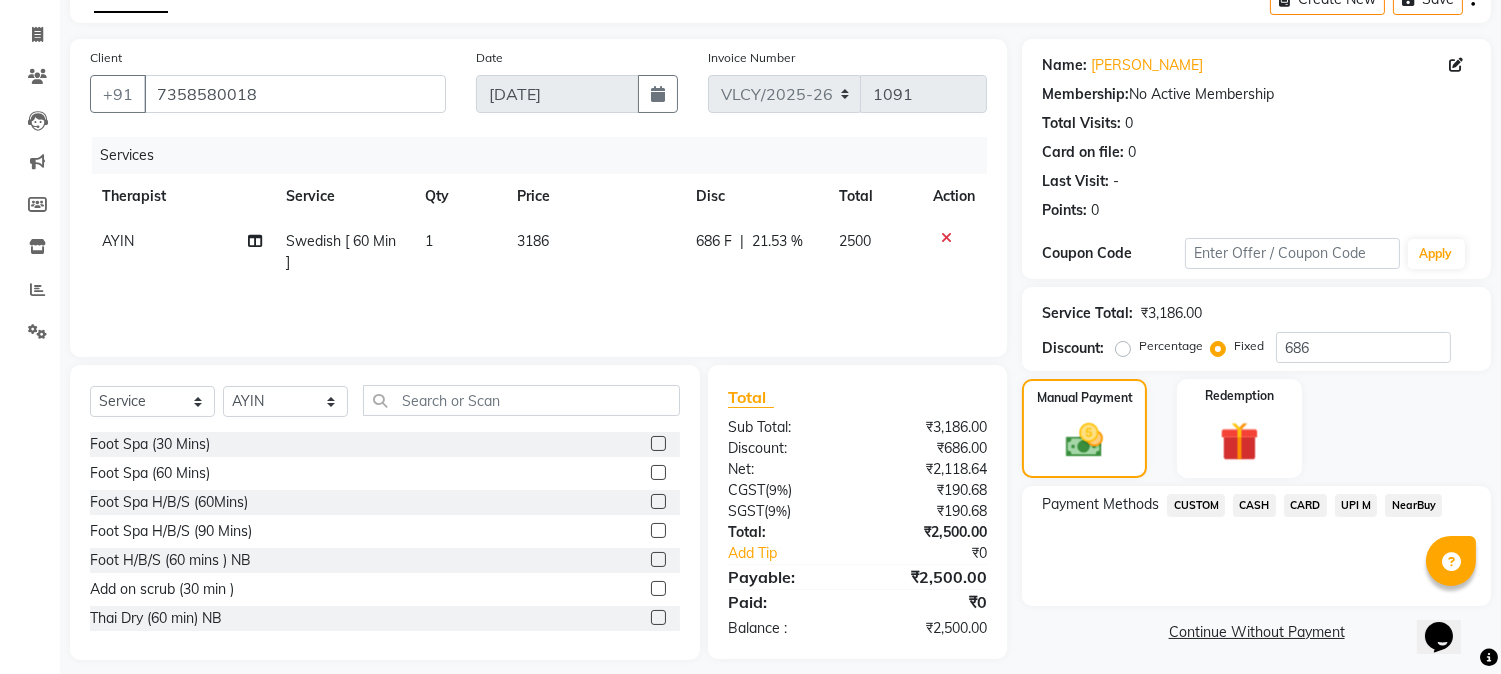 click on "CARD" 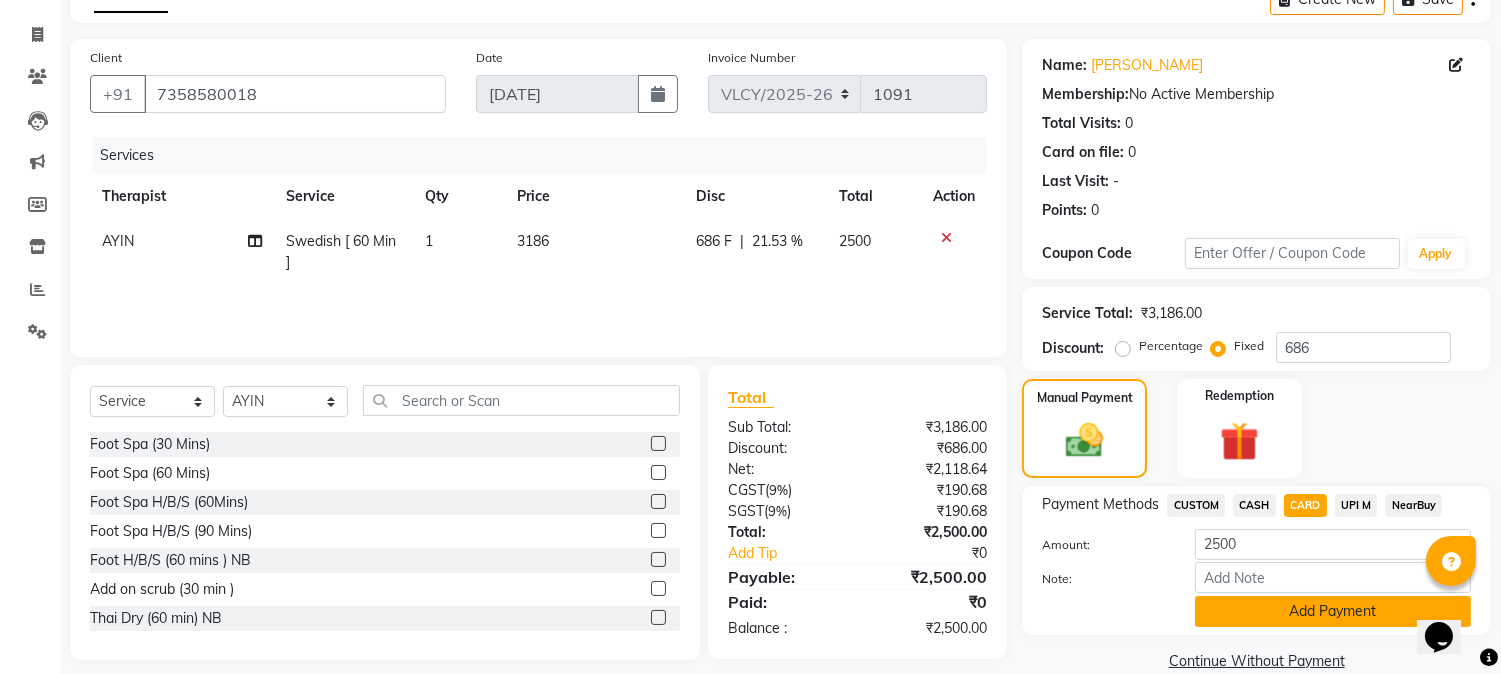 click on "Add Payment" 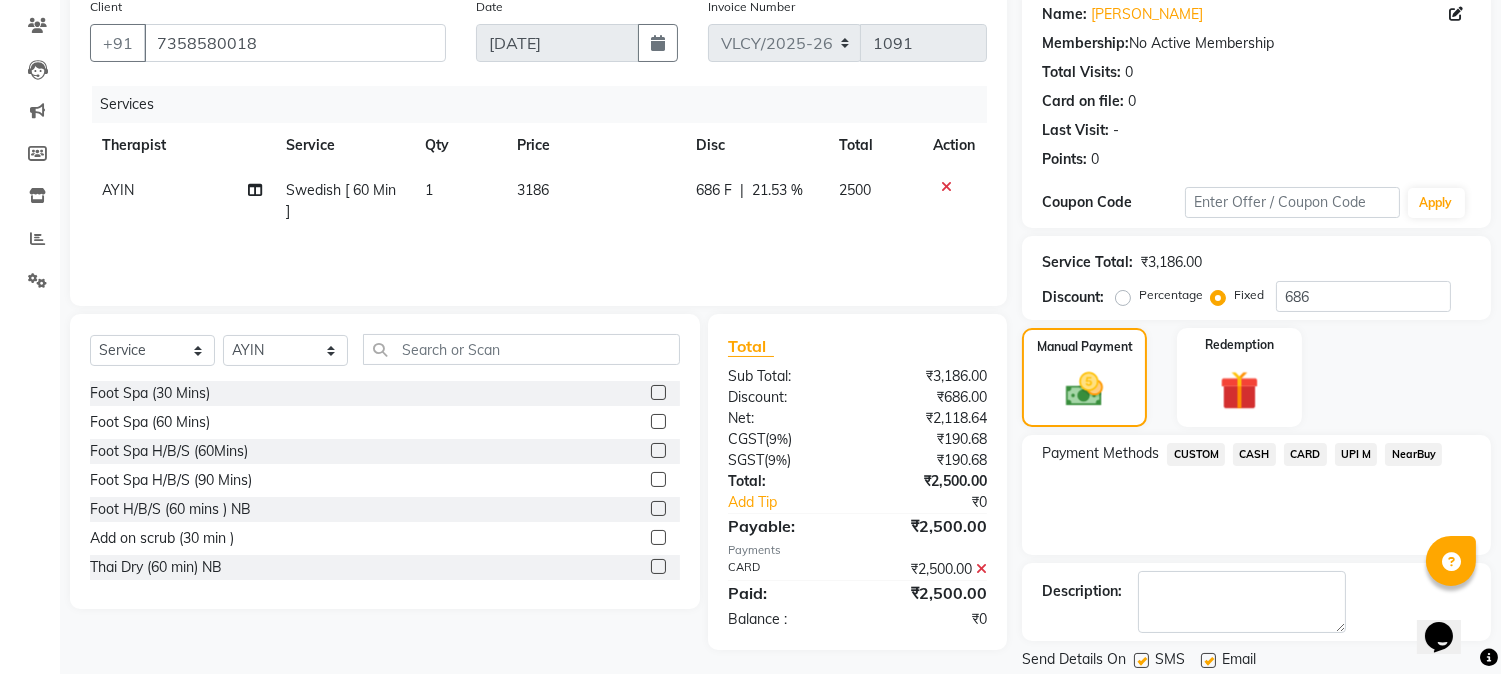 scroll, scrollTop: 265, scrollLeft: 0, axis: vertical 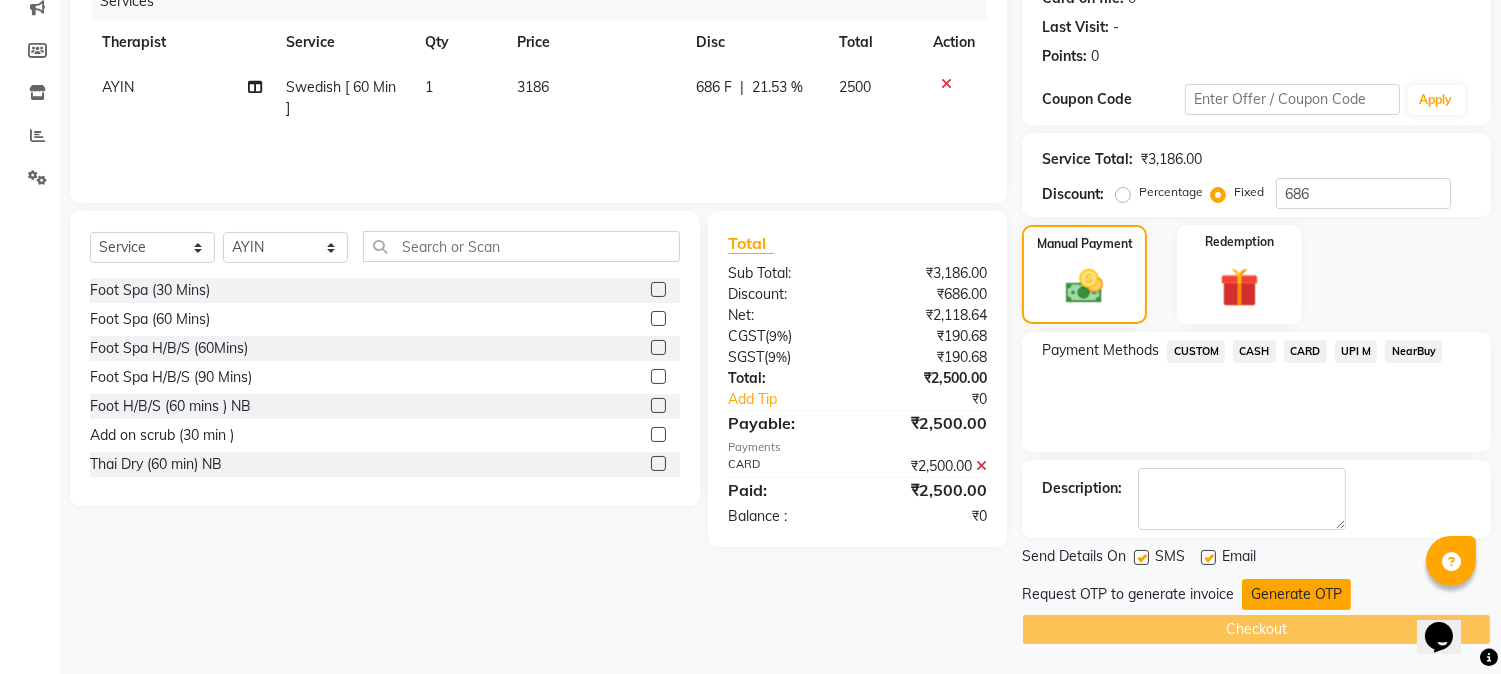 click on "Generate OTP" 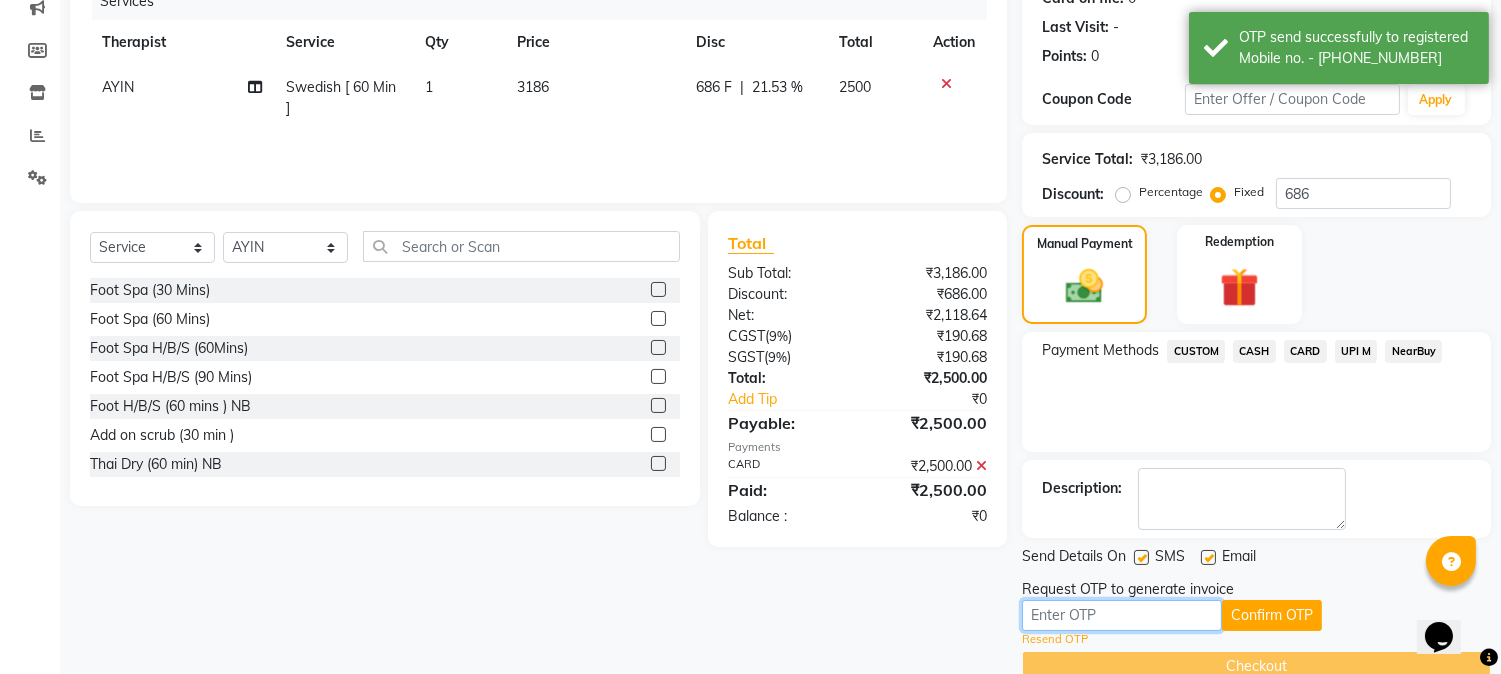 click at bounding box center [1122, 615] 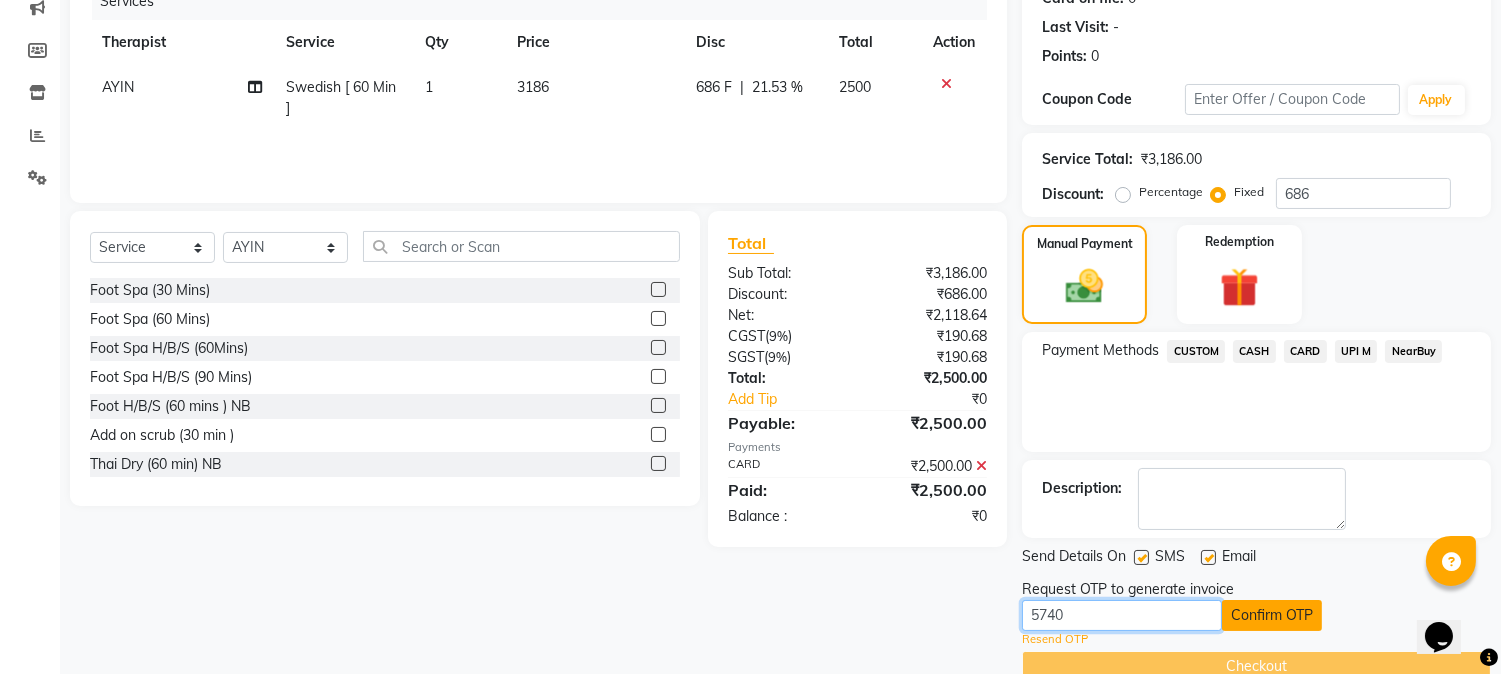 type on "5740" 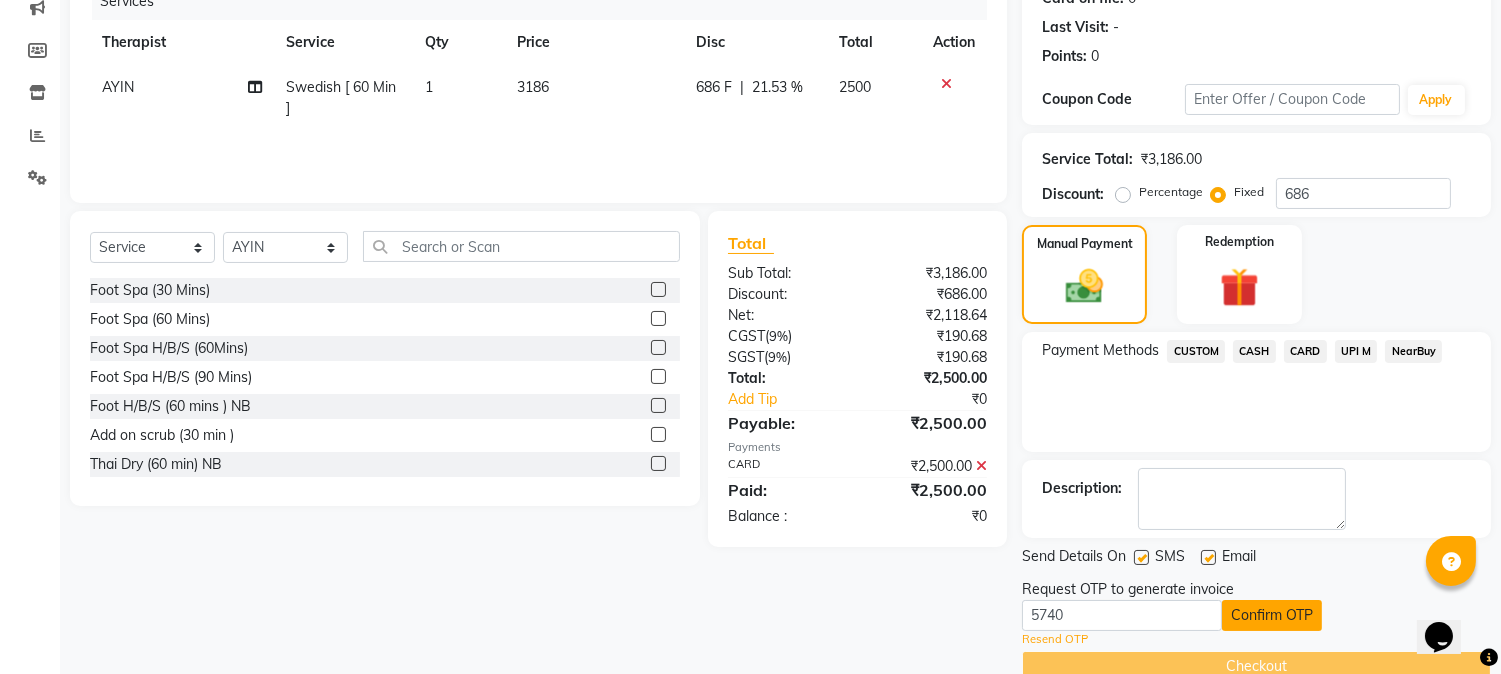 click on "Confirm OTP" 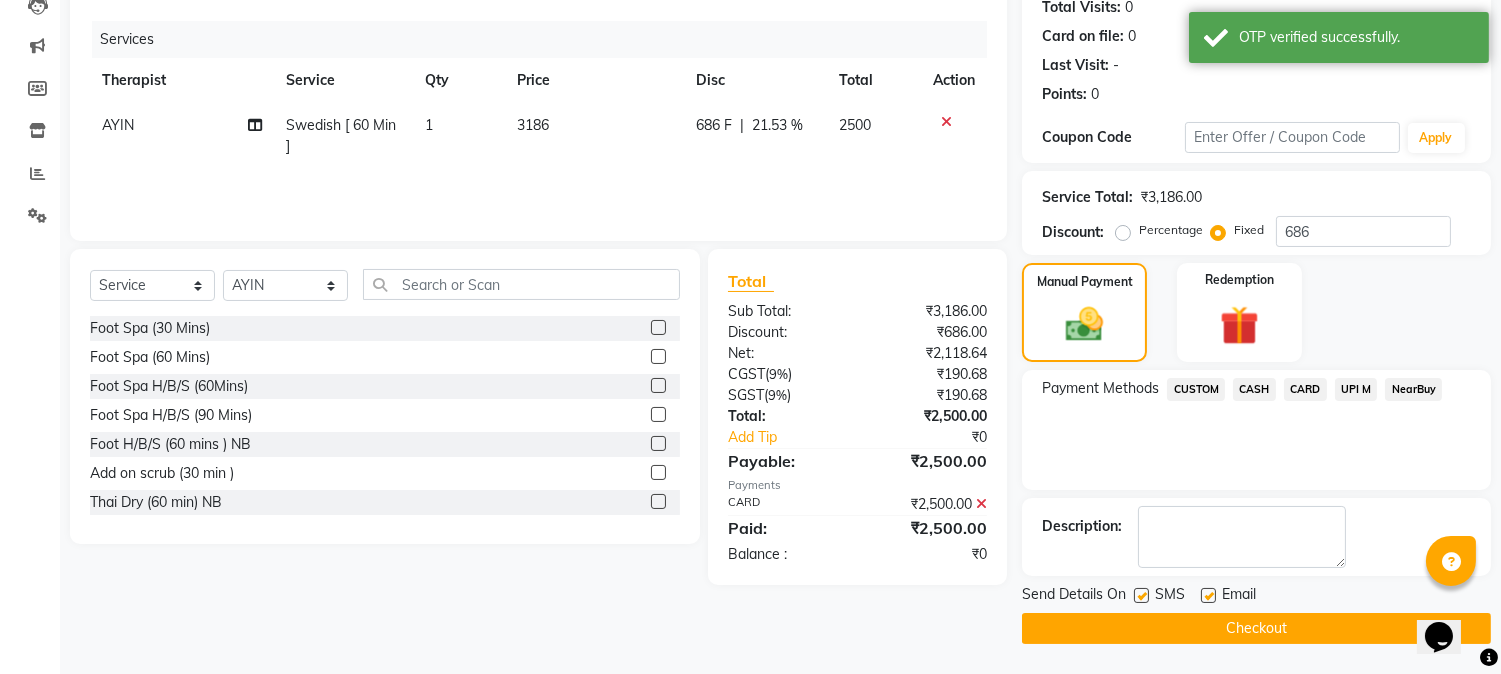 scroll, scrollTop: 225, scrollLeft: 0, axis: vertical 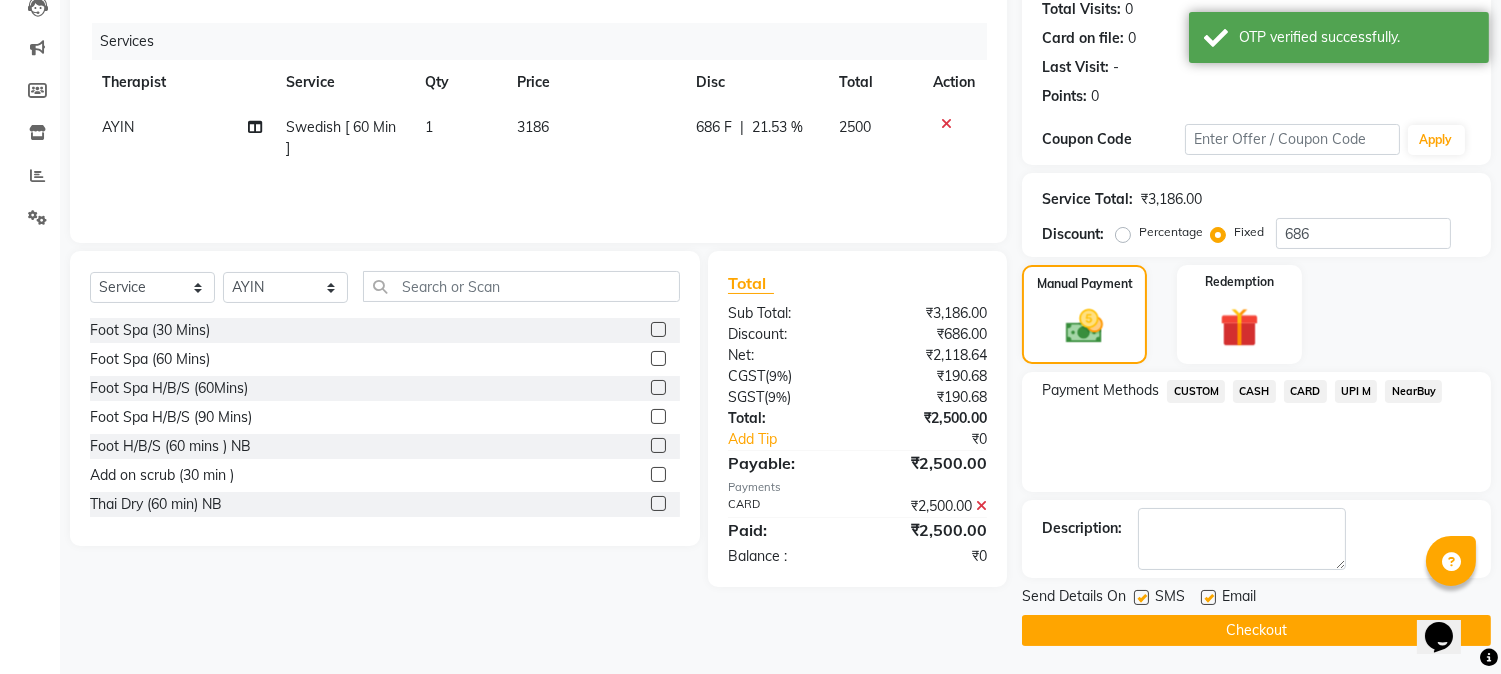 click on "Checkout" 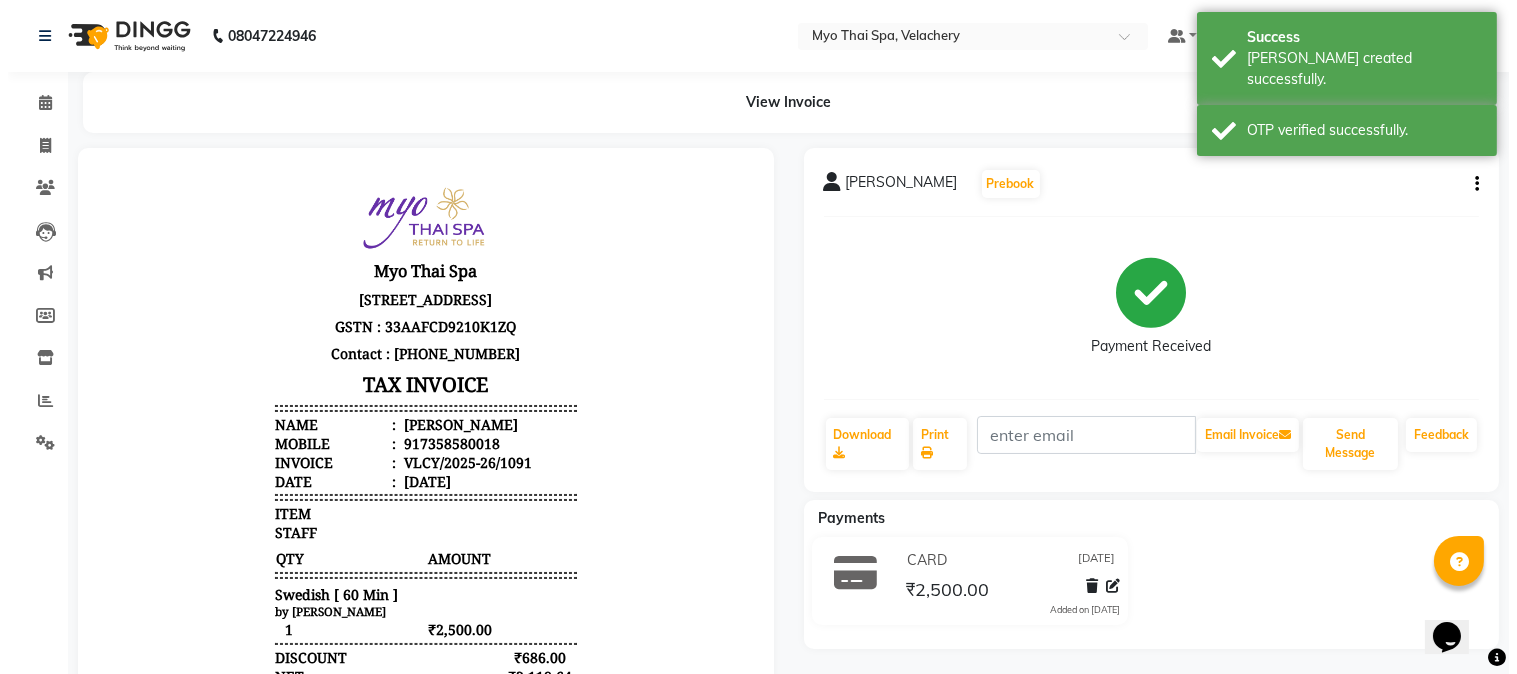 scroll, scrollTop: 0, scrollLeft: 0, axis: both 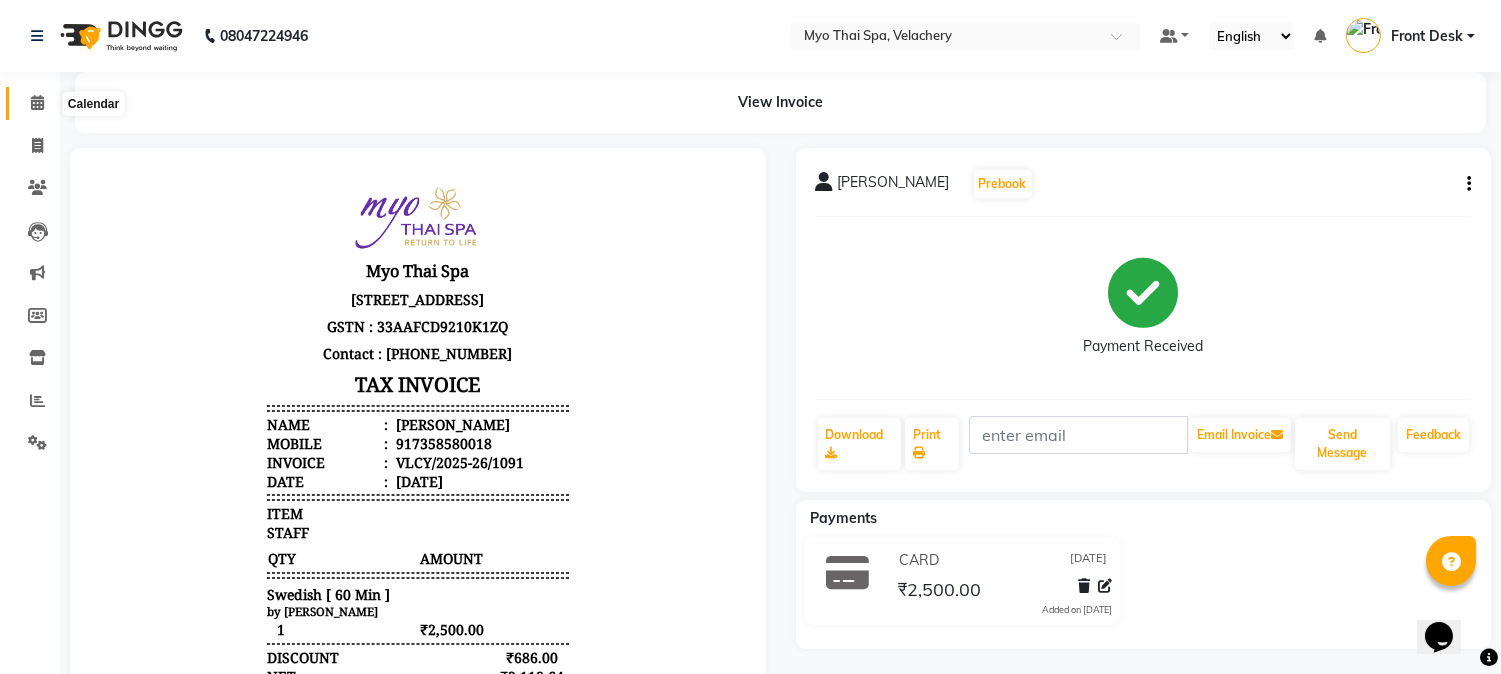 click 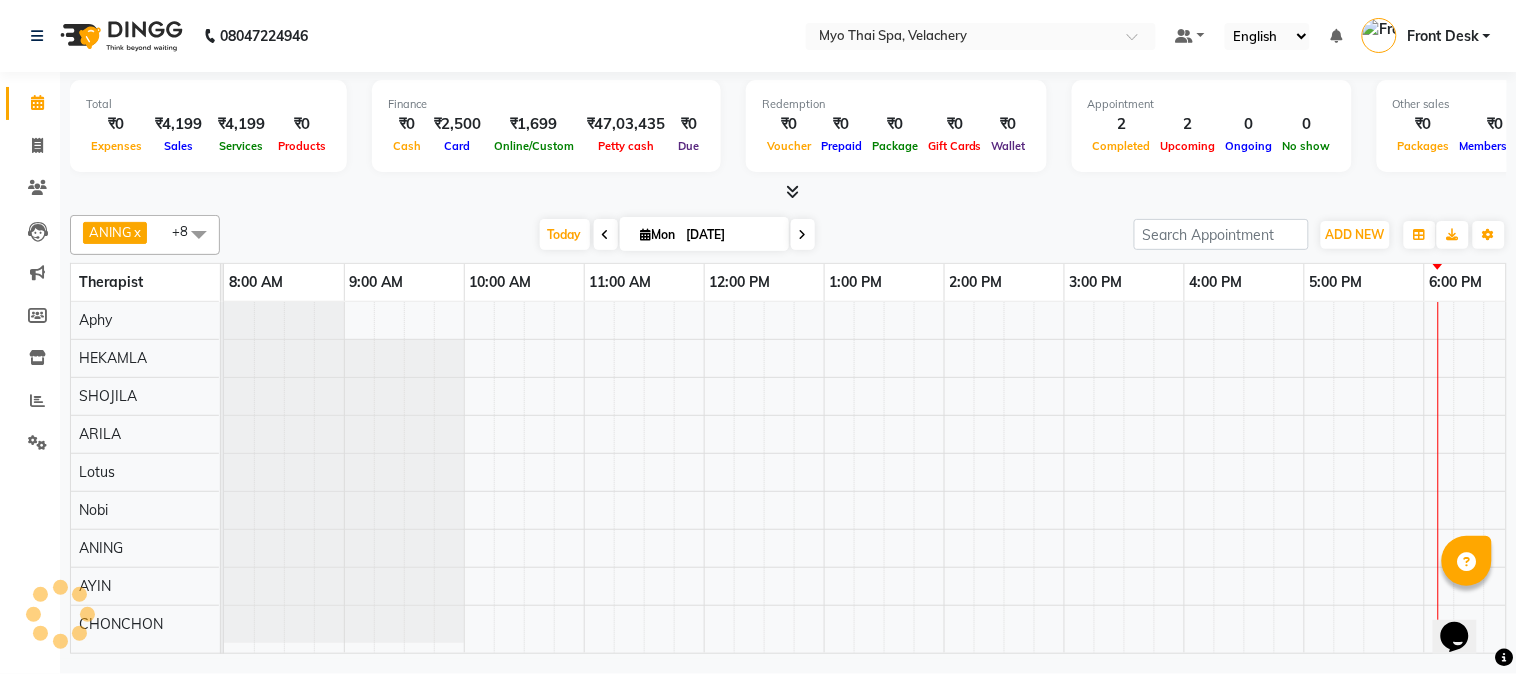 scroll, scrollTop: 0, scrollLeft: 0, axis: both 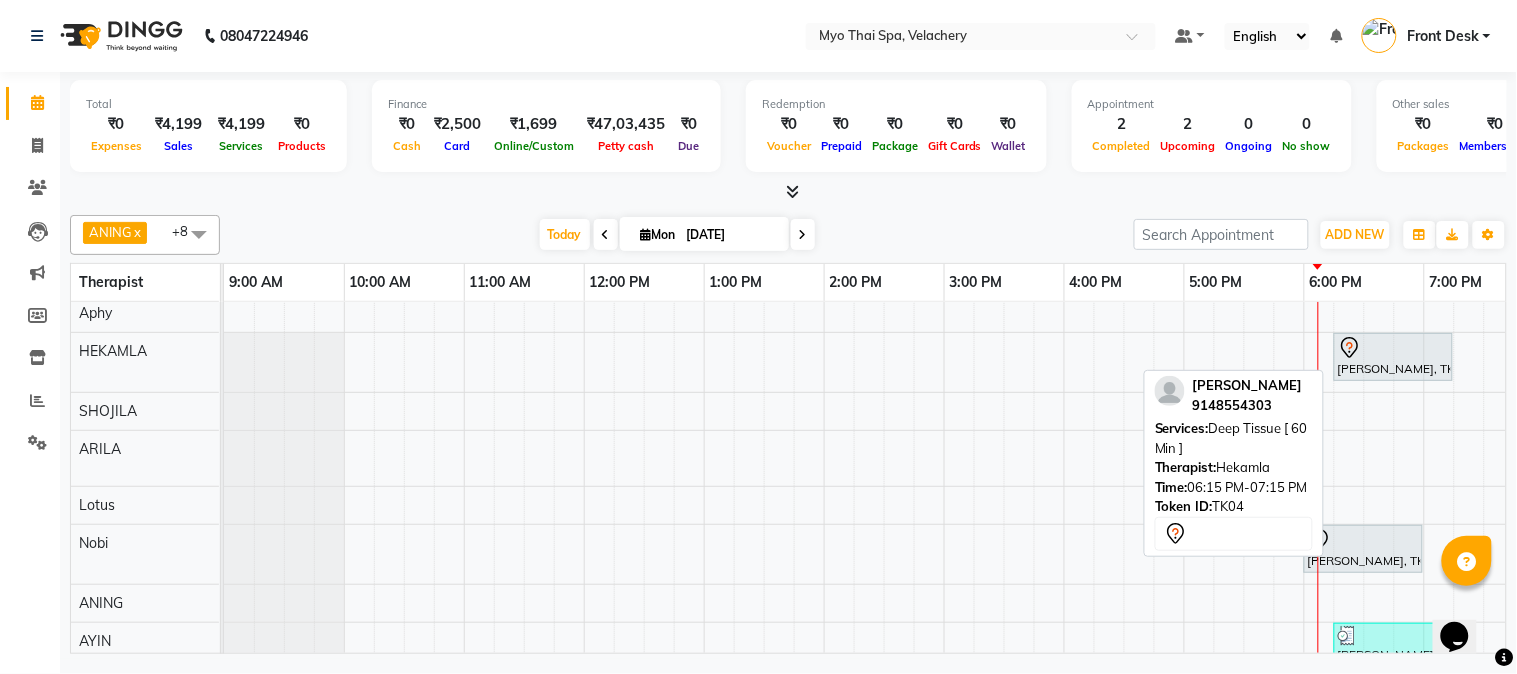 click at bounding box center [1393, 348] 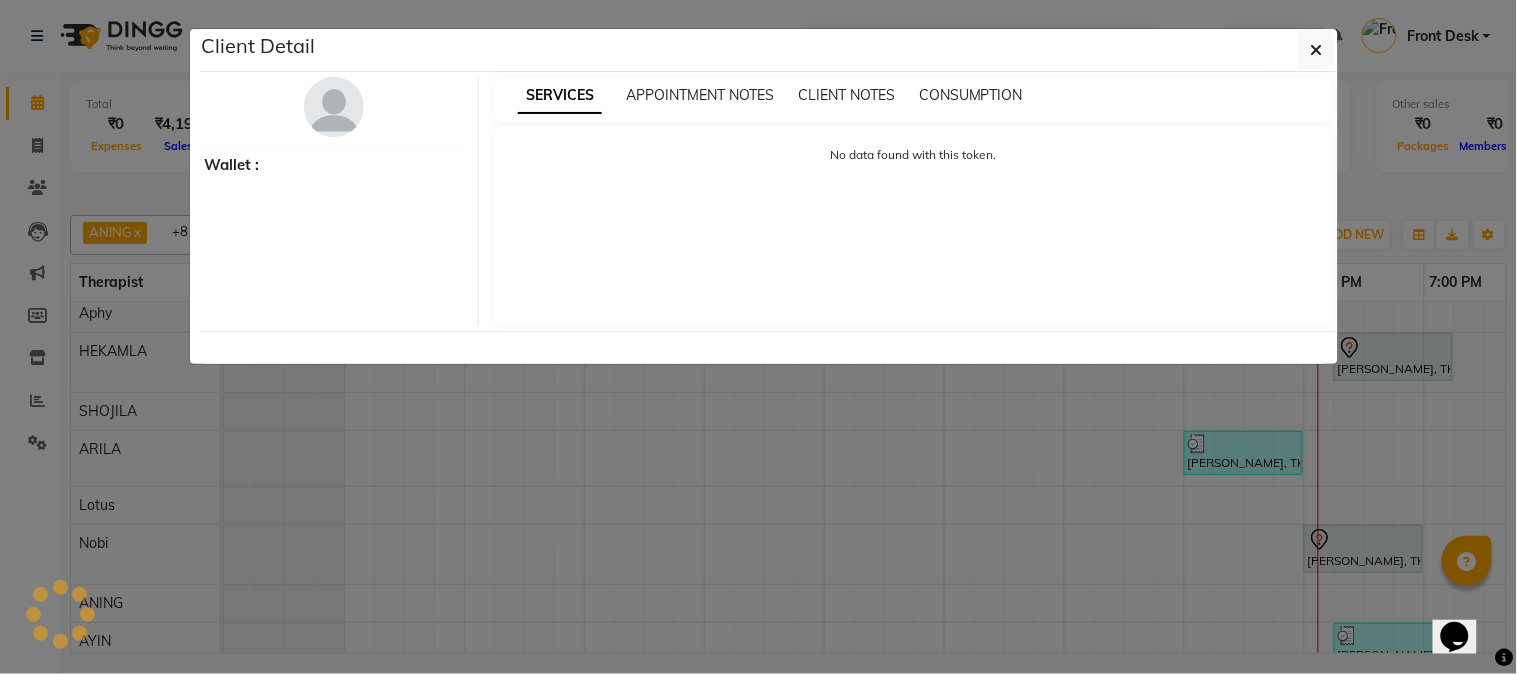 select on "7" 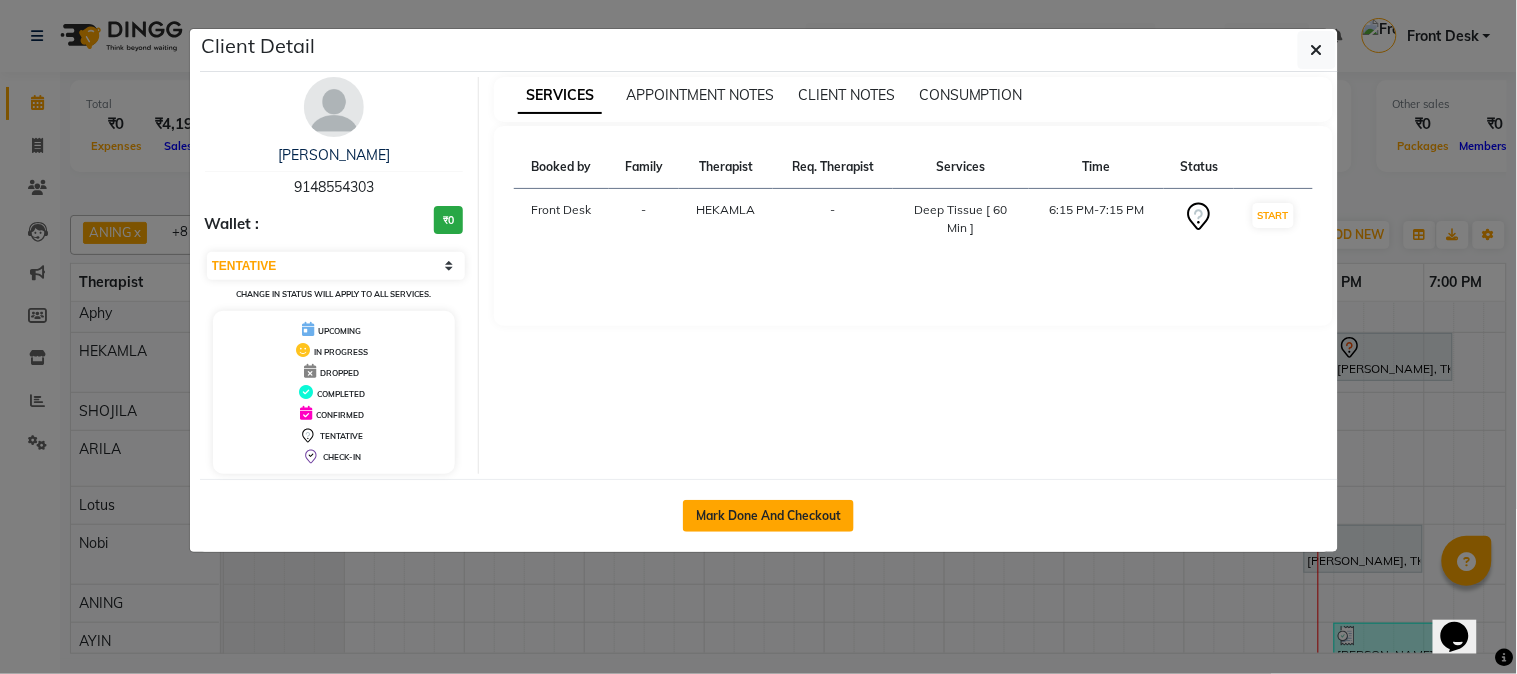 click on "Mark Done And Checkout" 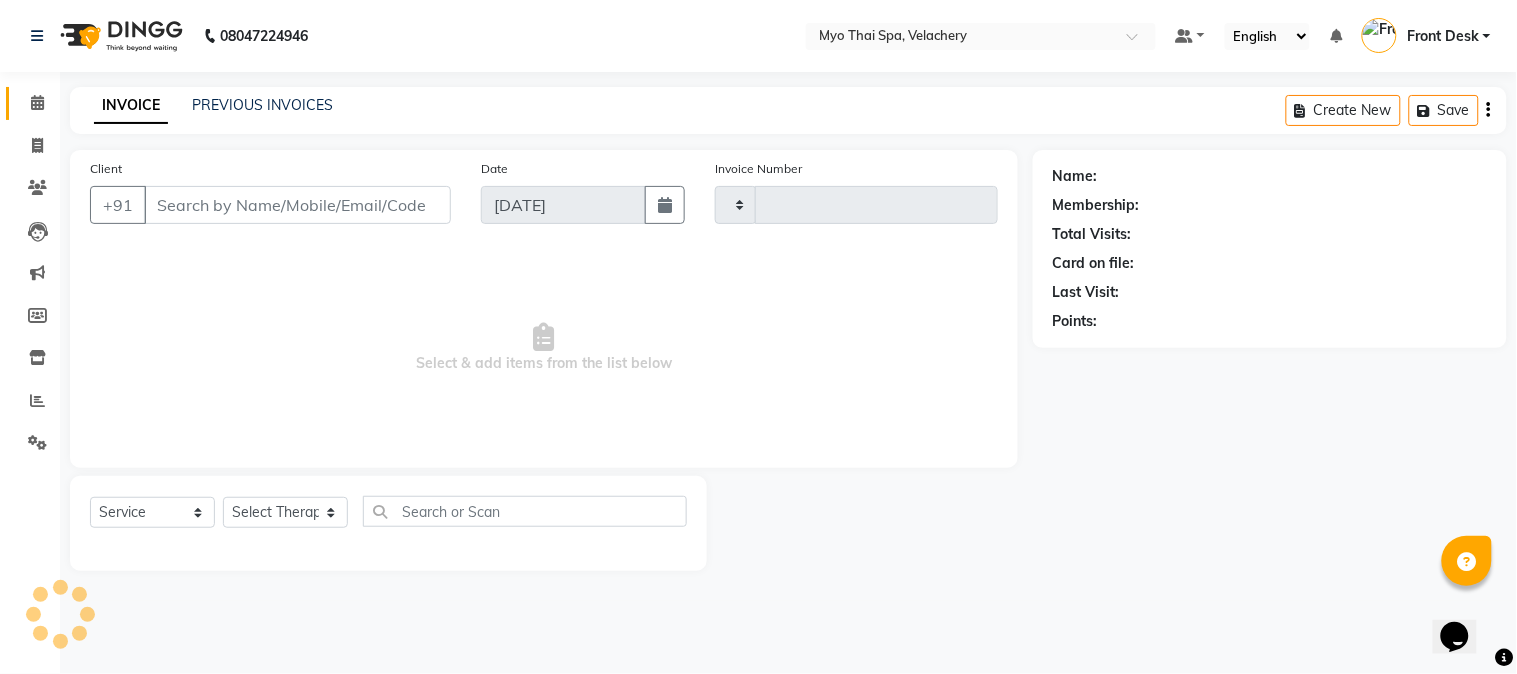 type on "1092" 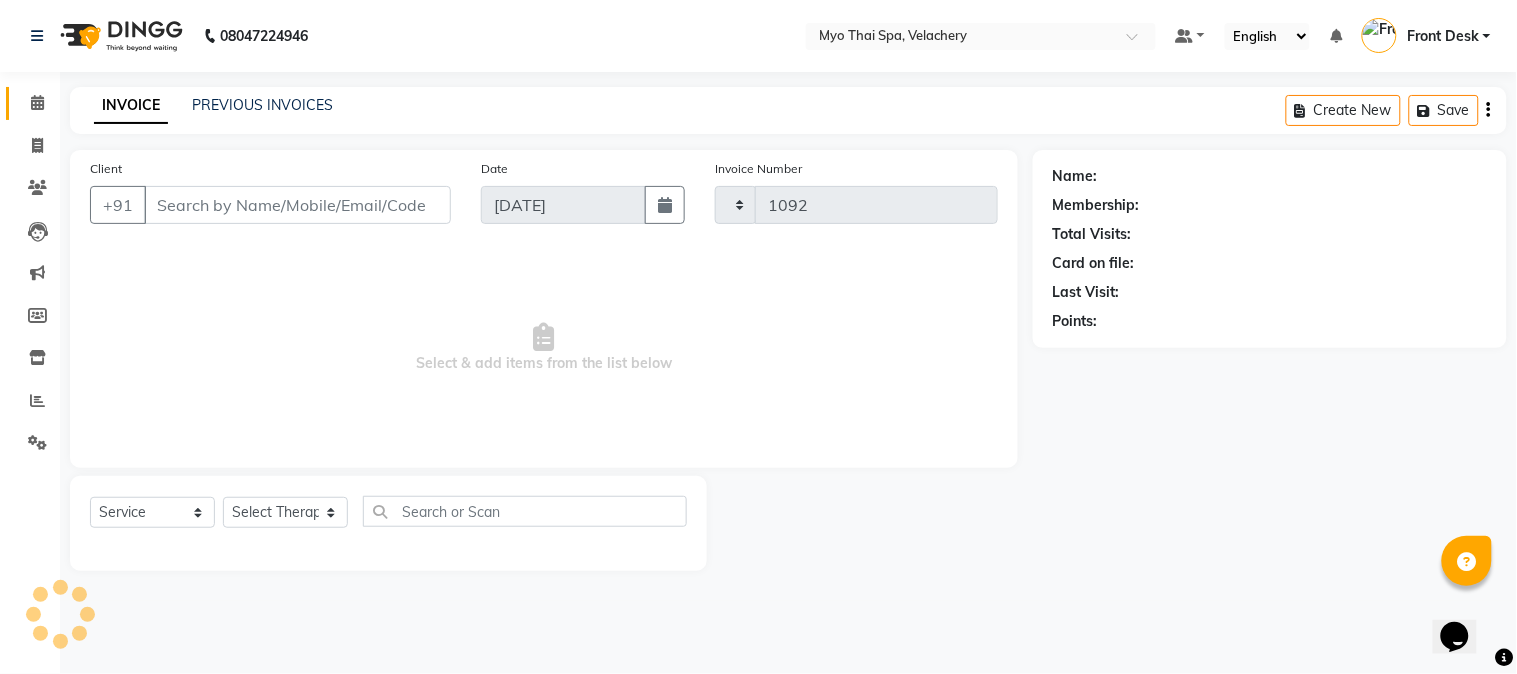 select on "5554" 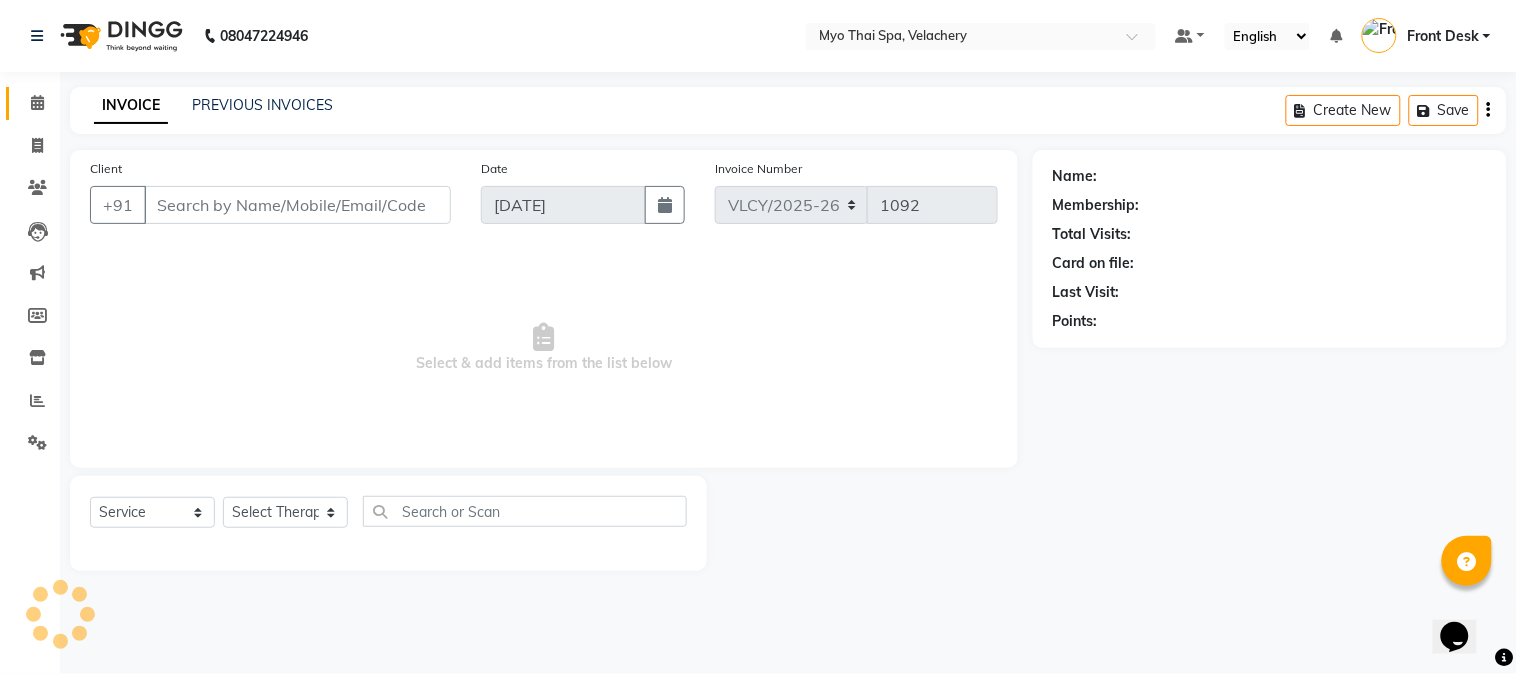 type on "9148554303" 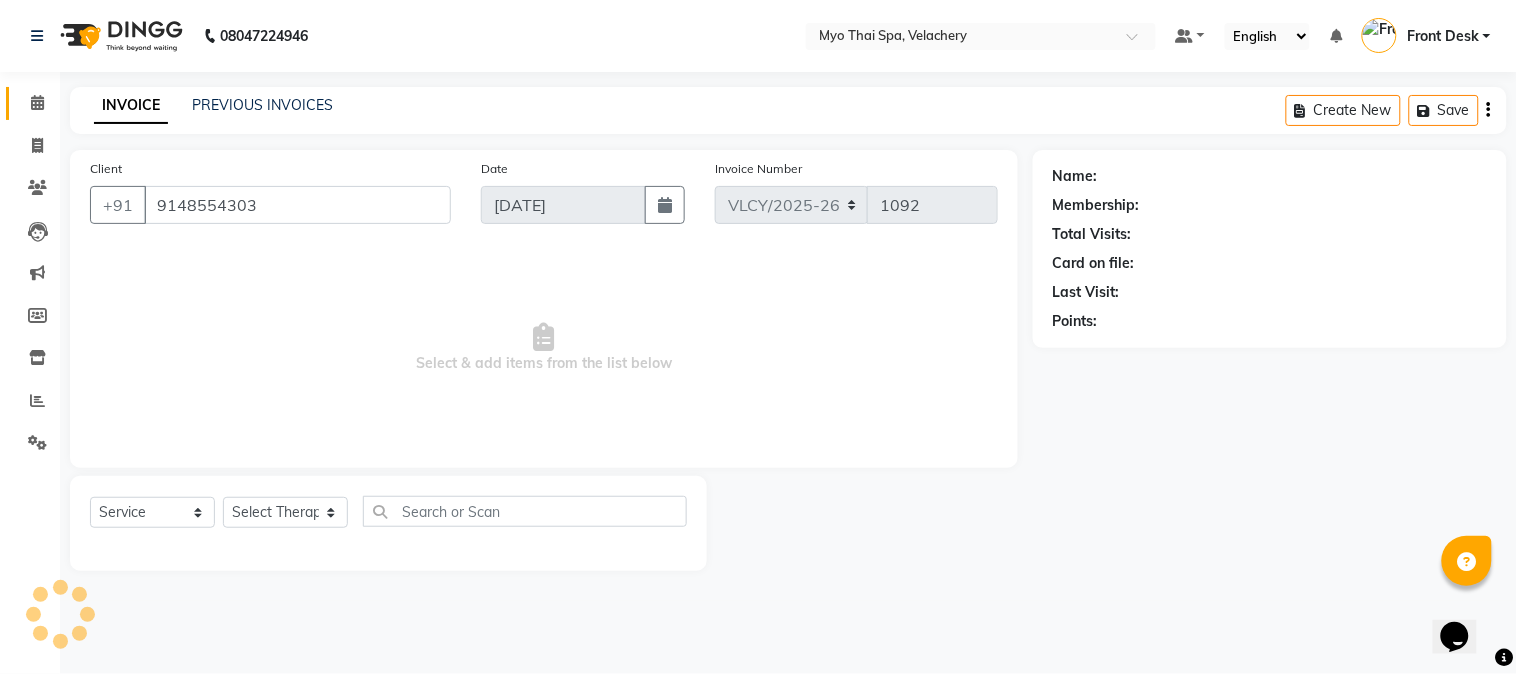 select on "37459" 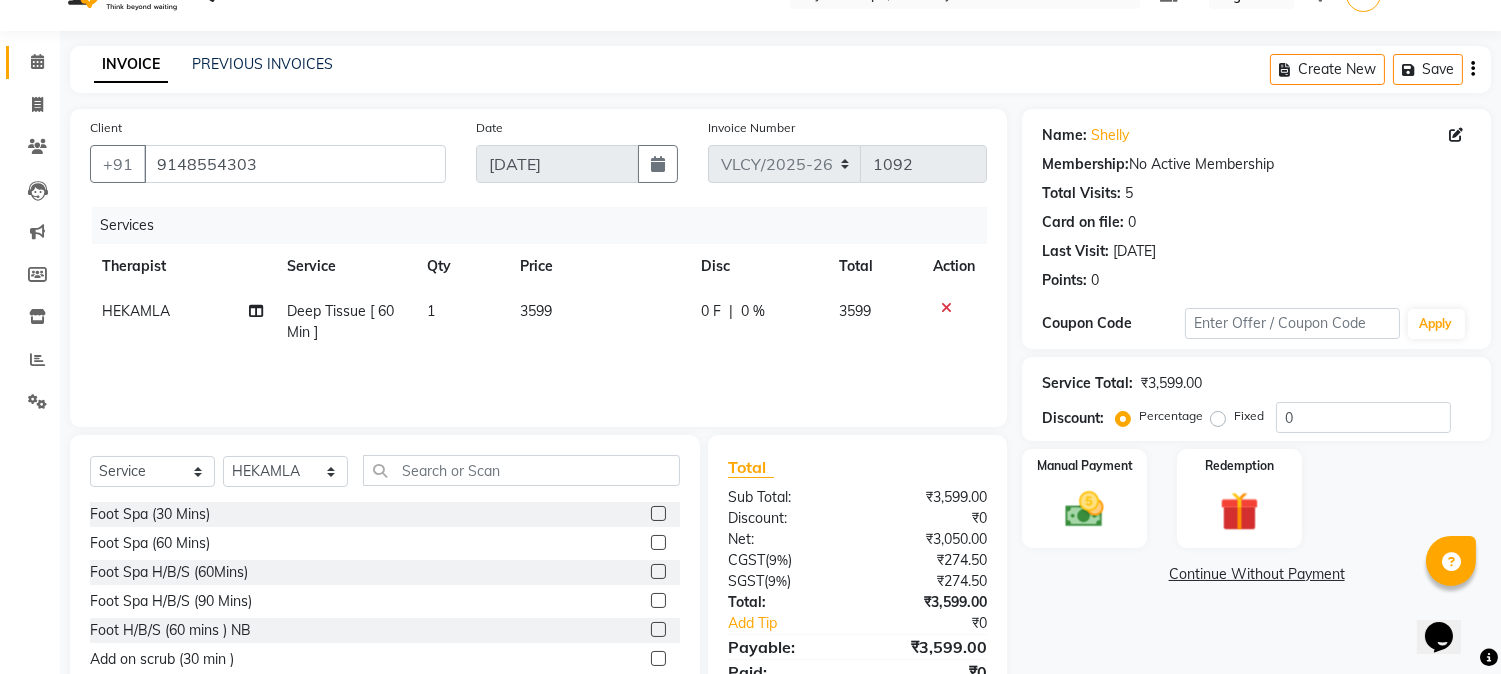scroll, scrollTop: 0, scrollLeft: 0, axis: both 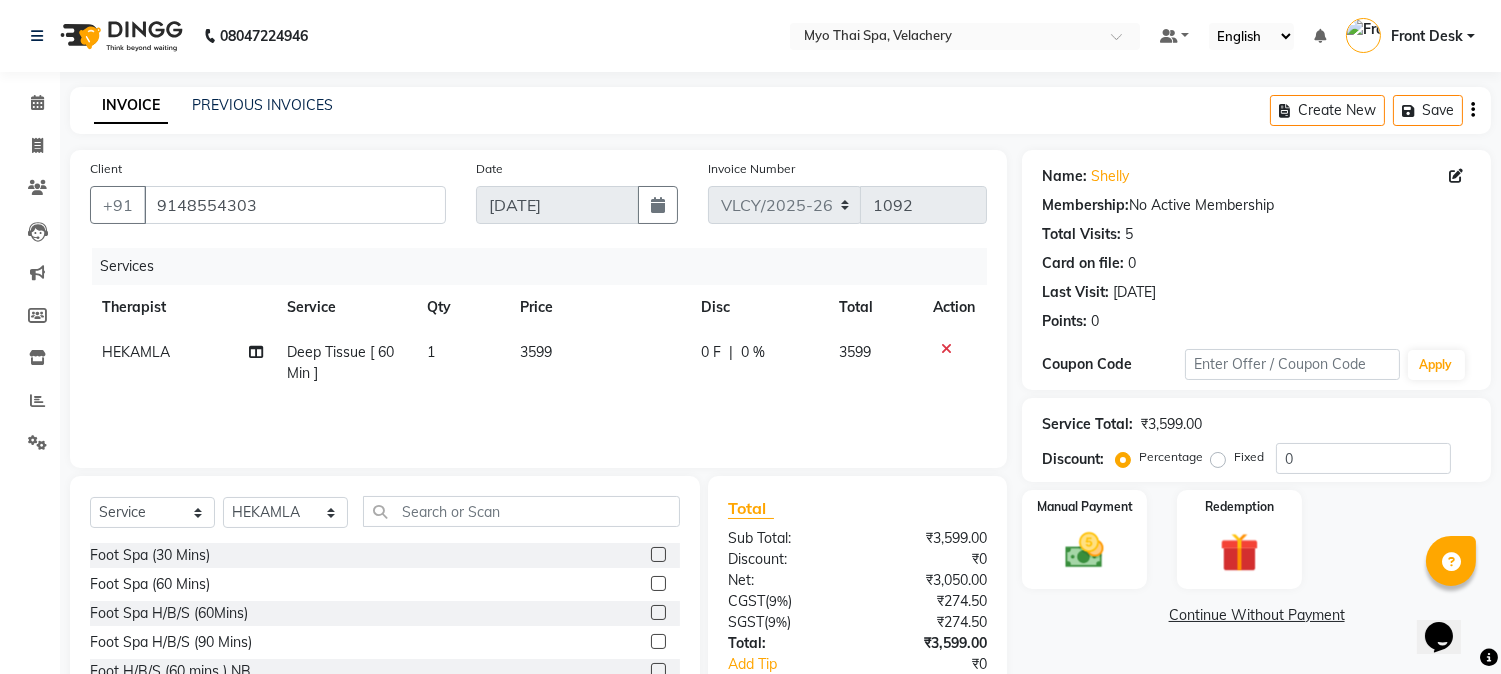 click on "Deep Tissue [ 60 Min ]" 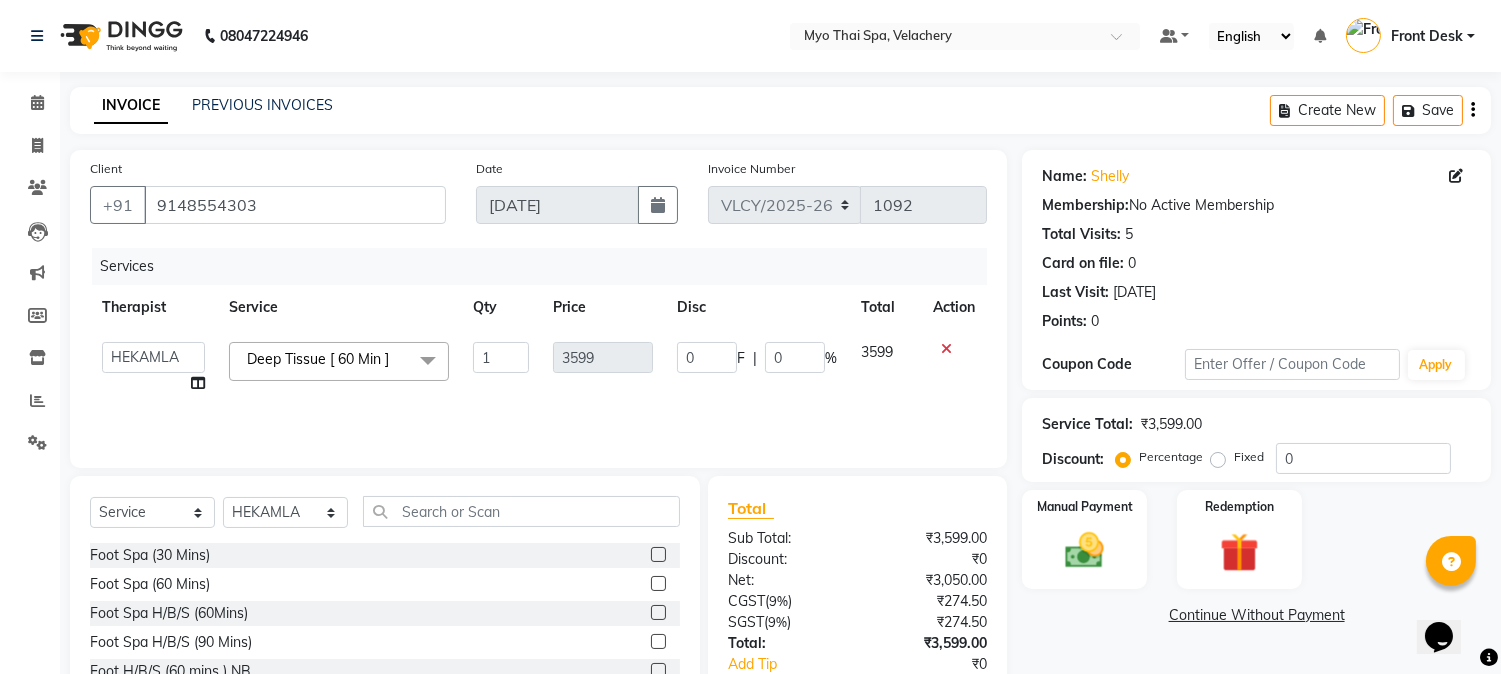 click 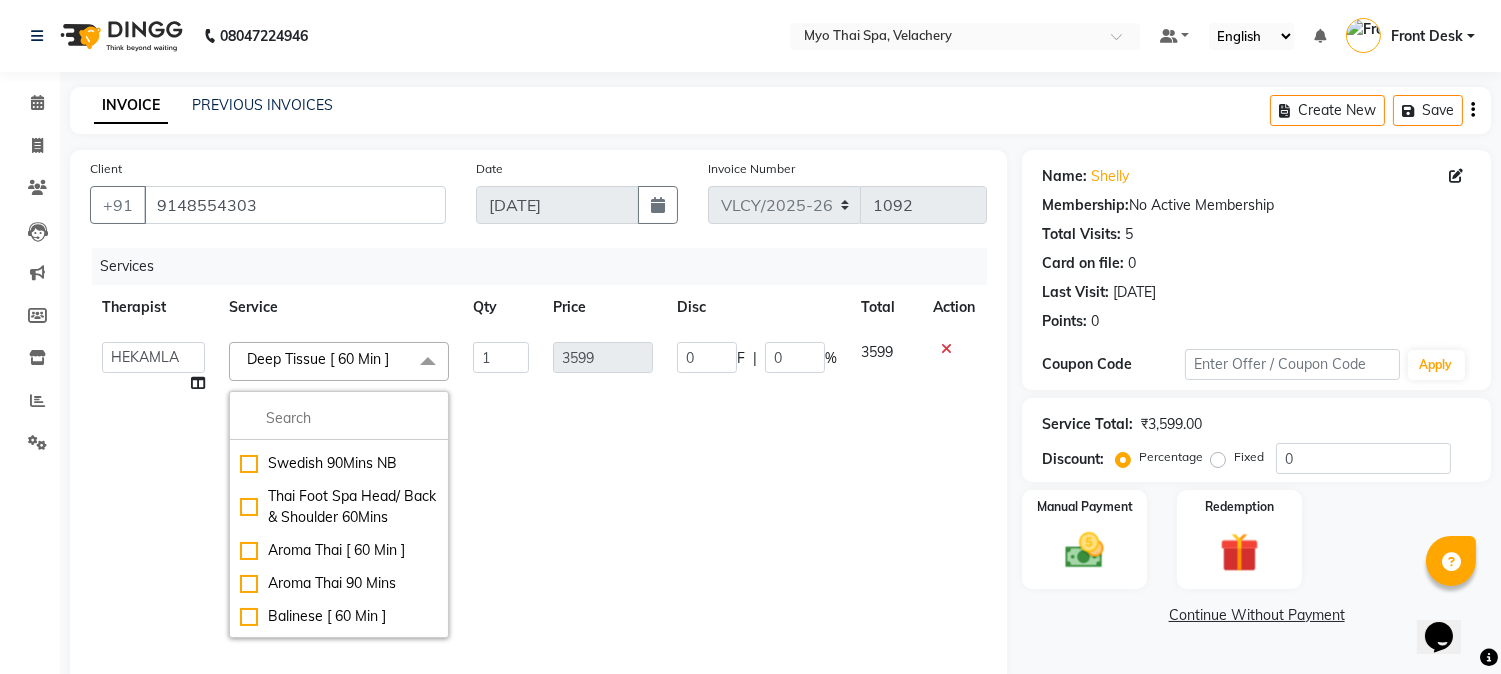 scroll, scrollTop: 444, scrollLeft: 0, axis: vertical 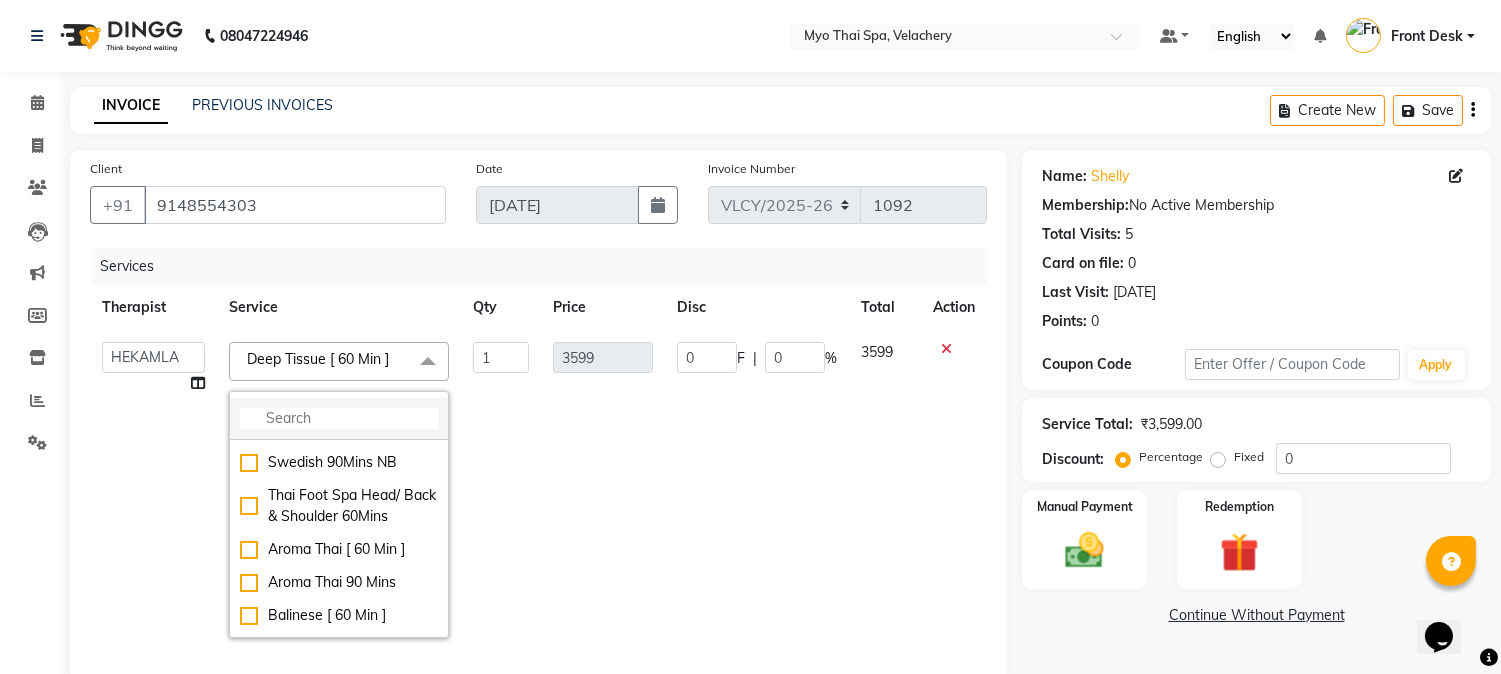 click 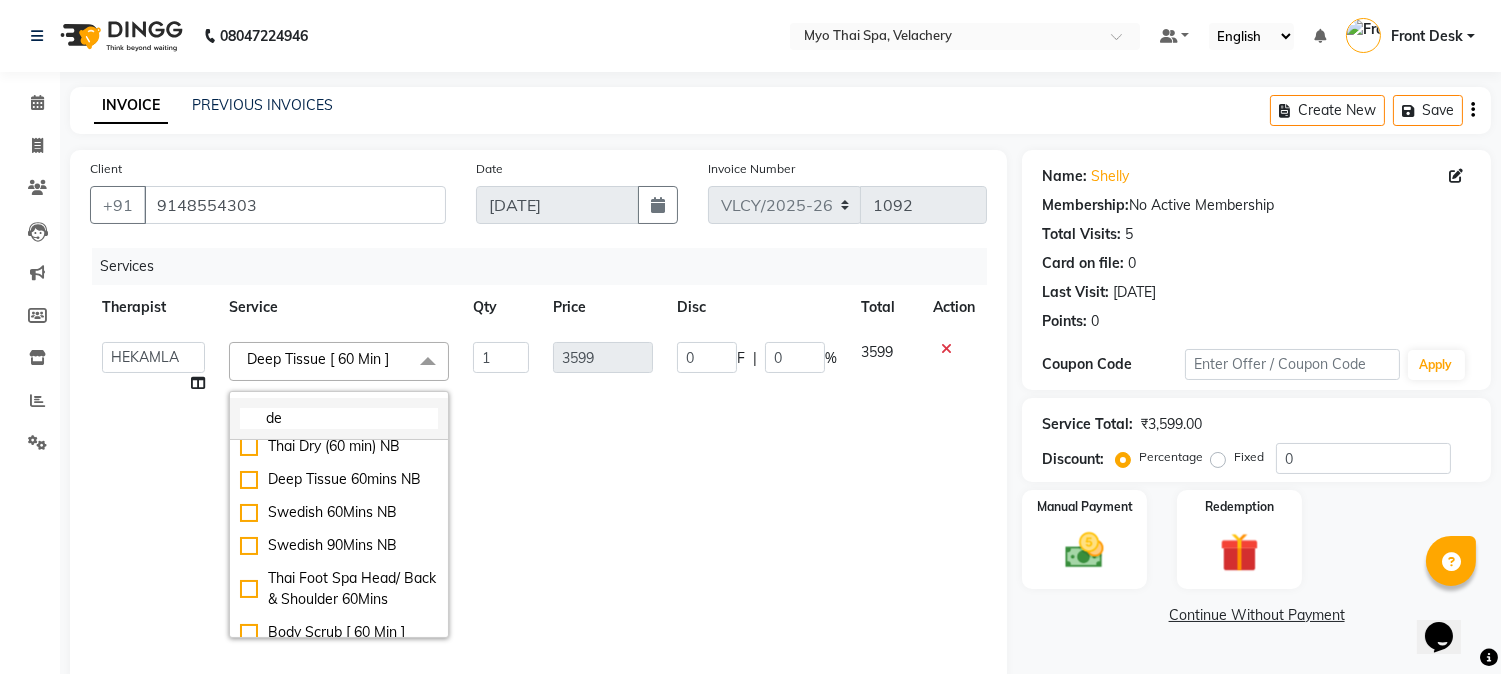 scroll, scrollTop: 0, scrollLeft: 0, axis: both 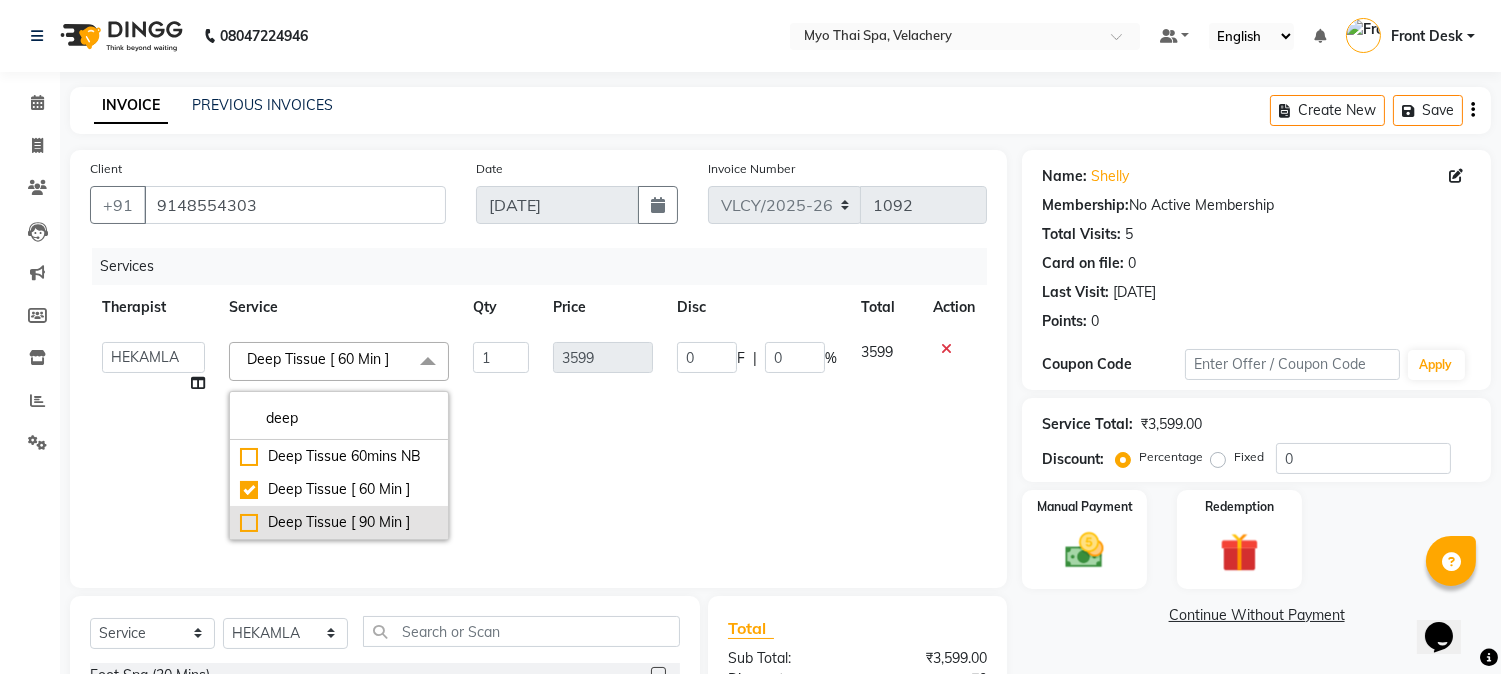 type on "deep" 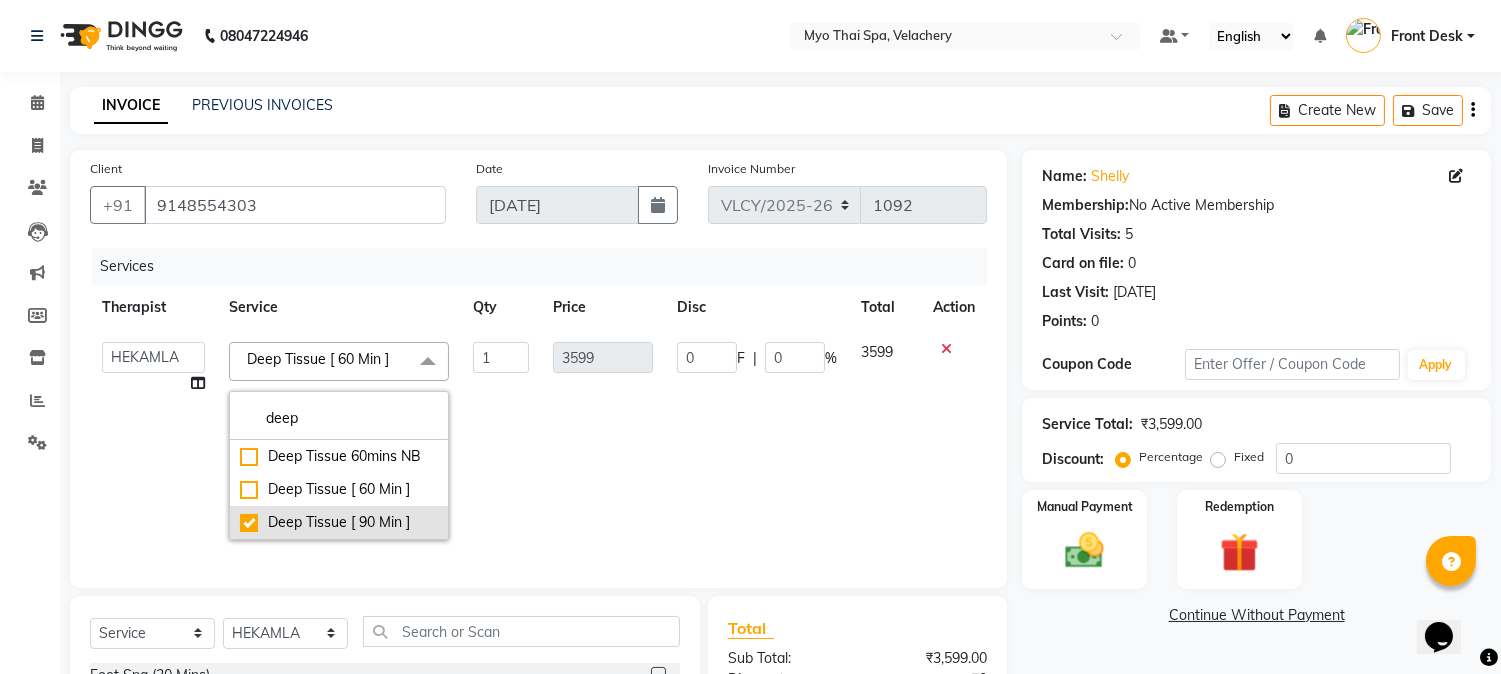 checkbox on "false" 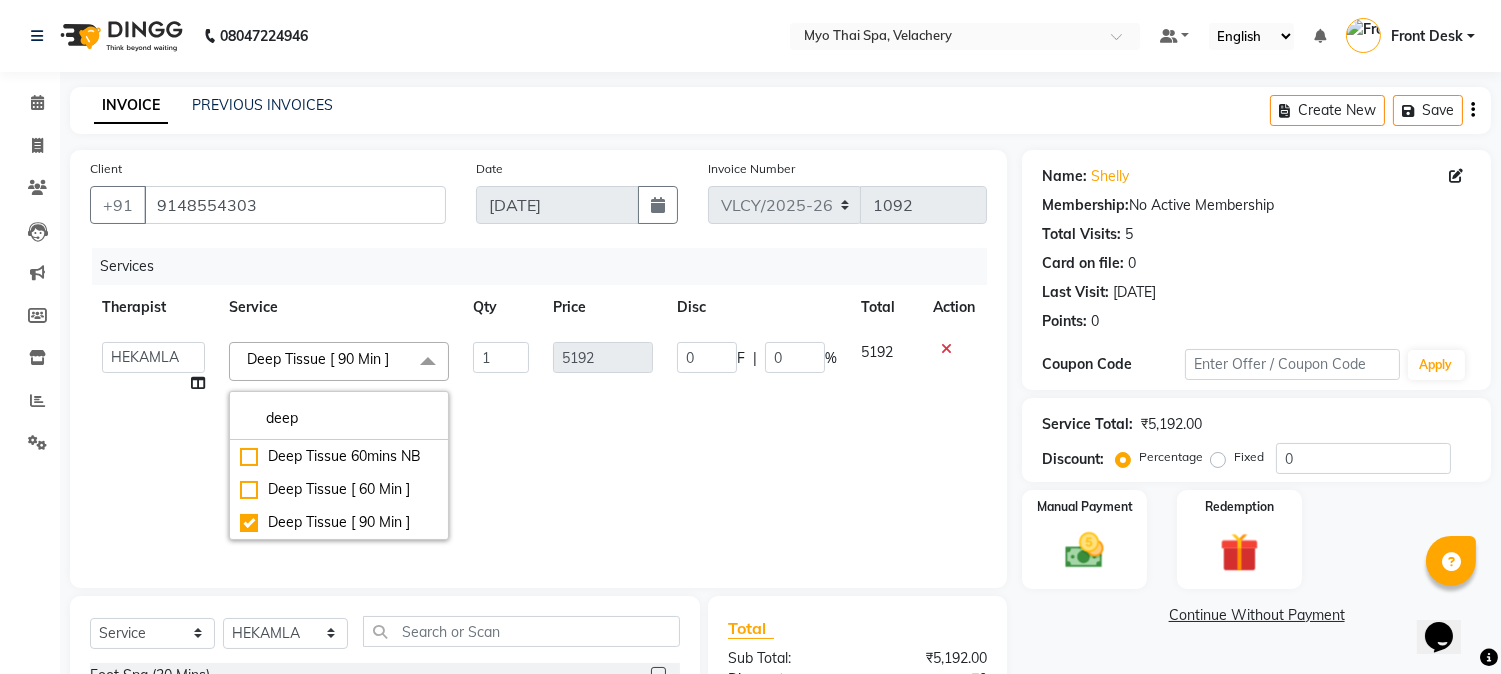 click on "Manual Payment Redemption" 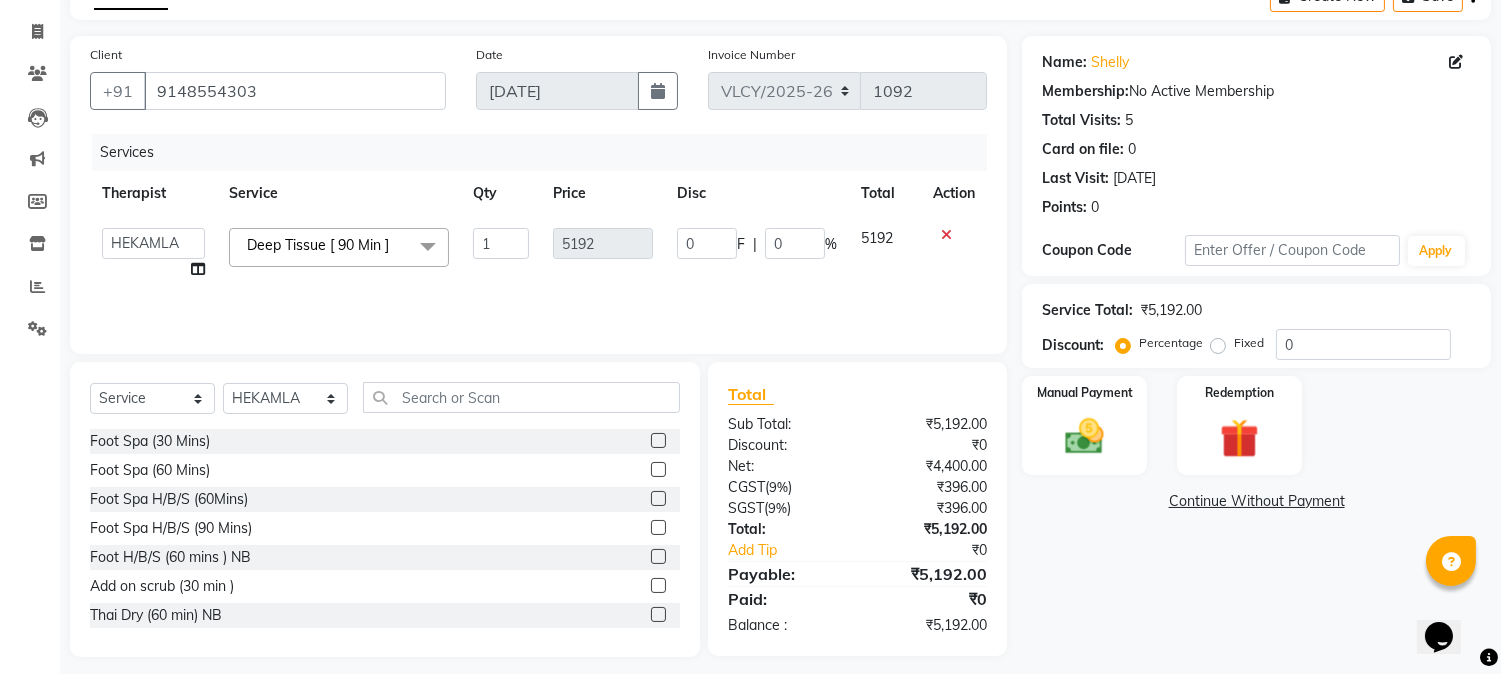 scroll, scrollTop: 126, scrollLeft: 0, axis: vertical 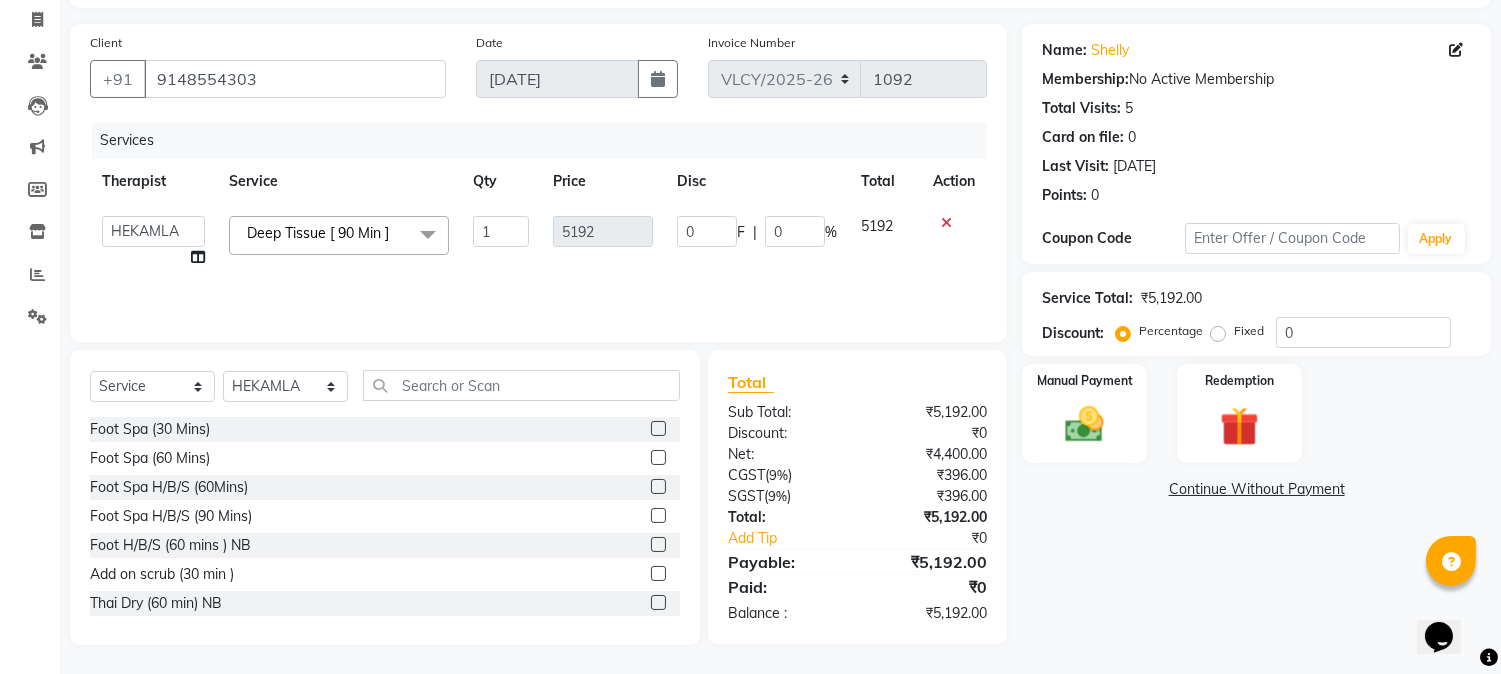 click on "Fixed" 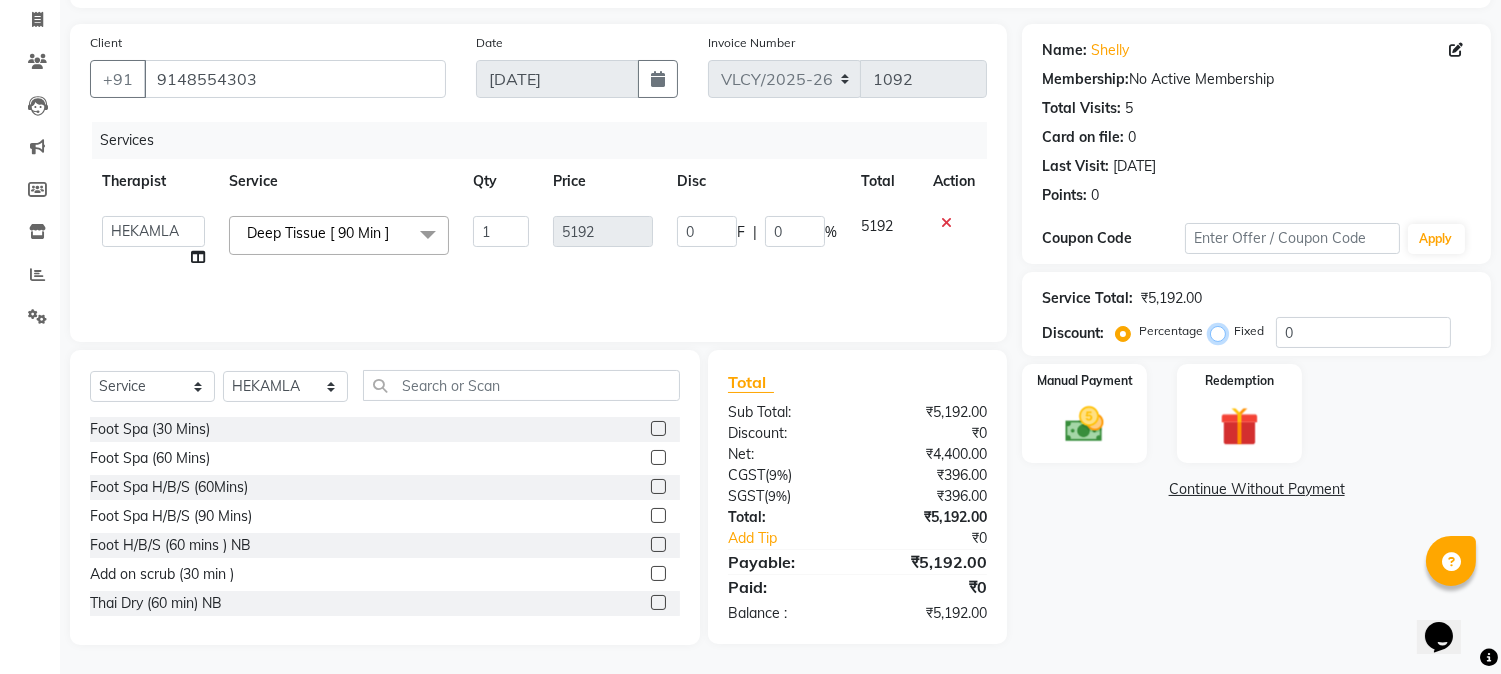 click on "Fixed" at bounding box center [1222, 331] 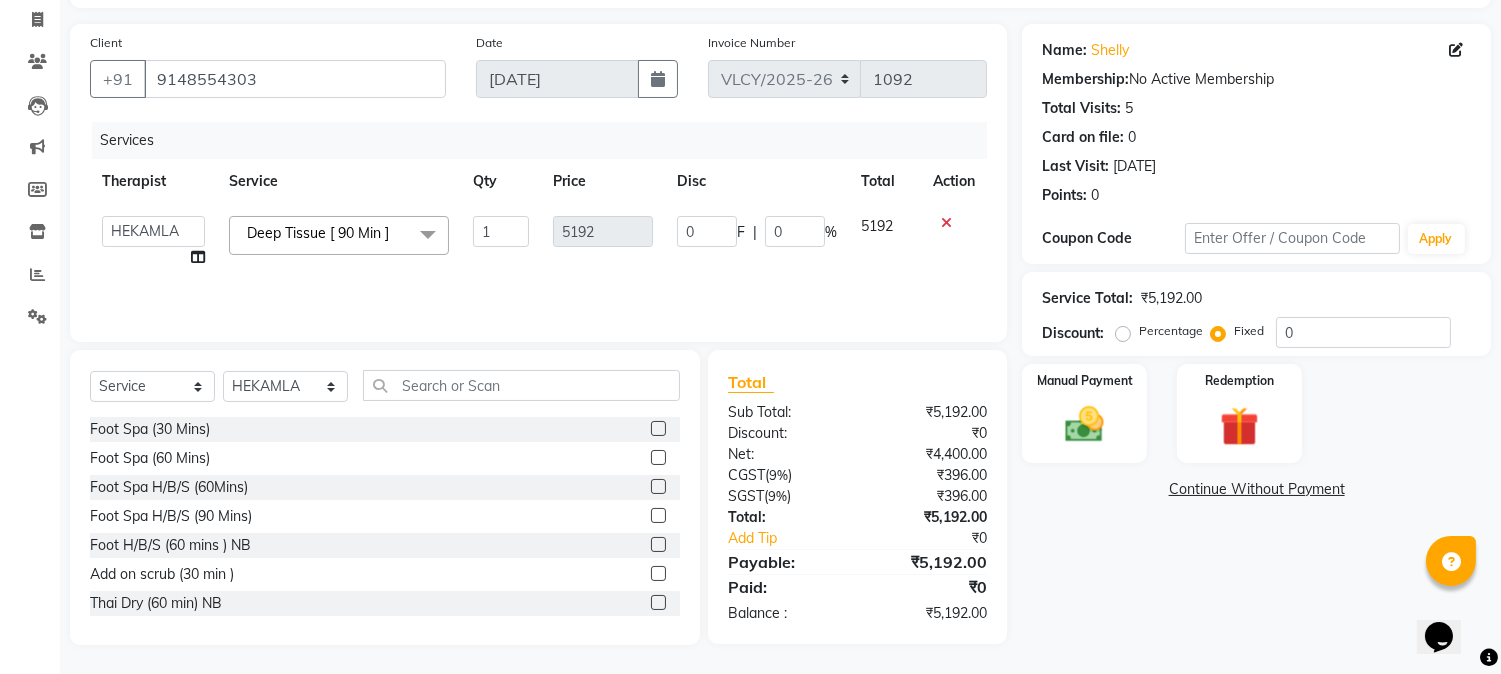 click on "Fixed" 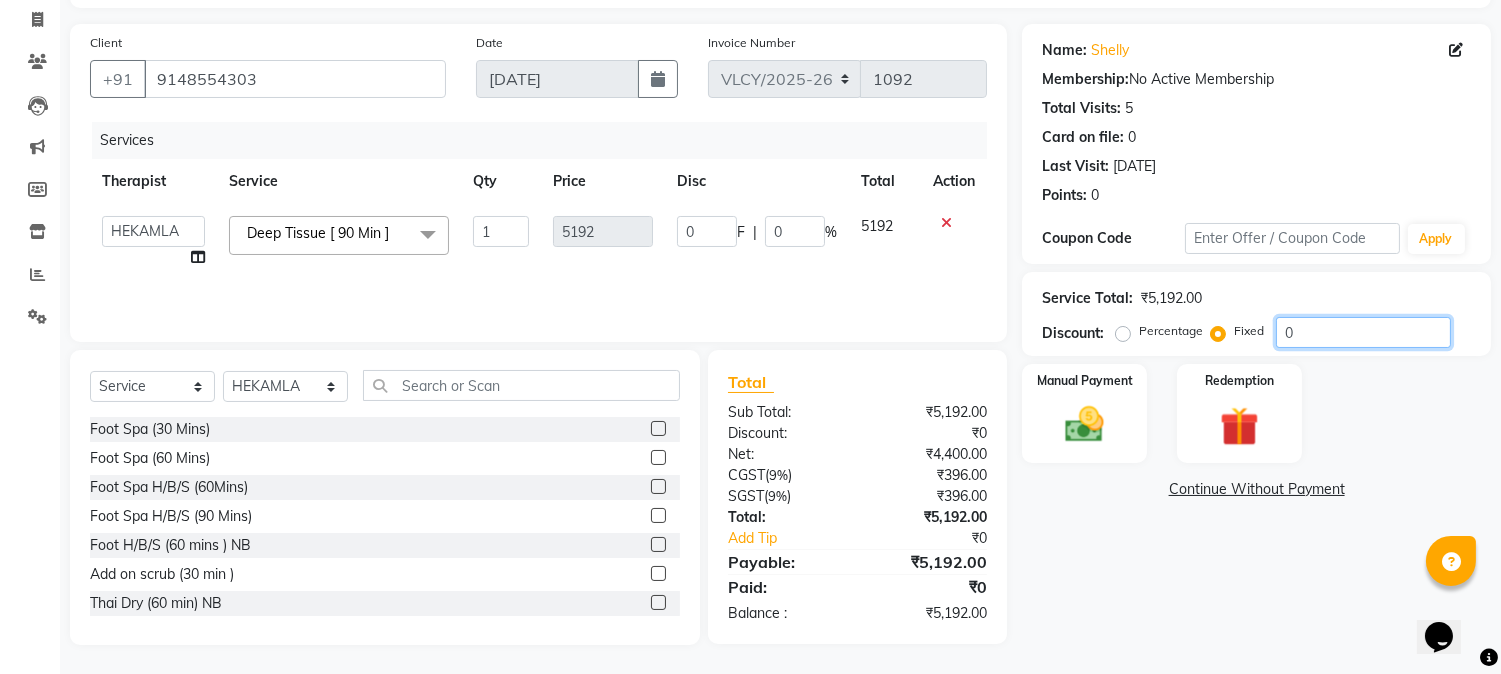 click on "0" 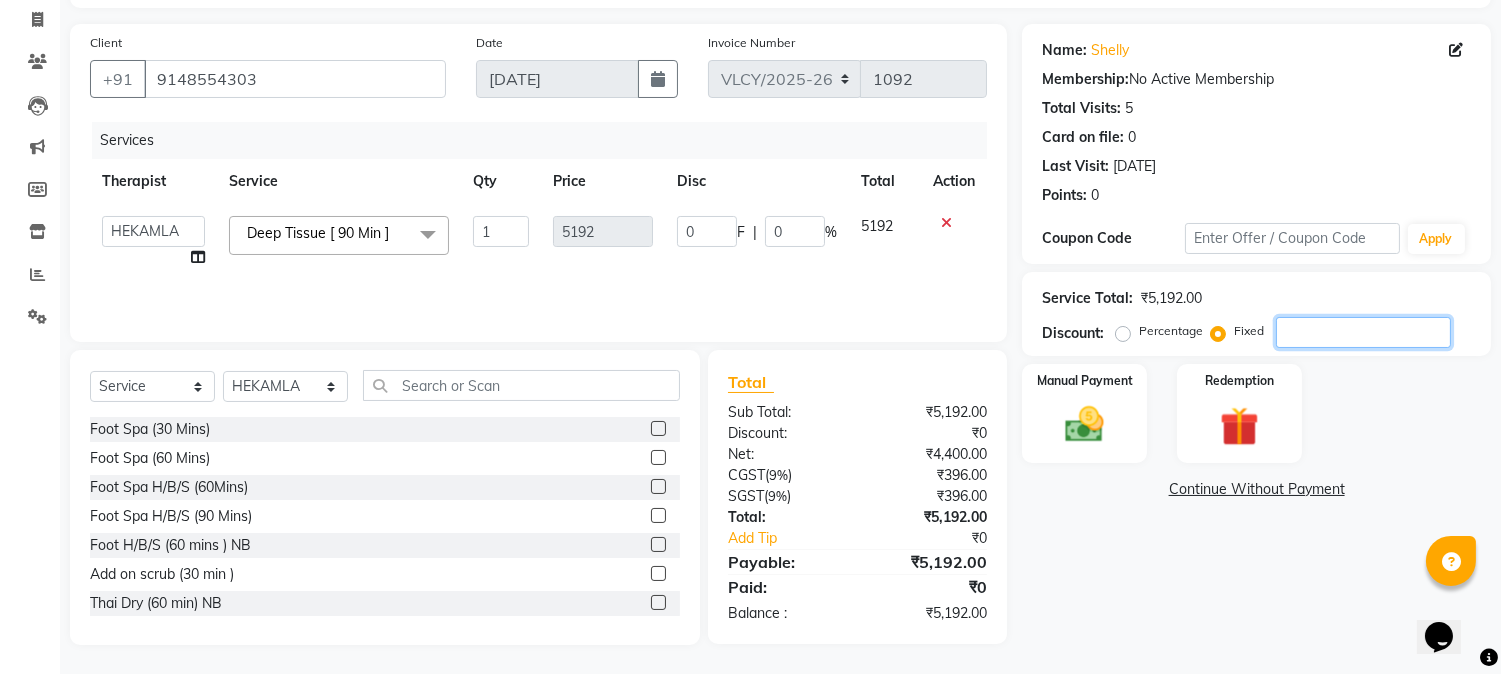 type on "1" 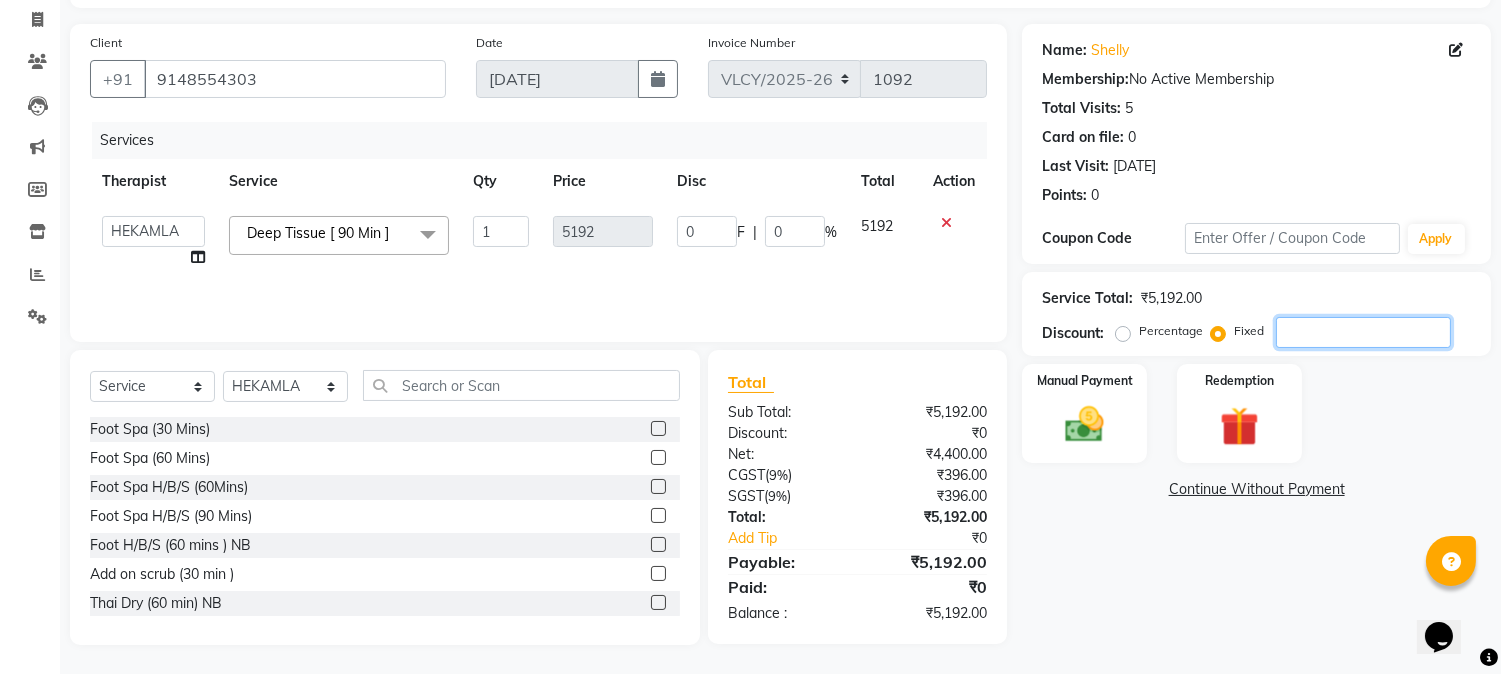 type on "1" 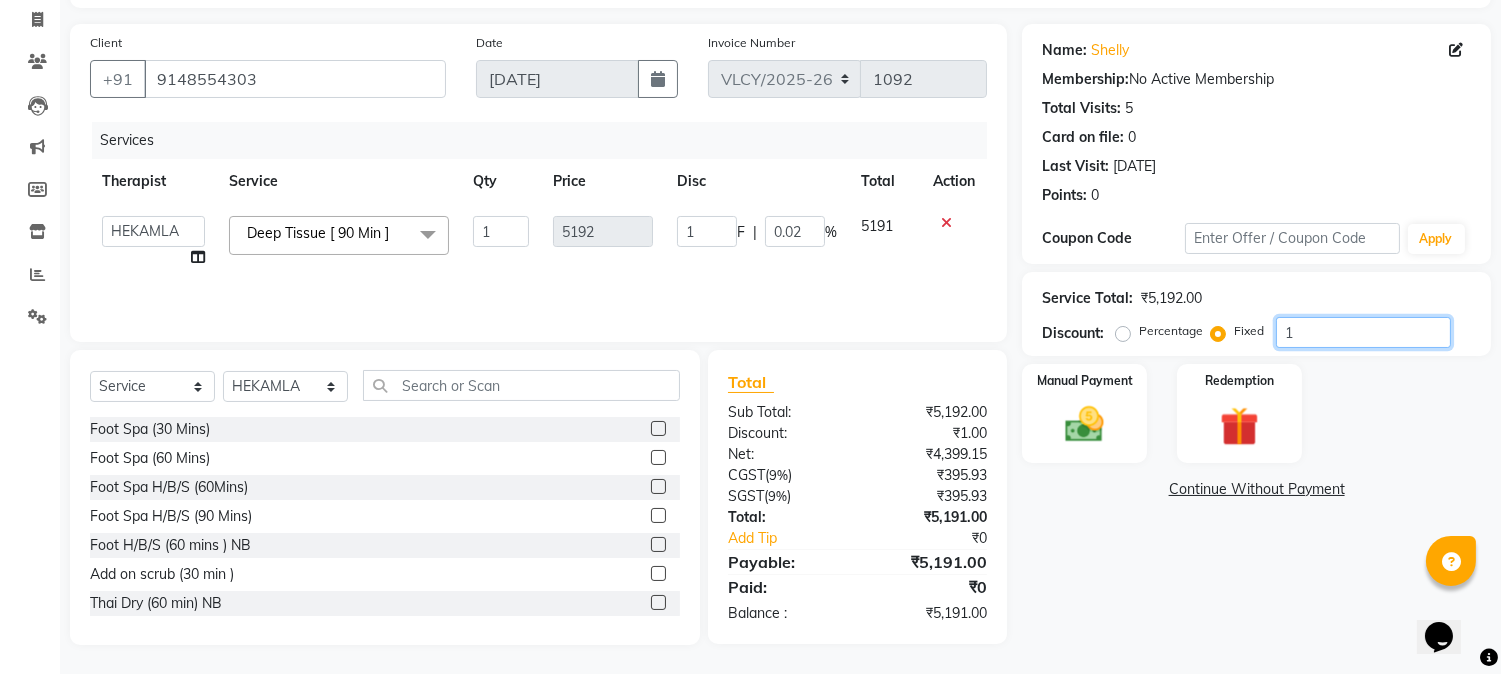 type on "16" 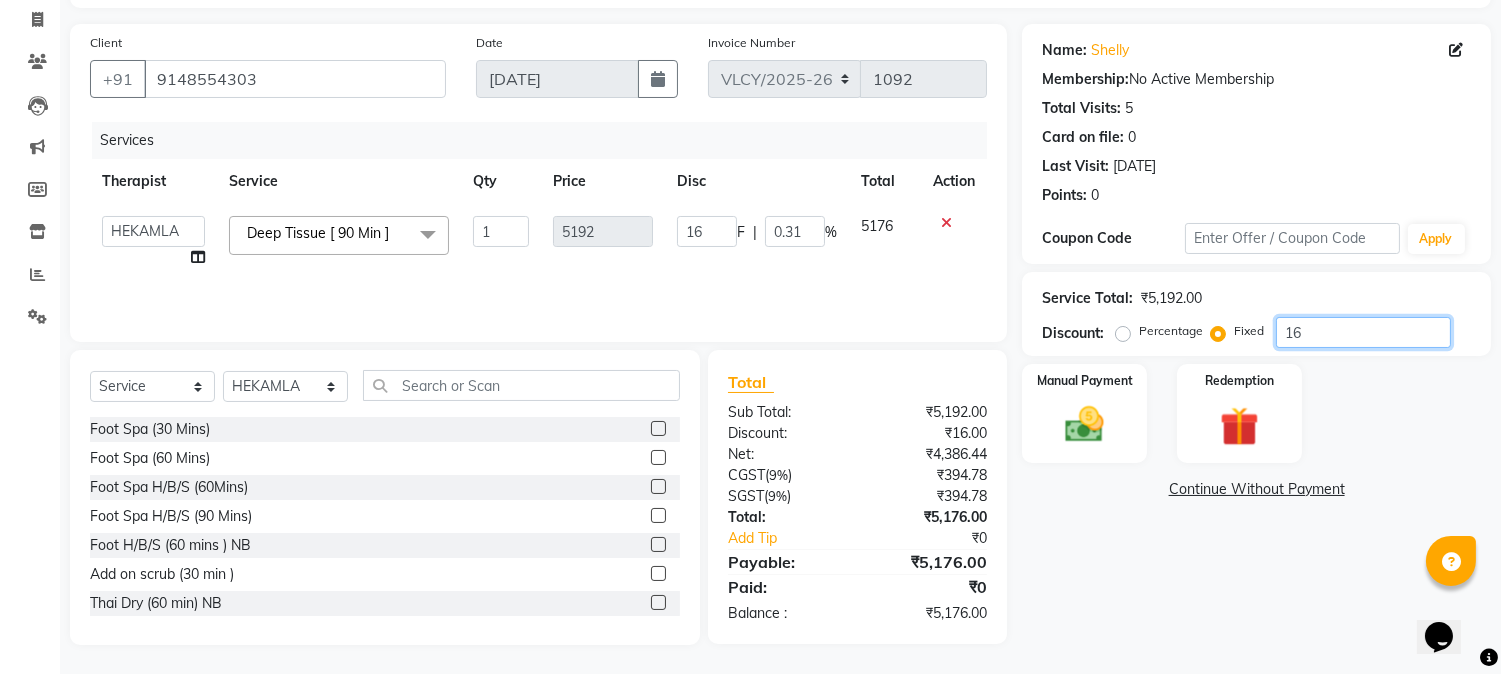 type on "169" 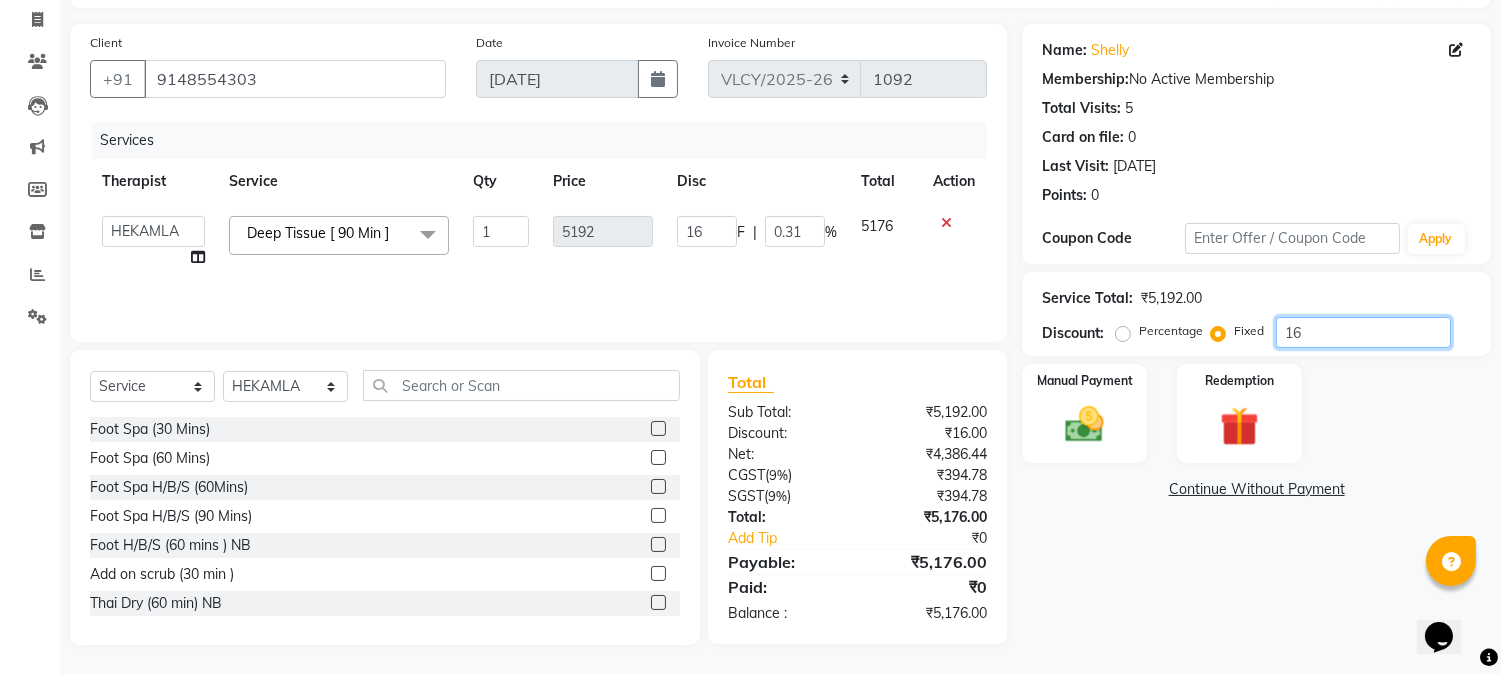 type on "169" 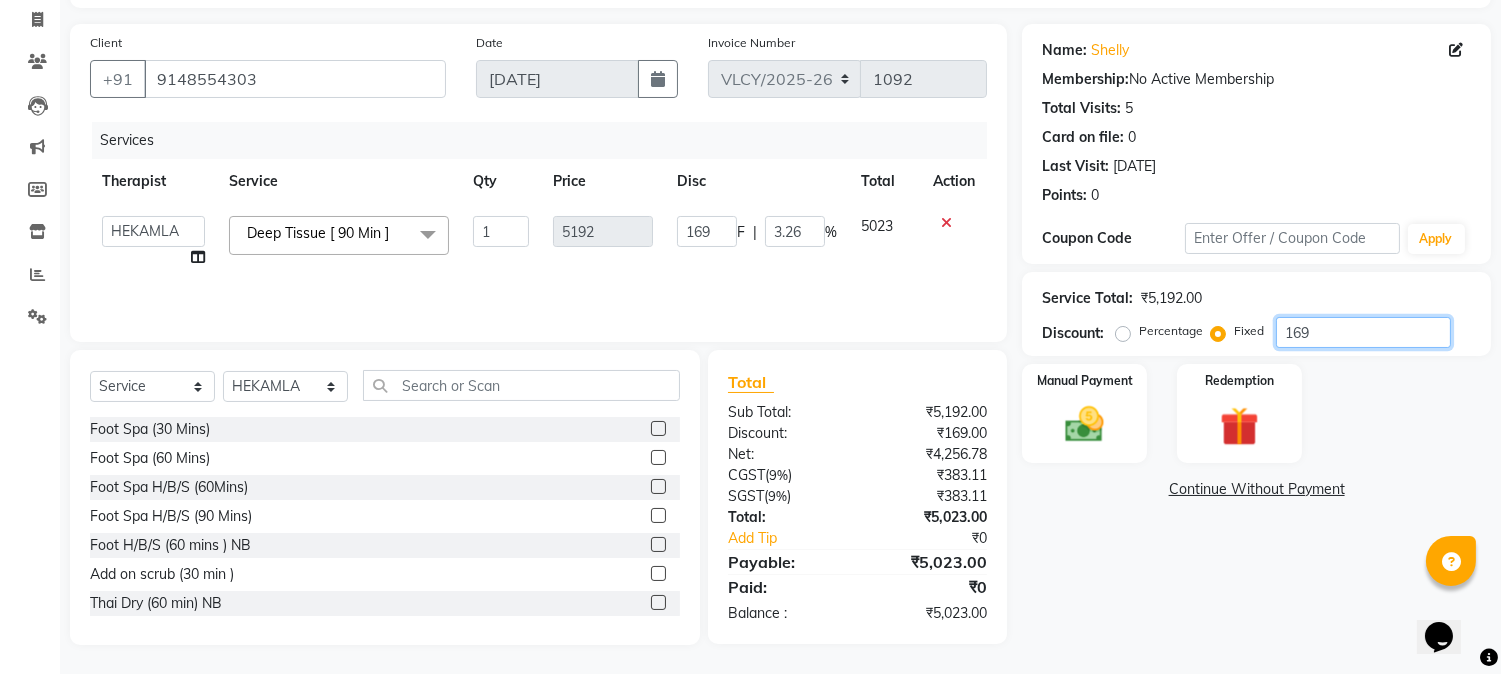 type on "1692" 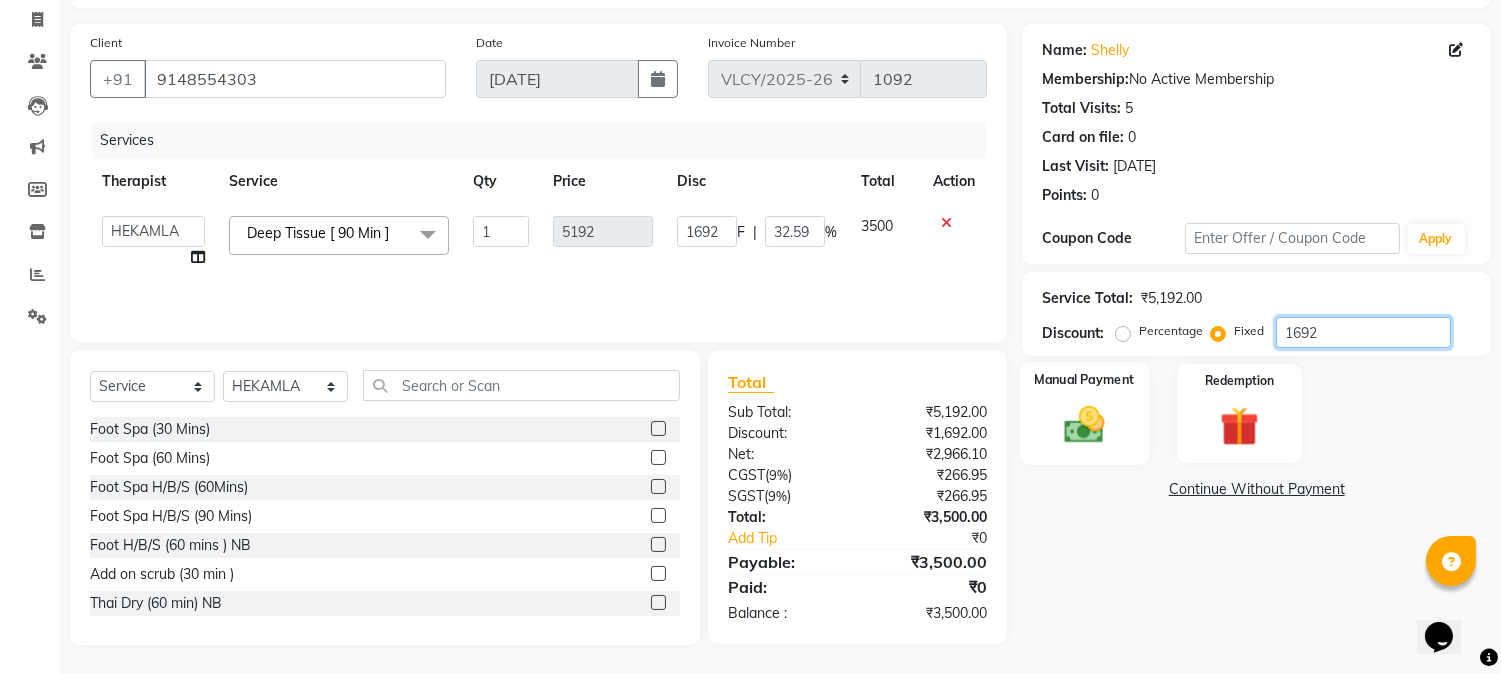 type on "1692" 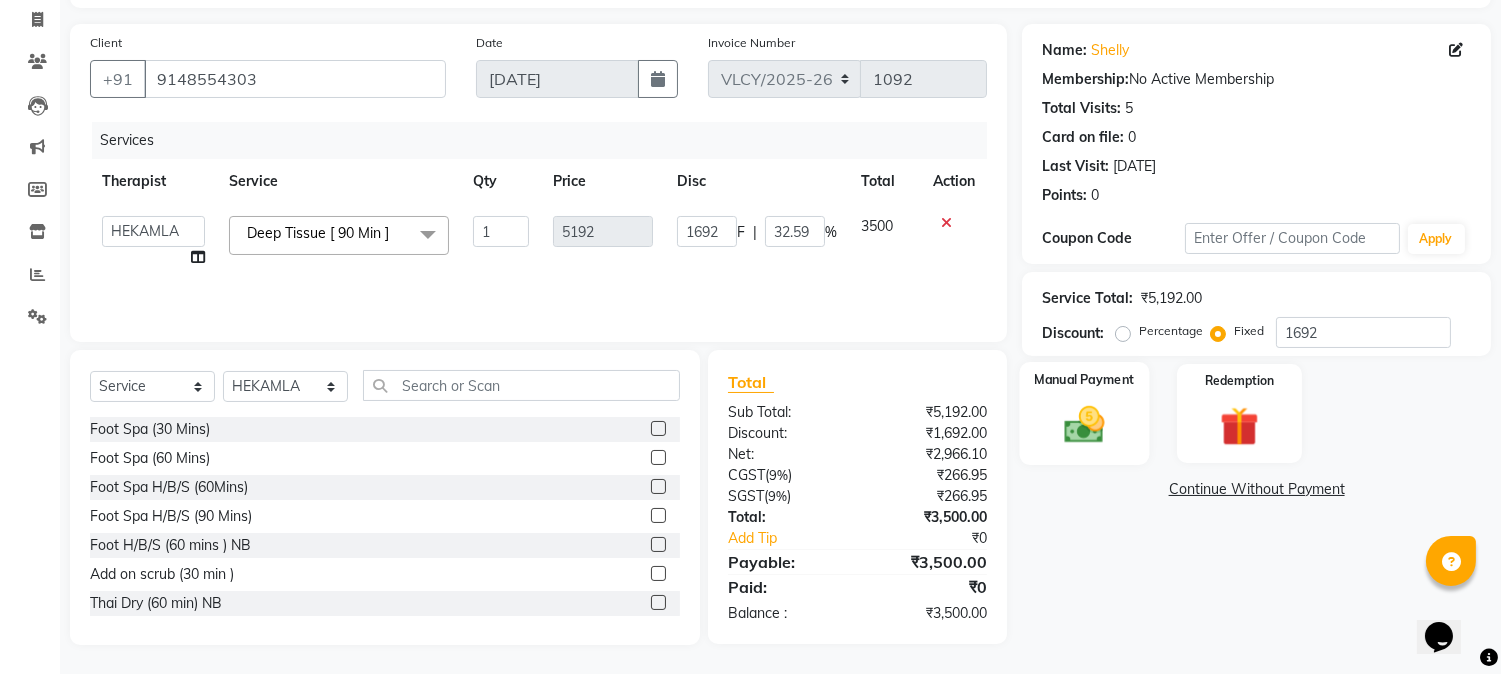 click on "Manual Payment" 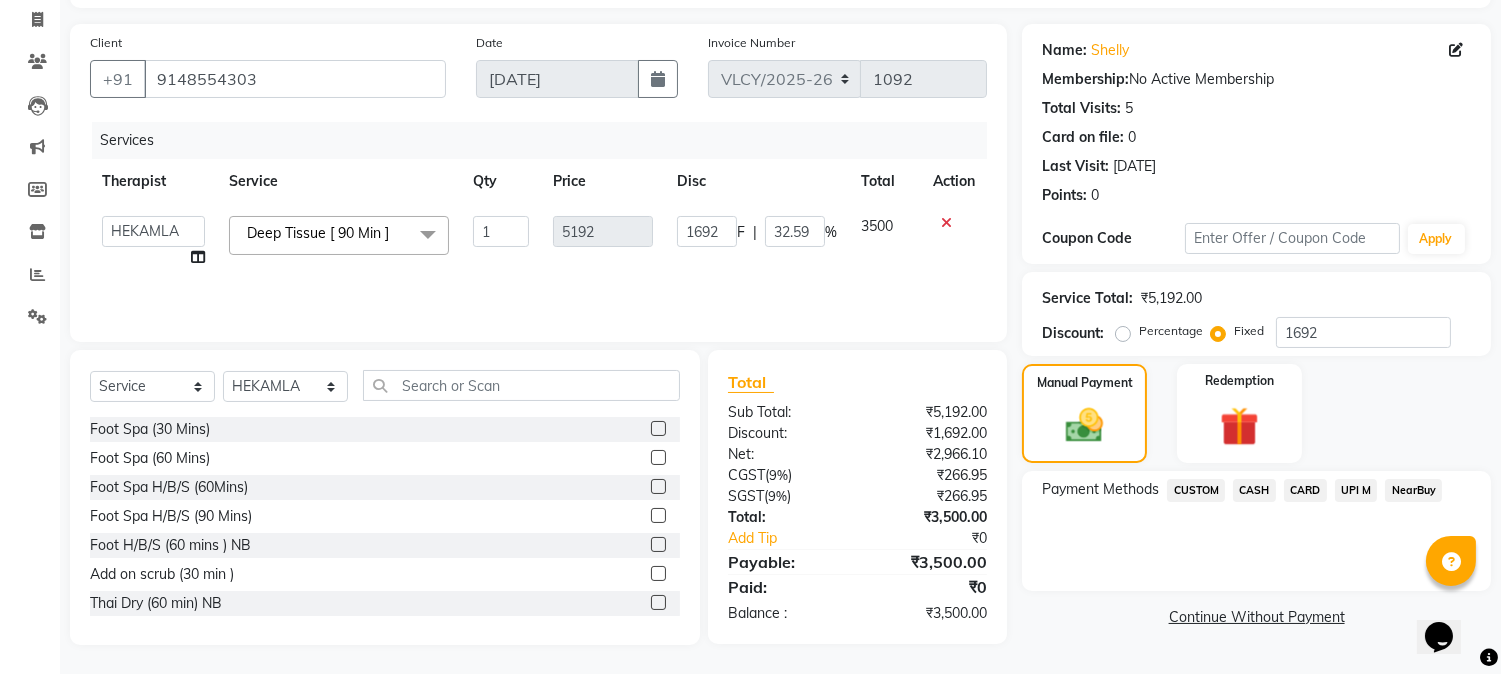 click on "CARD" 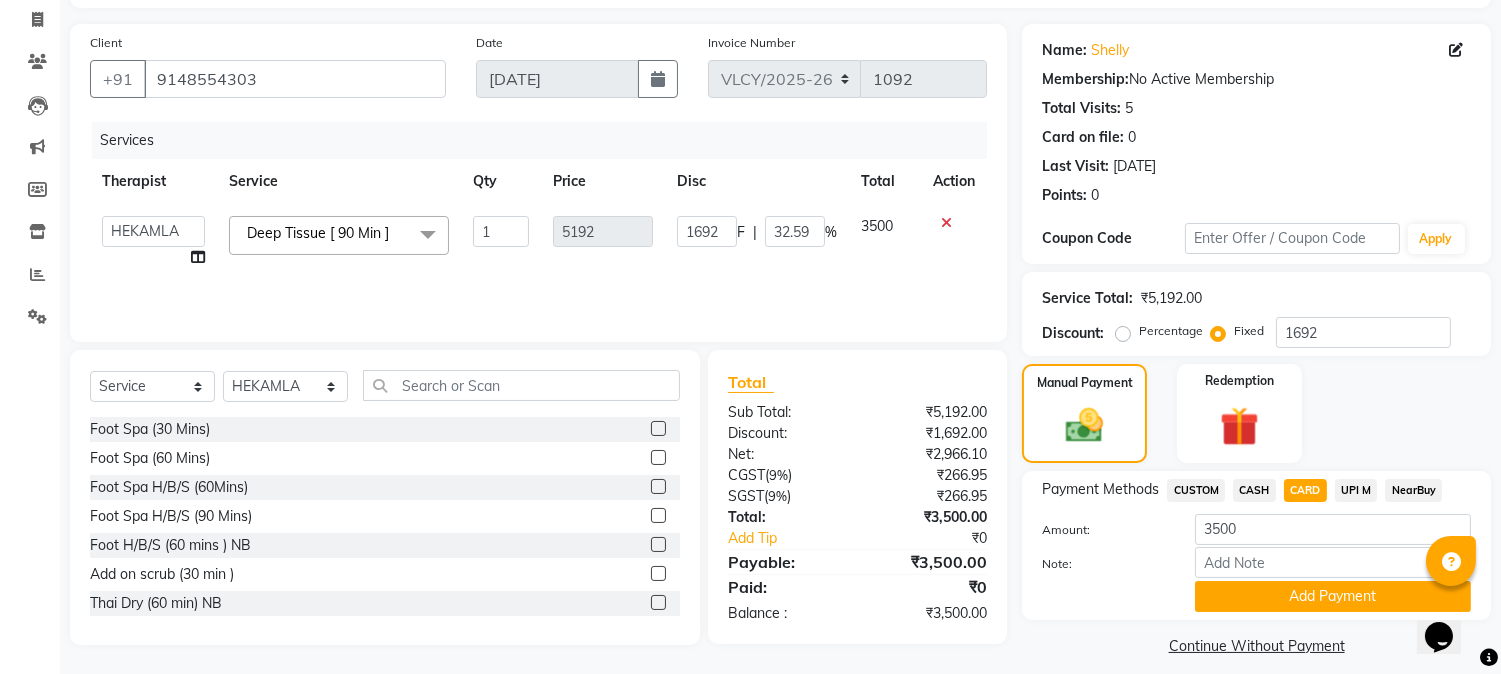 click on "CARD" 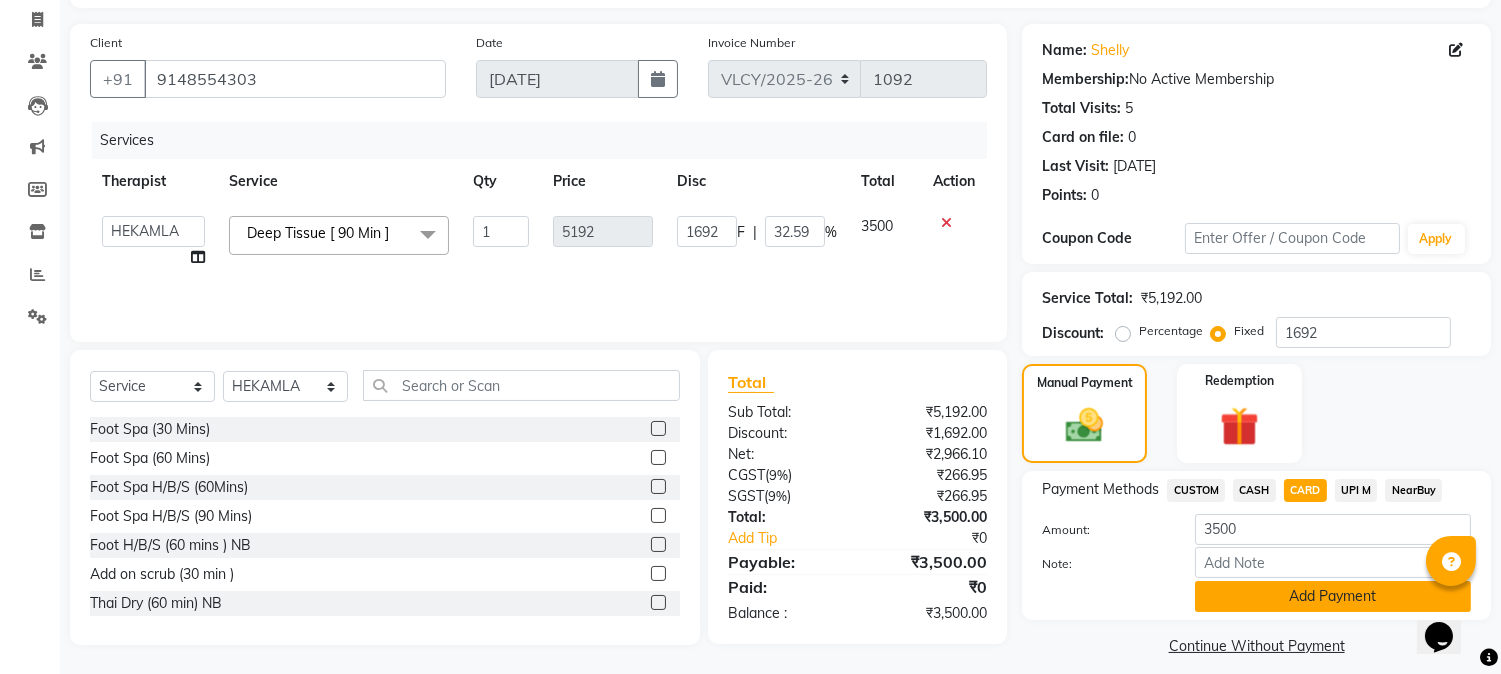 click on "Add Payment" 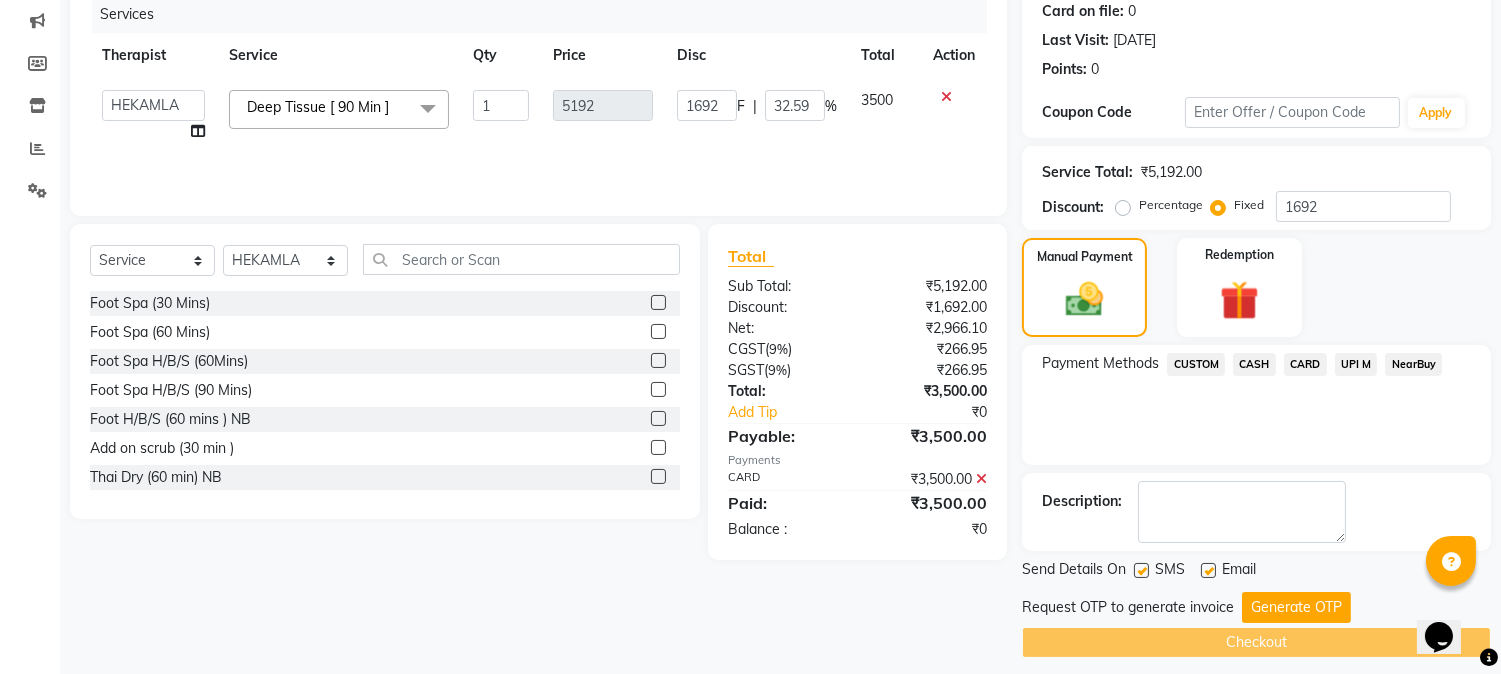 scroll, scrollTop: 265, scrollLeft: 0, axis: vertical 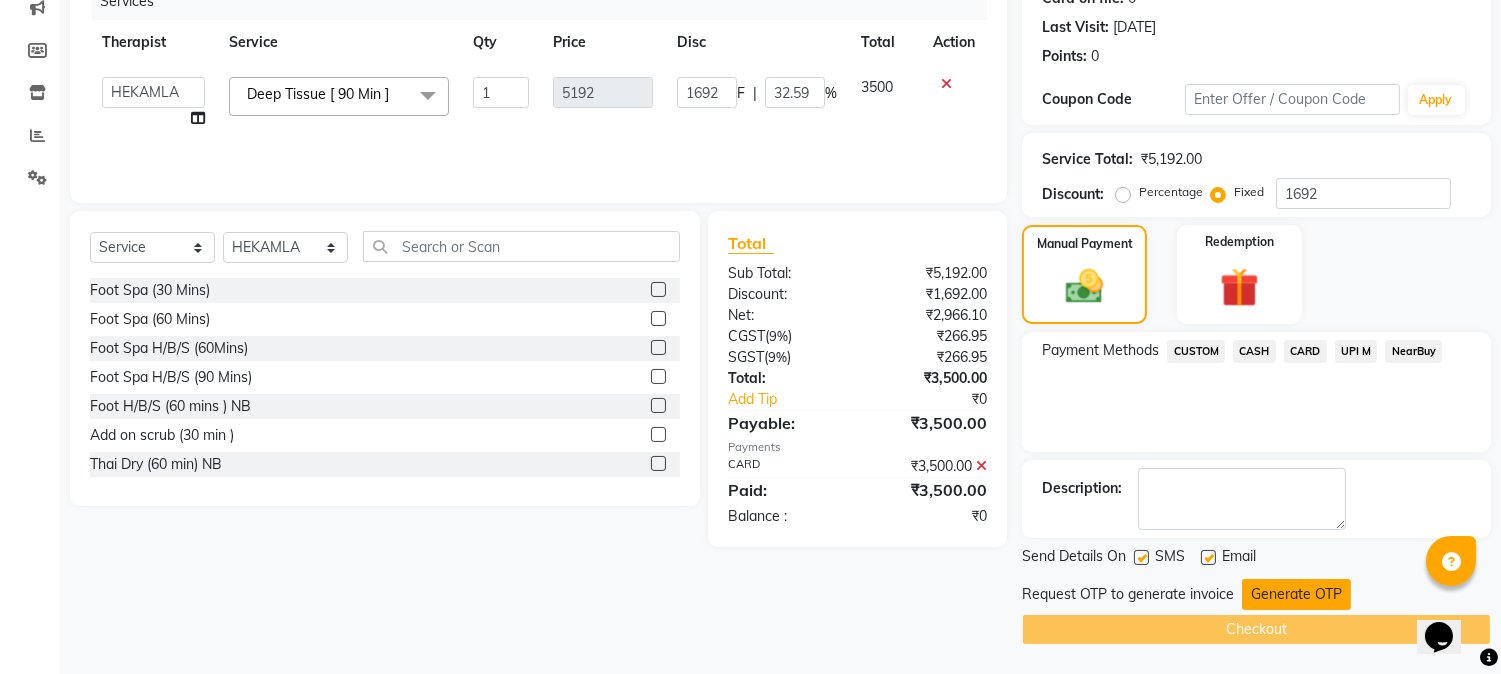 click on "Generate OTP" 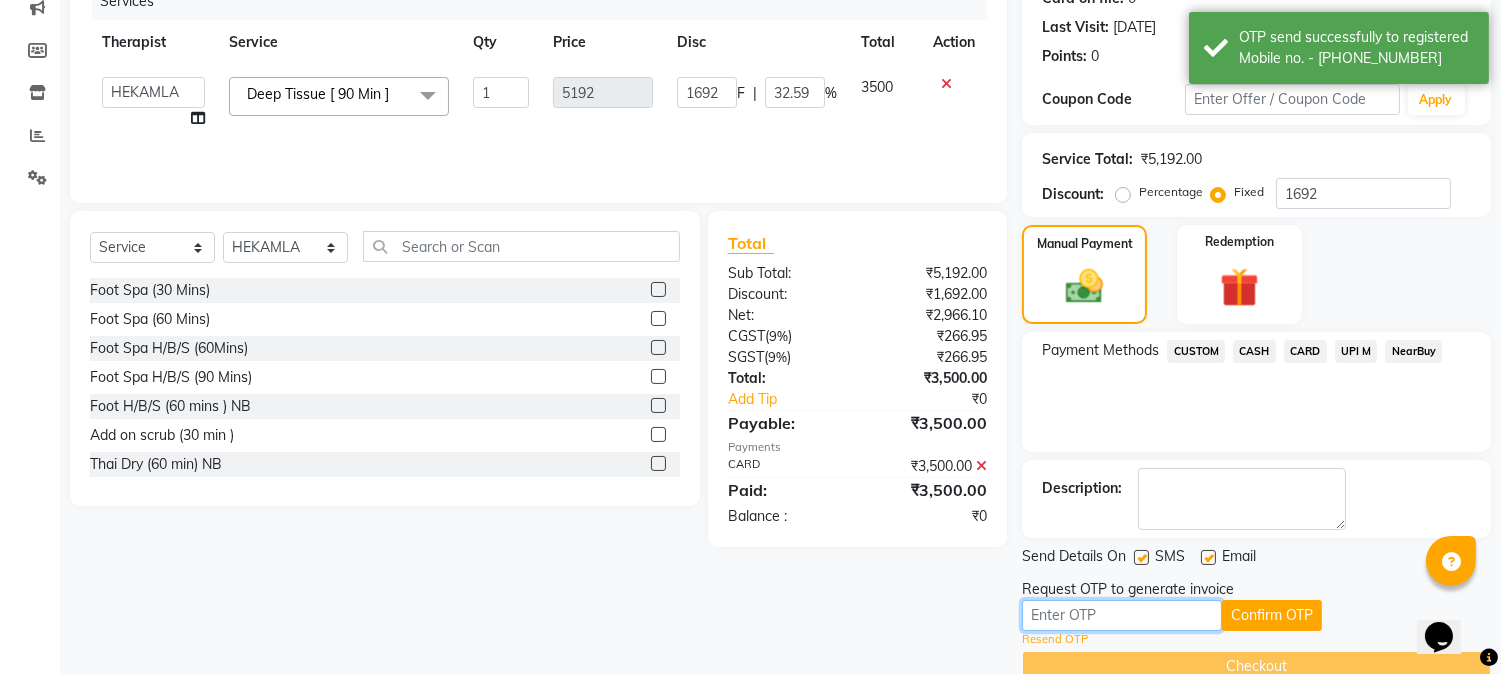 click at bounding box center (1122, 615) 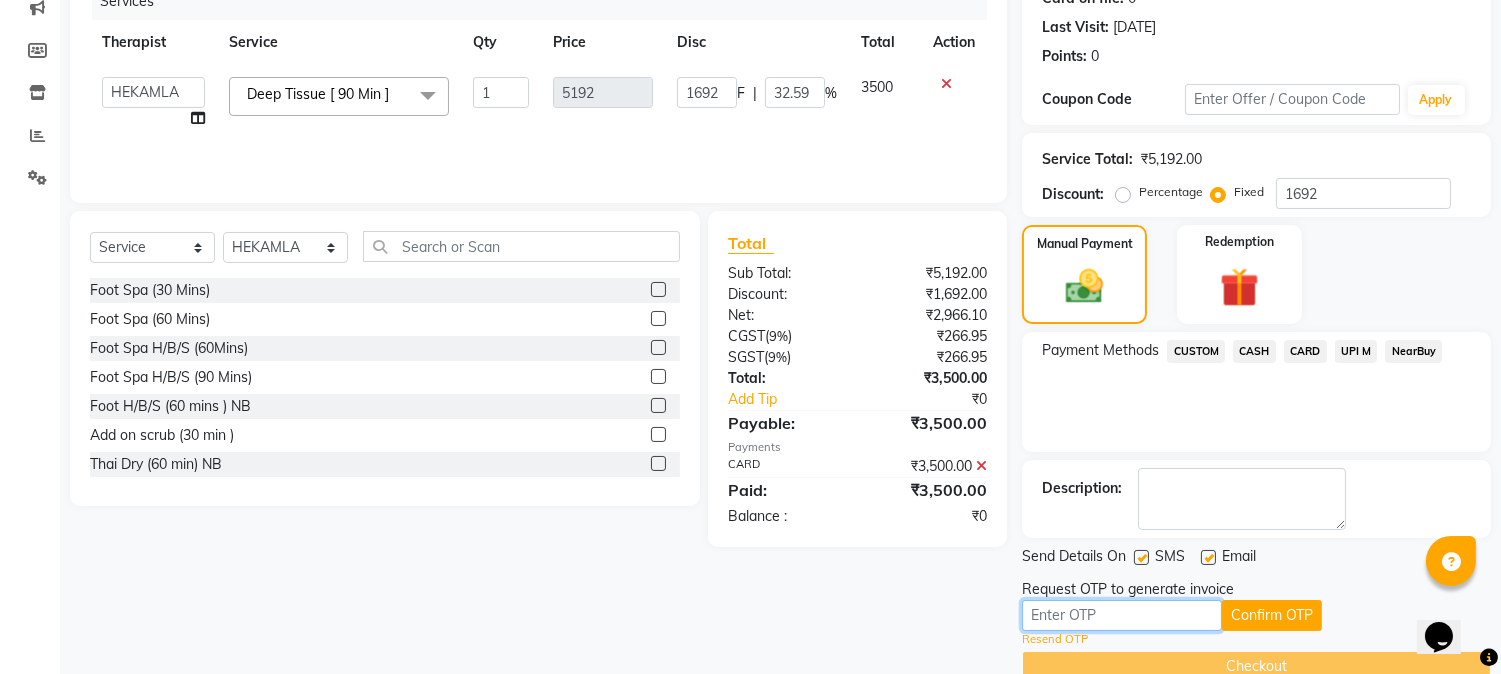 click at bounding box center (1122, 615) 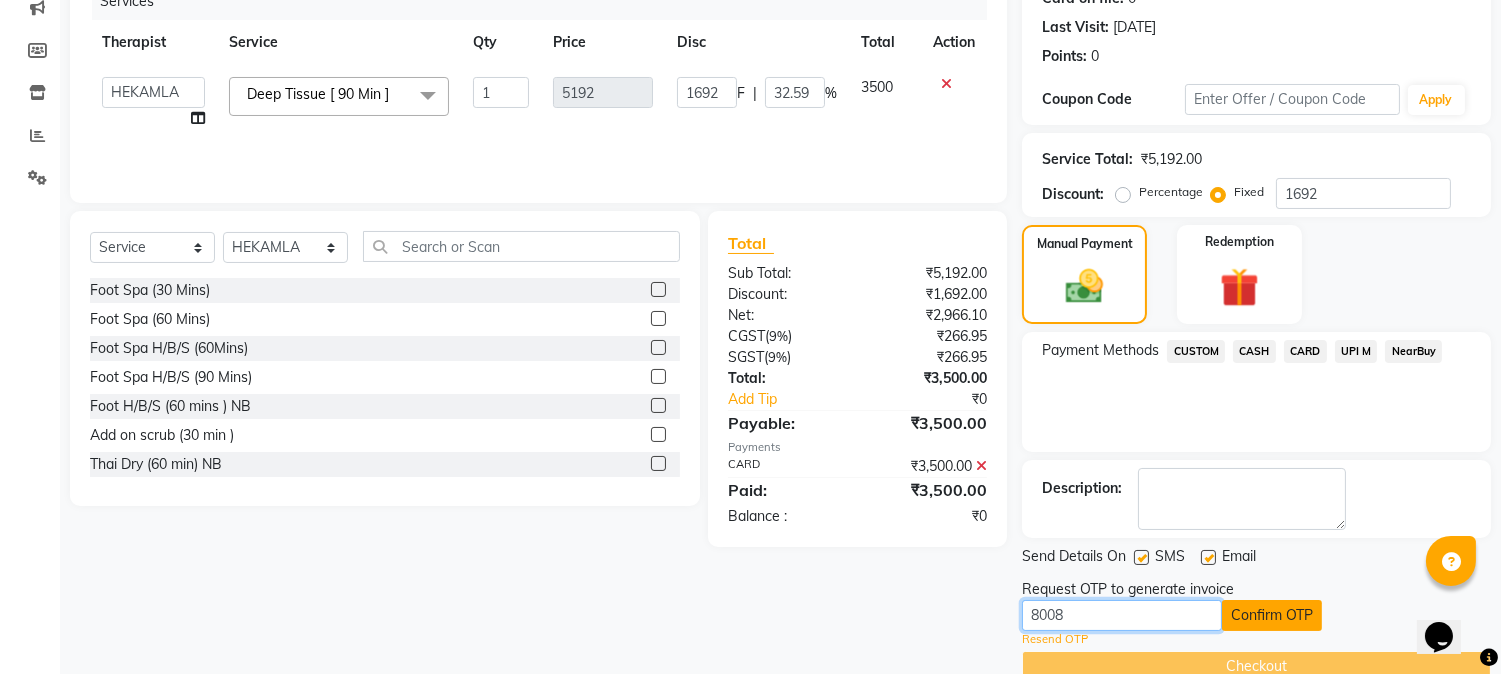 type on "8008" 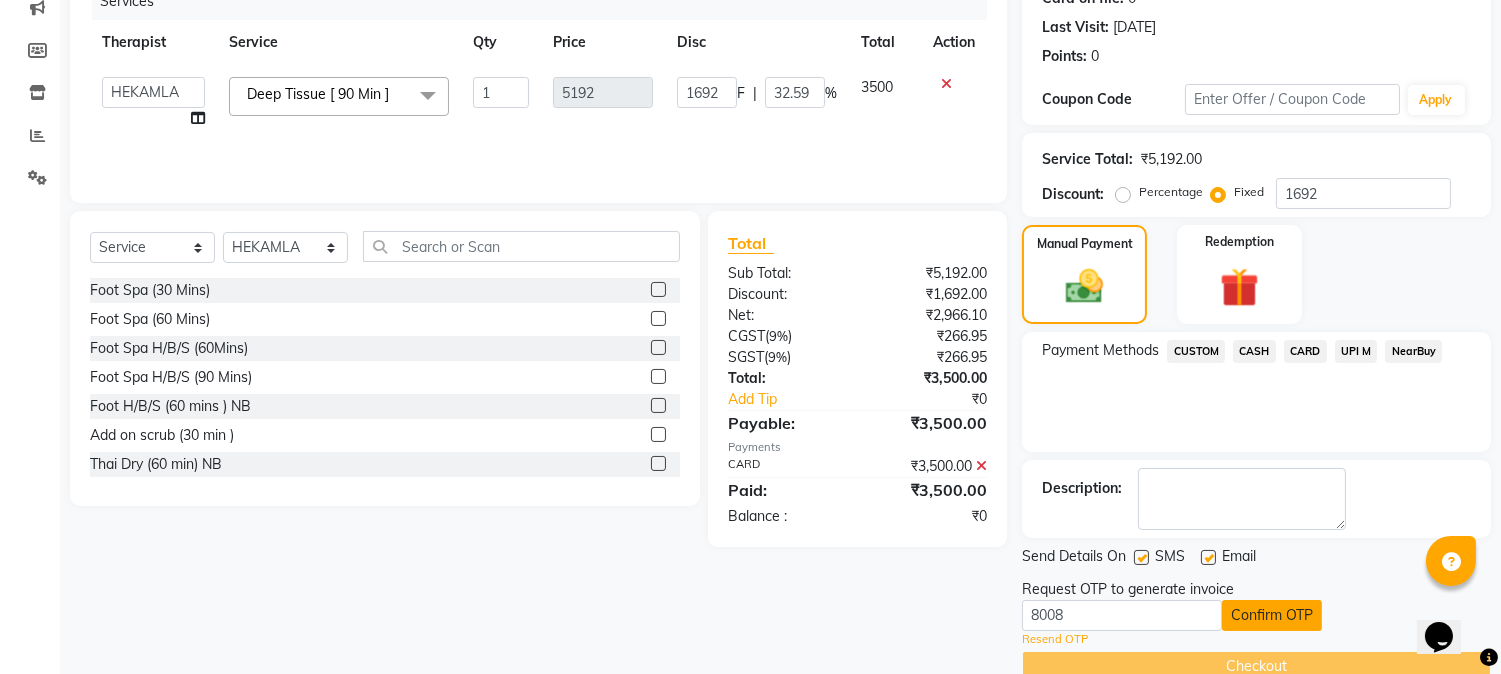 click on "Confirm OTP" 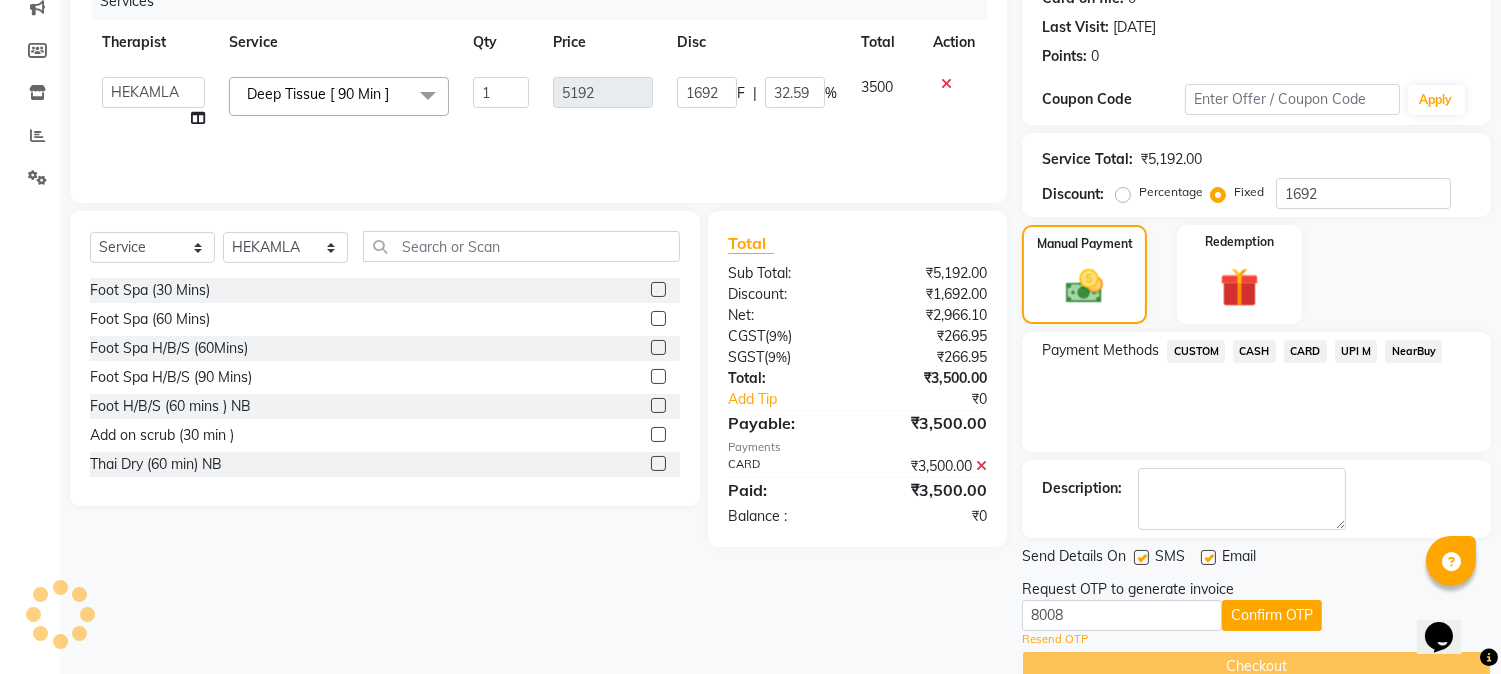 scroll, scrollTop: 225, scrollLeft: 0, axis: vertical 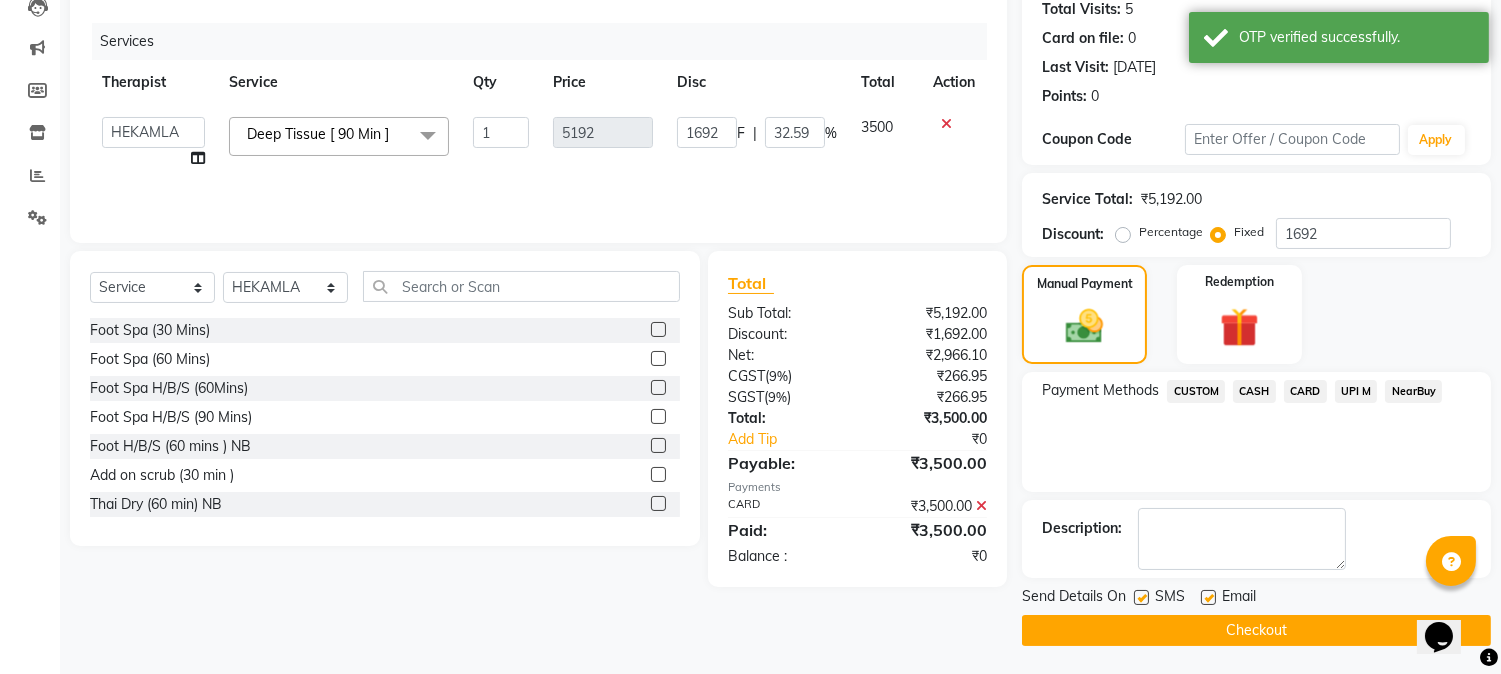 click on "Checkout" 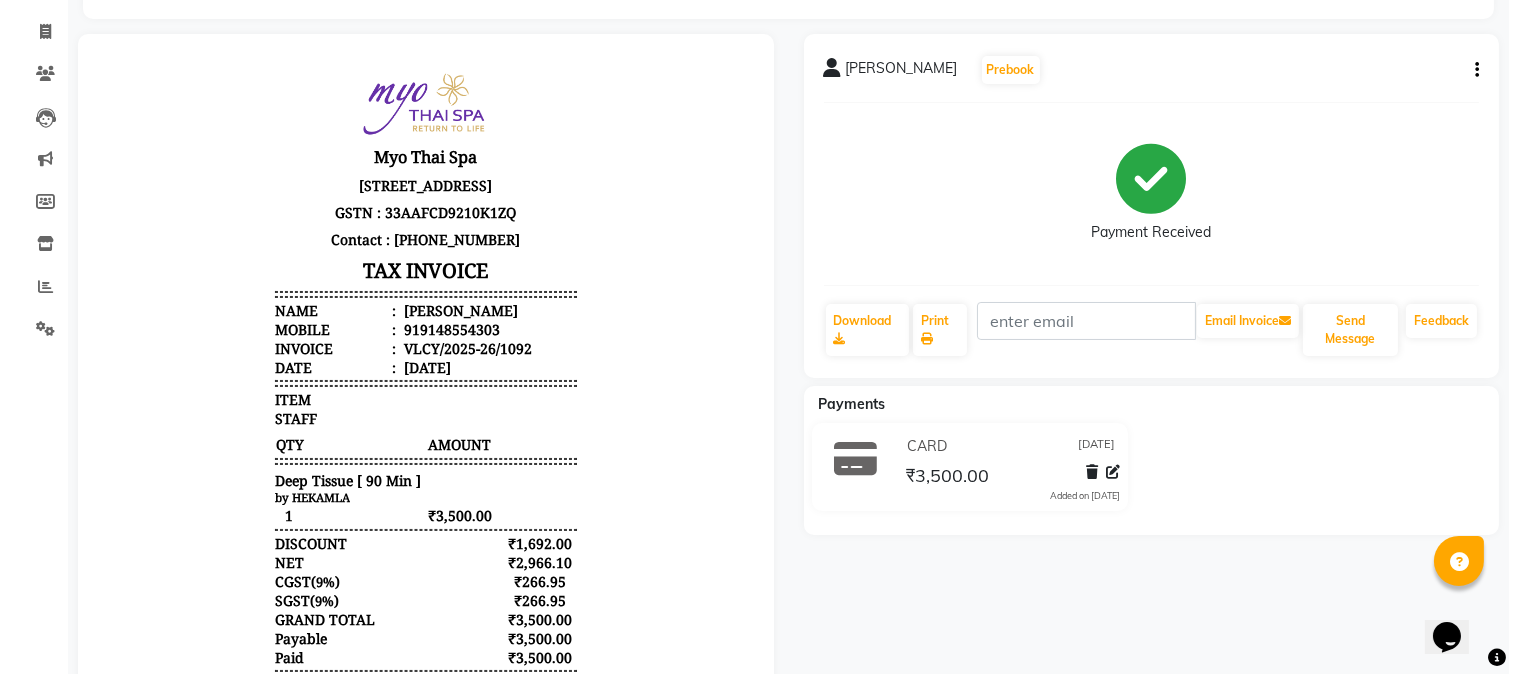scroll, scrollTop: 0, scrollLeft: 0, axis: both 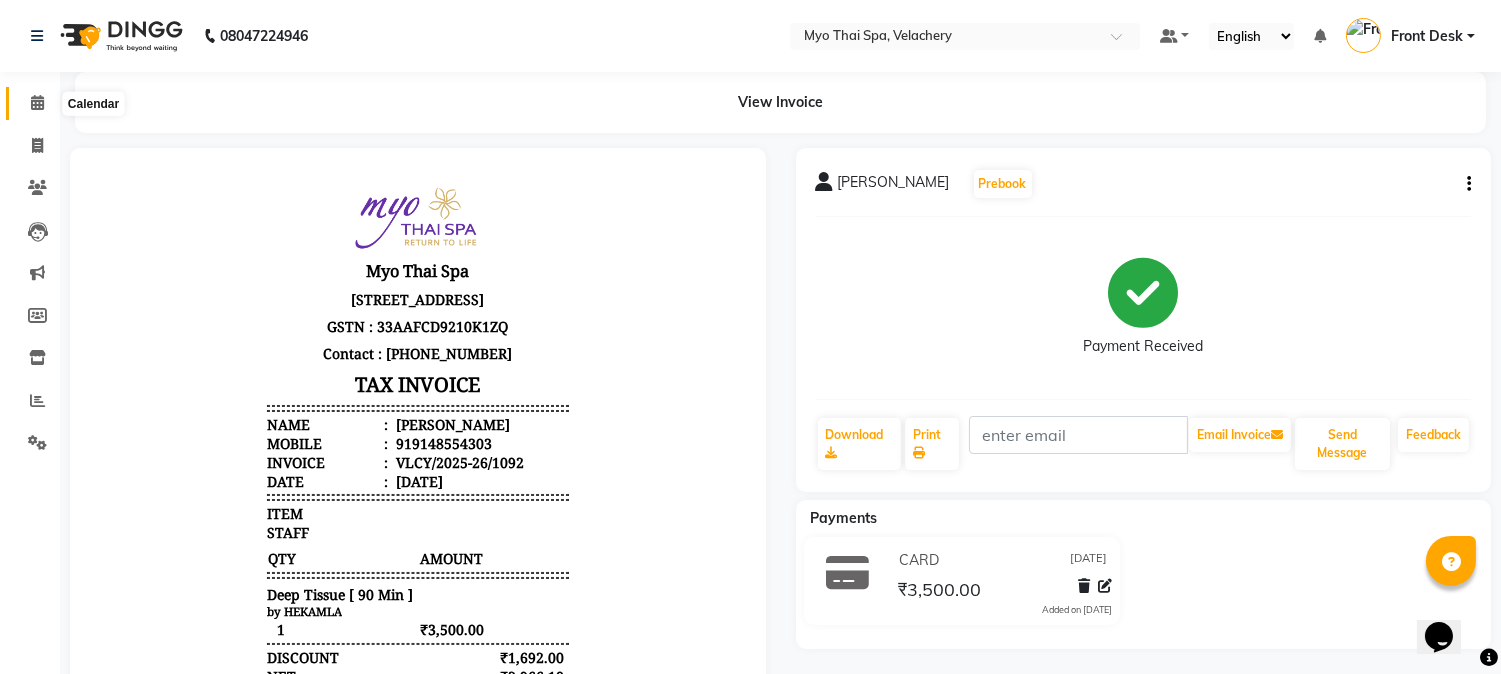click 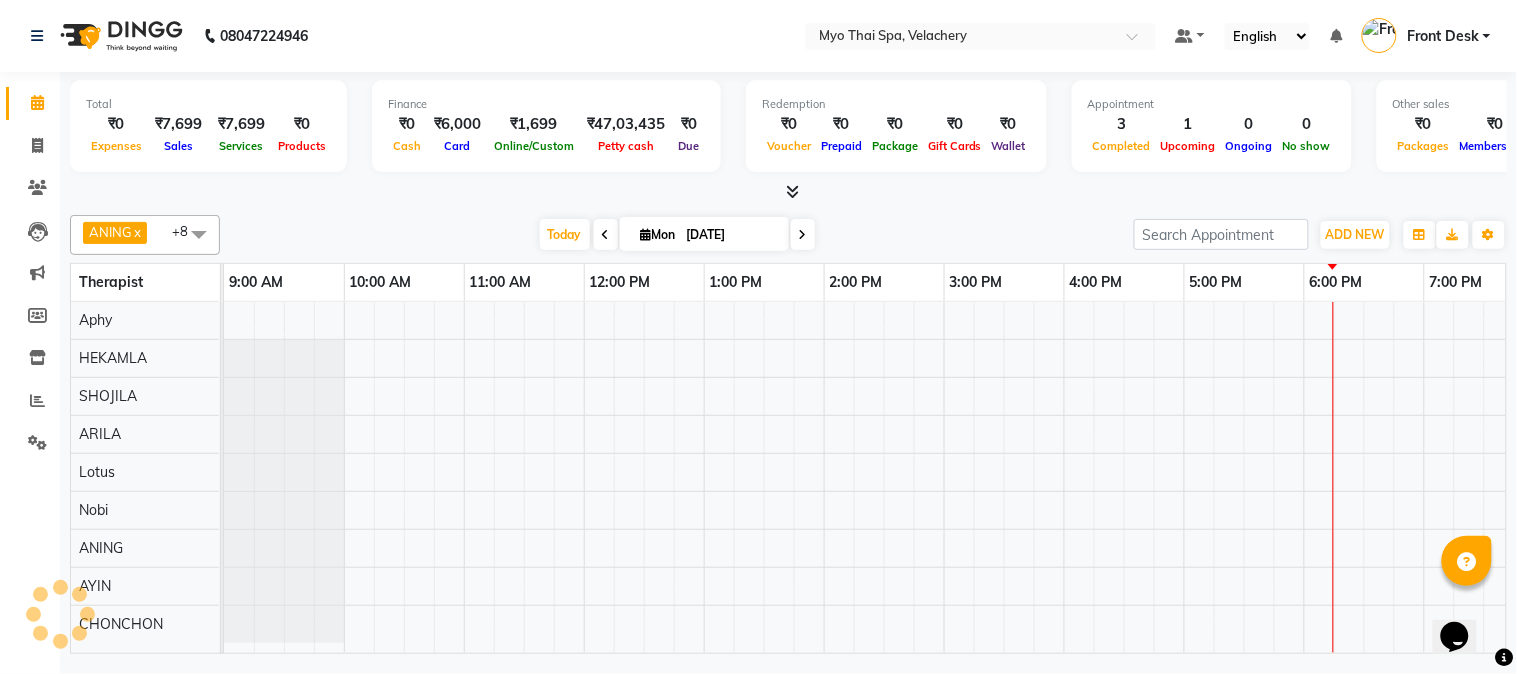 scroll, scrollTop: 0, scrollLeft: 0, axis: both 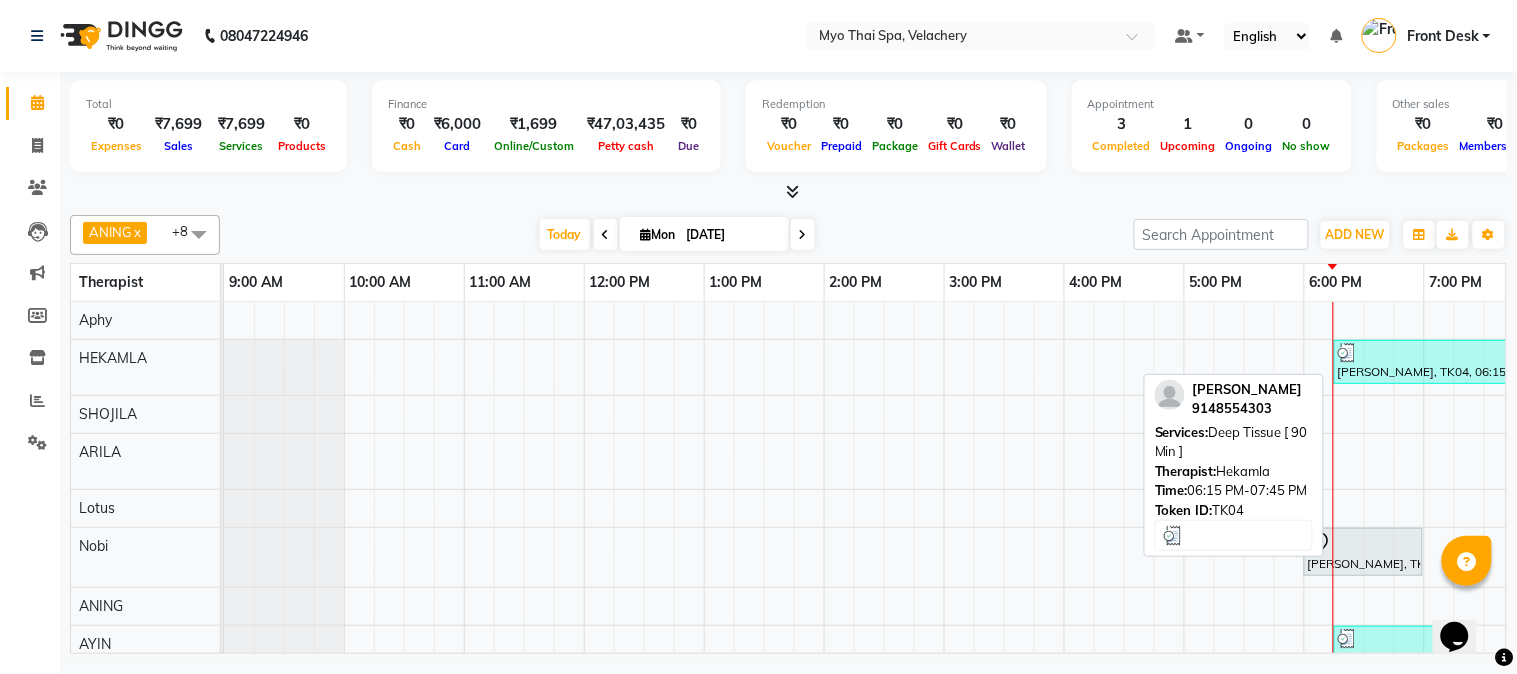 click at bounding box center (1423, 353) 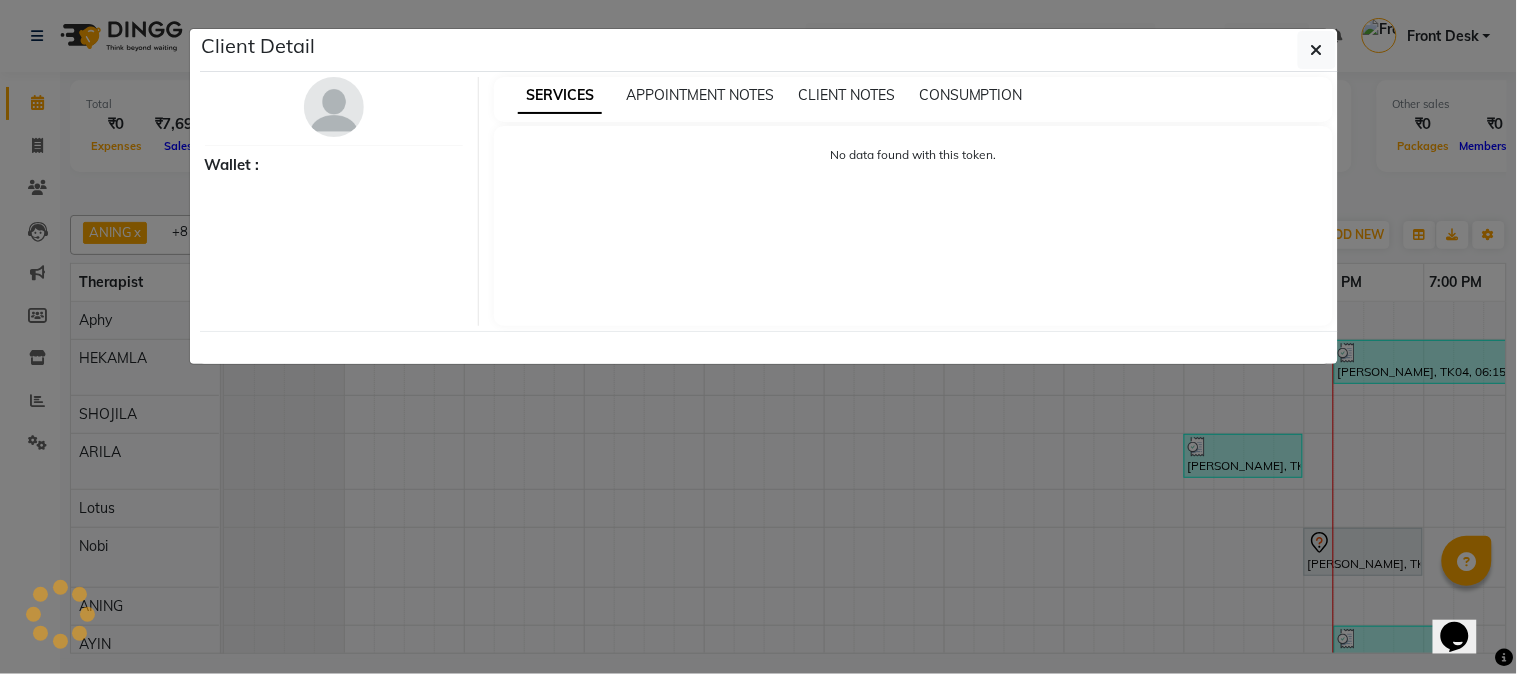 select on "3" 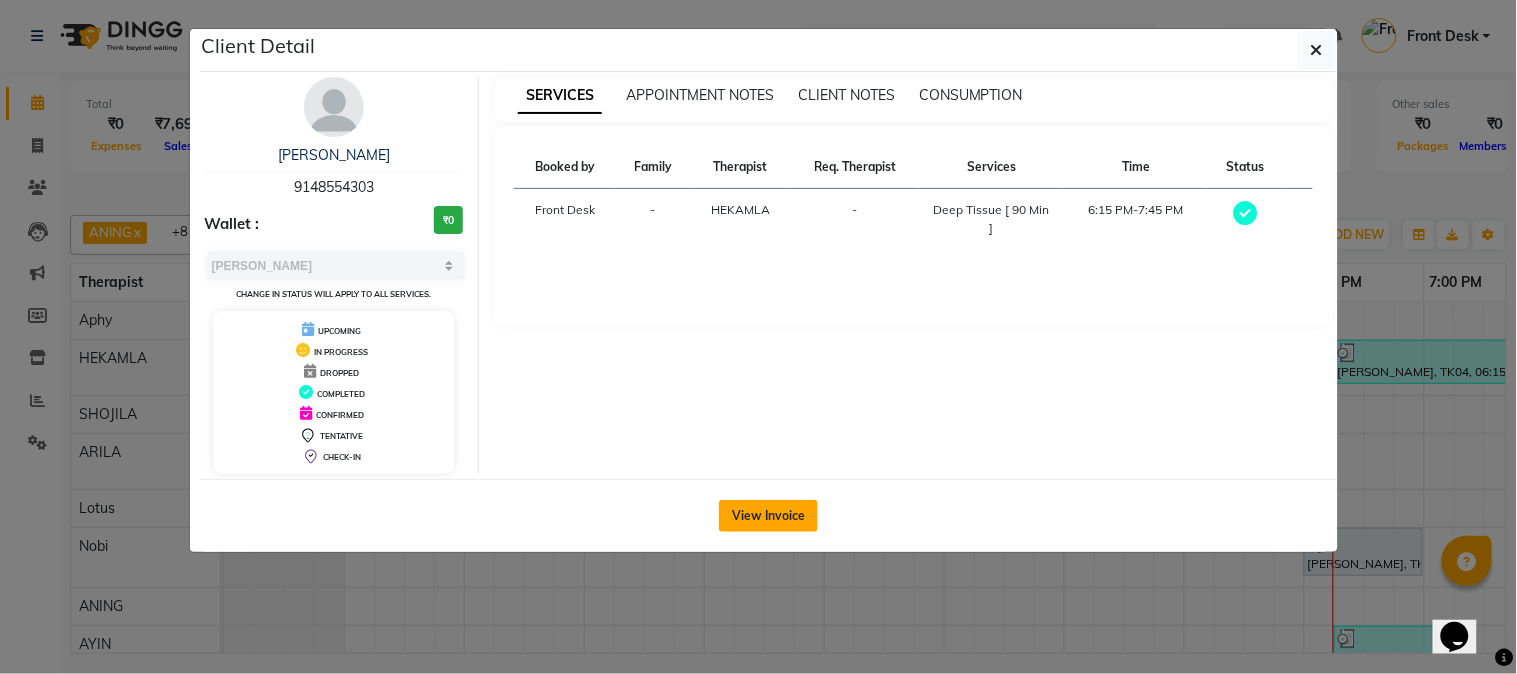 click on "View Invoice" 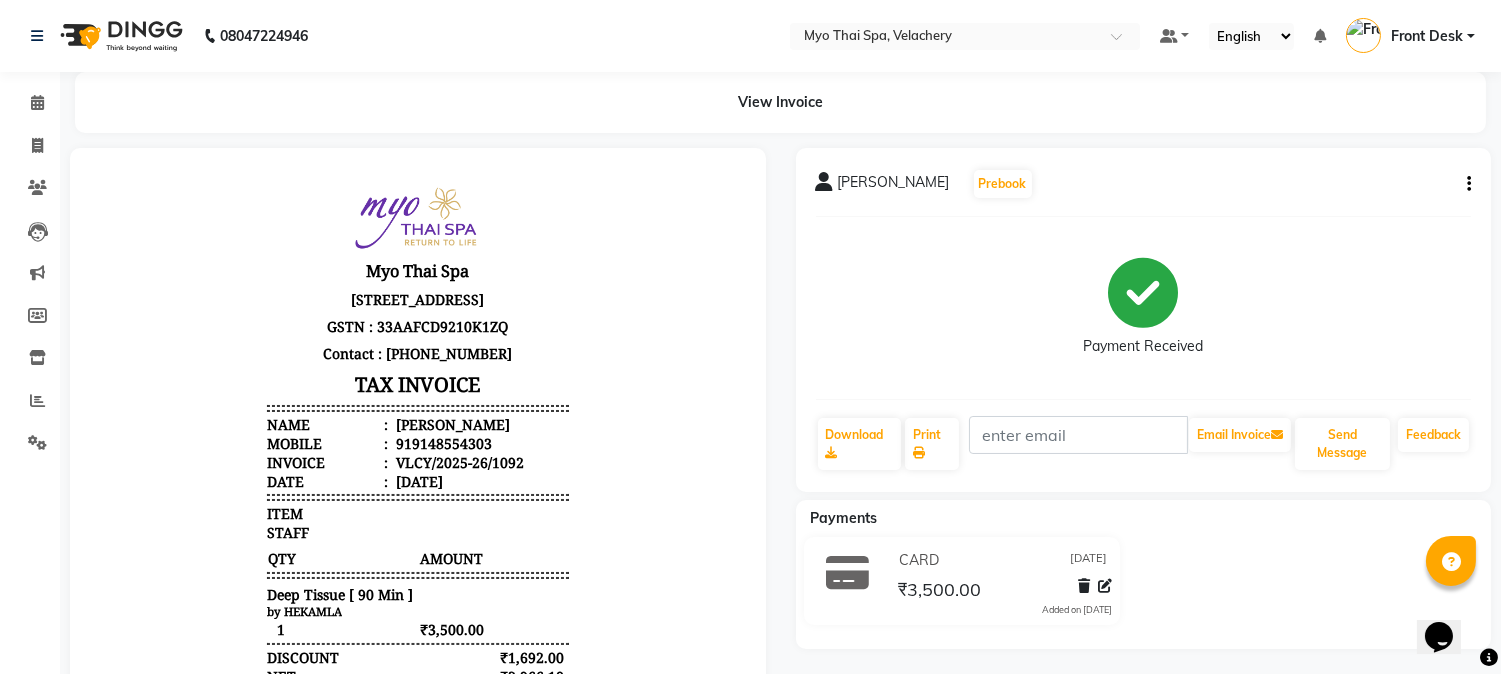 click 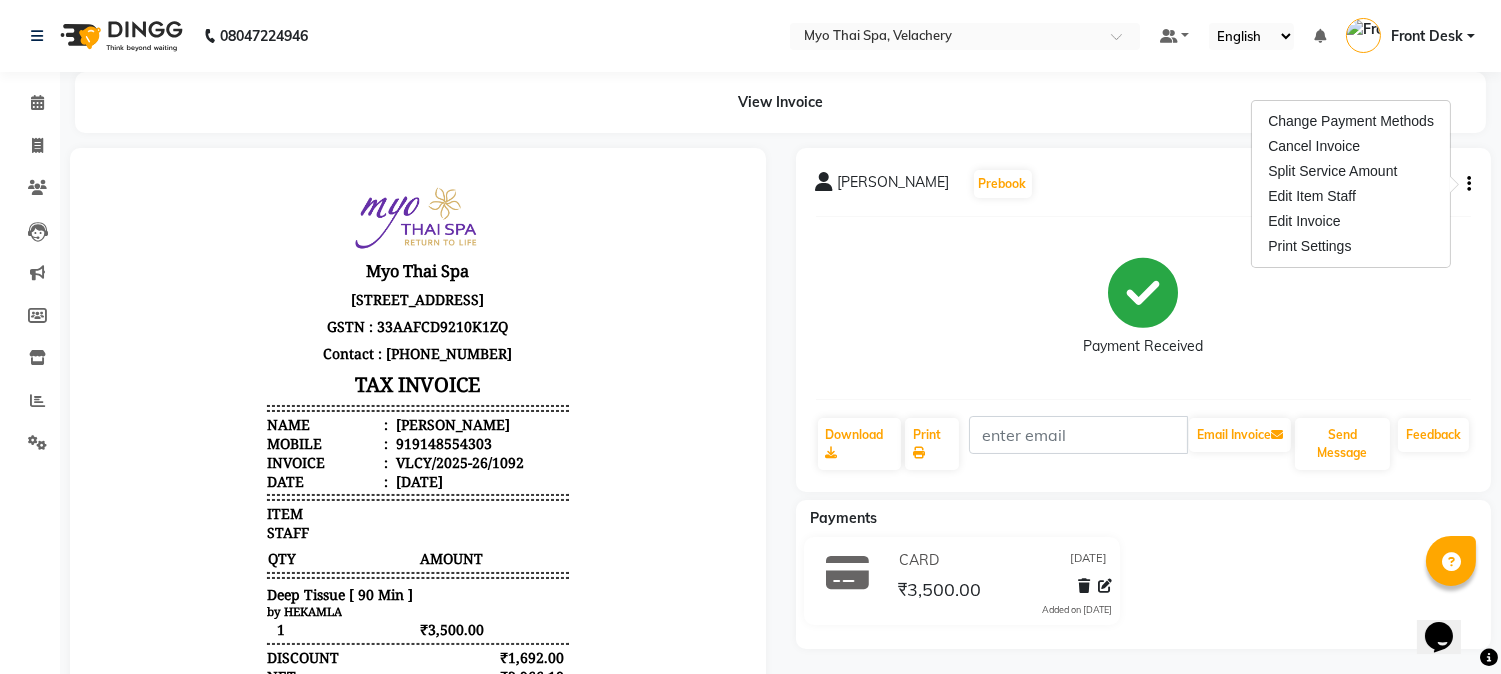 click on "[PERSON_NAME]   Prebook   Payment Received  Download  Print   Email Invoice   Send Message Feedback  Payments CARD [DATE] ₹3,500.00  Added on [DATE]" 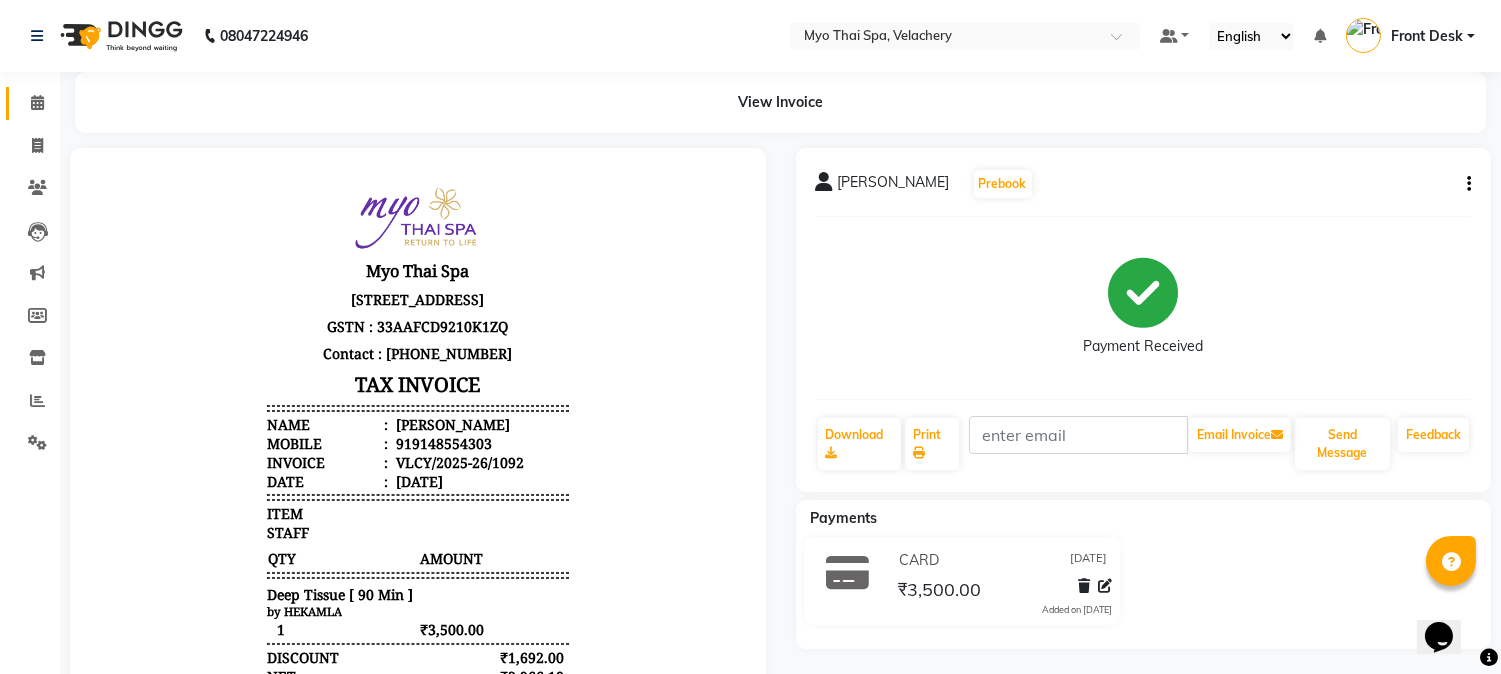 click 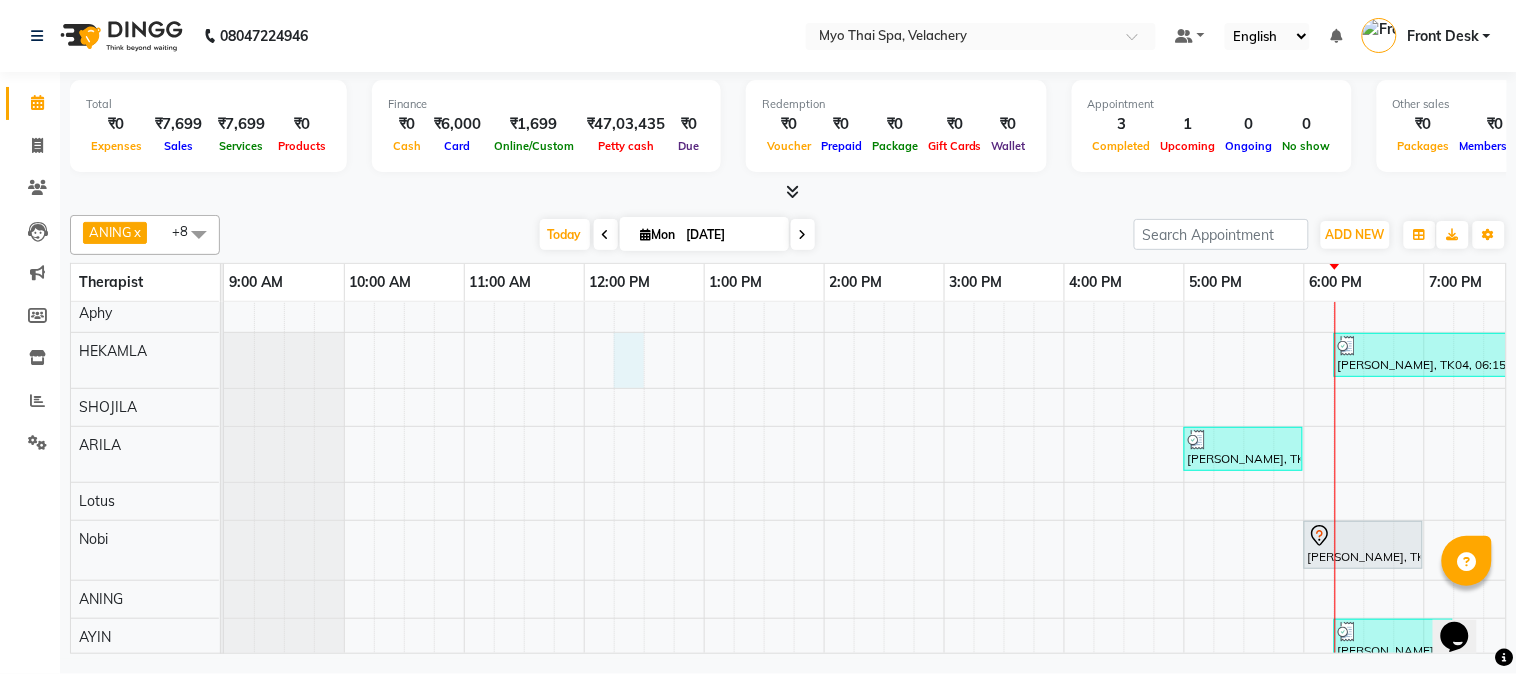 click on "[PERSON_NAME], TK04, 06:15 PM-07:45 PM, Deep Tissue [ 90 Min ]     [PERSON_NAME], TK01, 05:00 PM-06:00 PM, Thai Dry (60 min) [PERSON_NAME], TK03, 06:00 PM-07:00 PM, Swedish [ 60 Min ]     [PERSON_NAME], TK02, 06:15 PM-07:15 PM, Swedish [ 60 Min ]" at bounding box center [1124, 503] 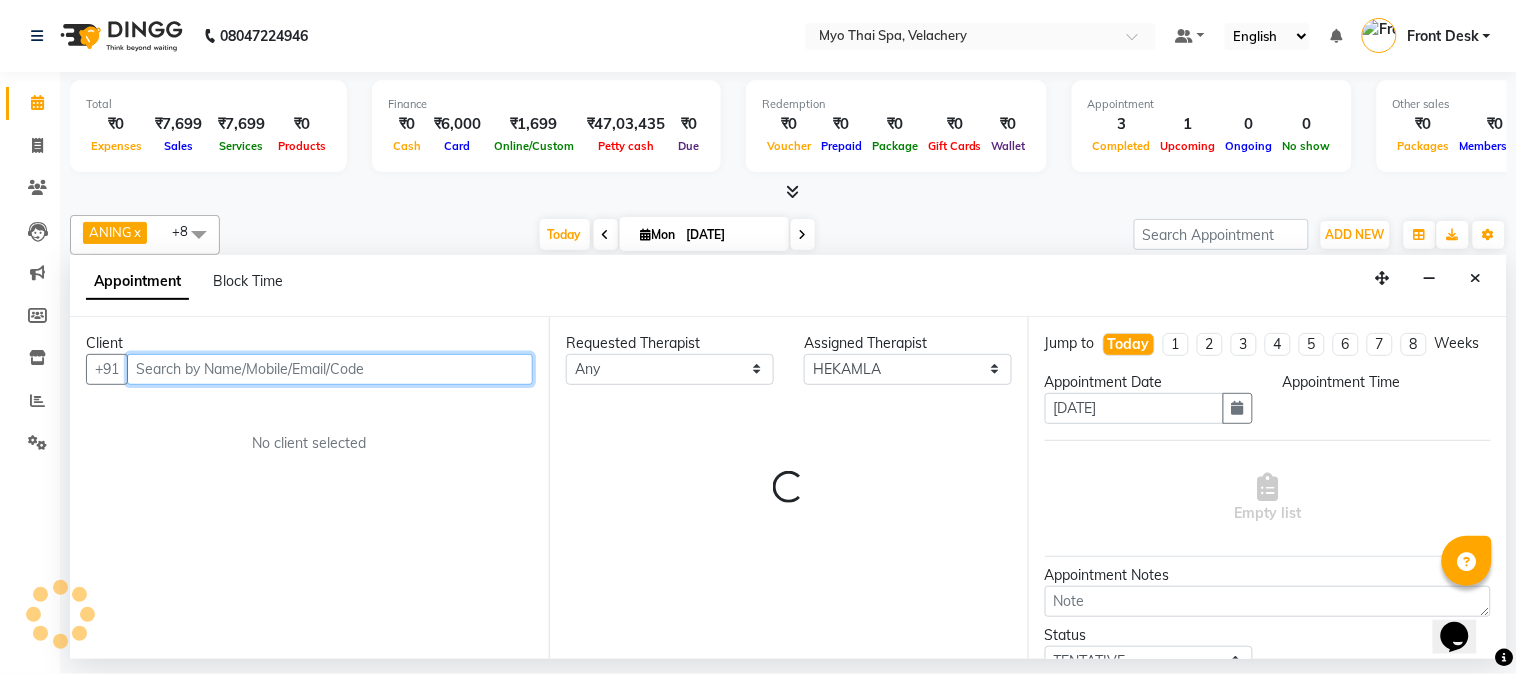 select on "735" 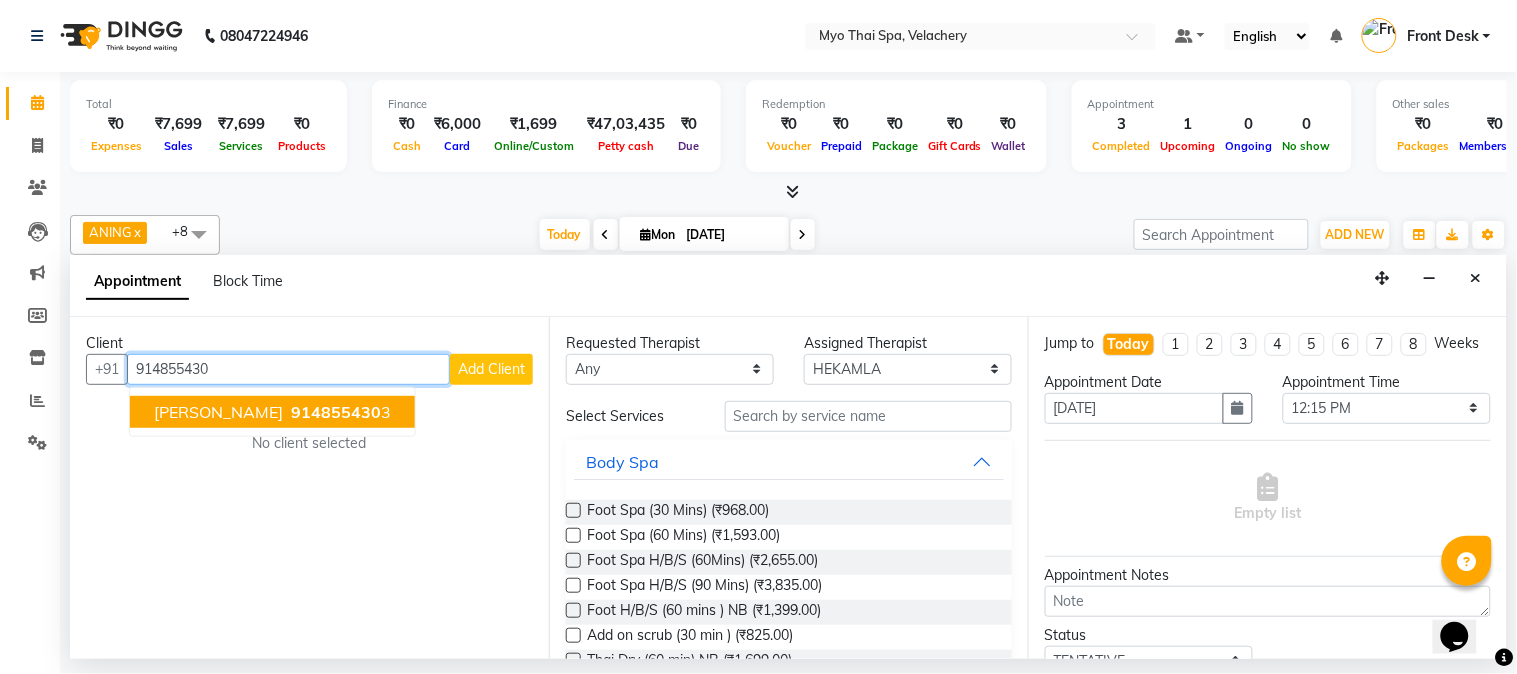 click on "914855430" at bounding box center [336, 412] 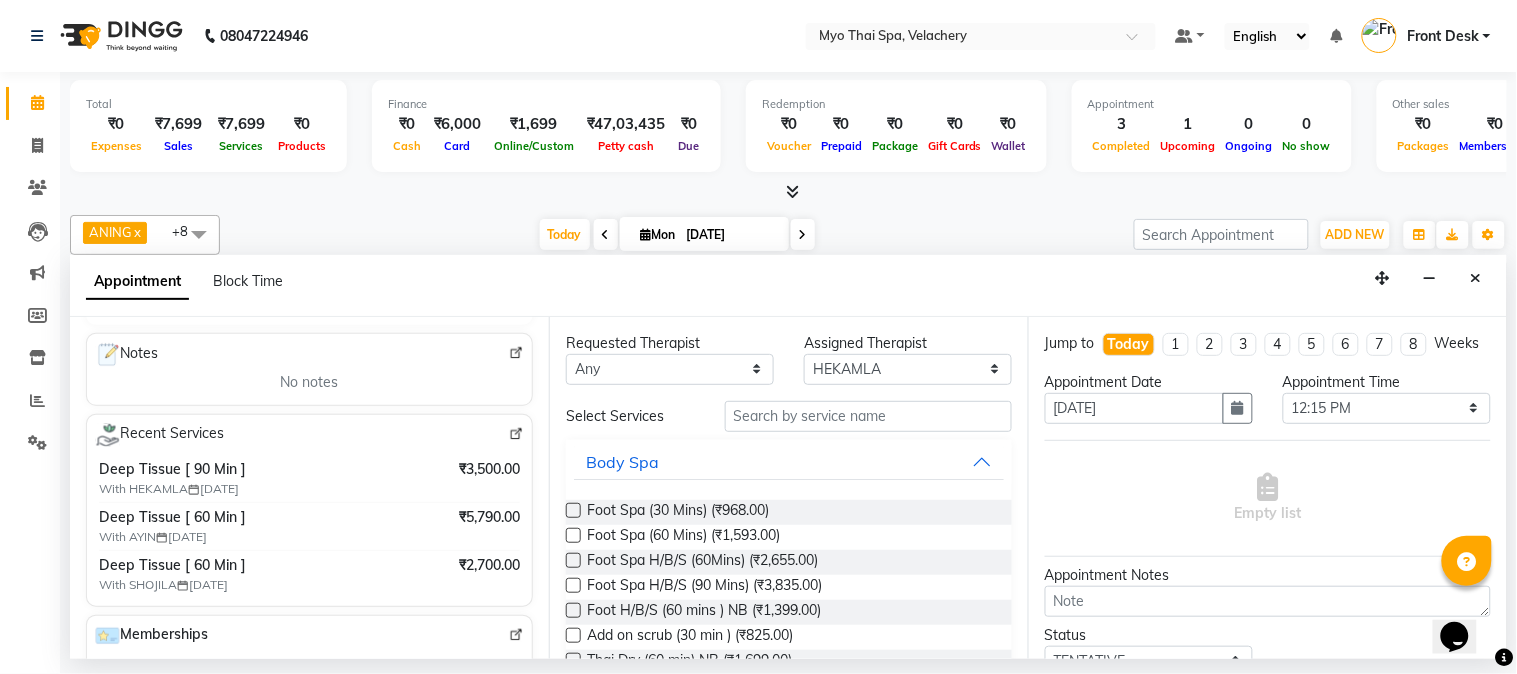 scroll, scrollTop: 333, scrollLeft: 0, axis: vertical 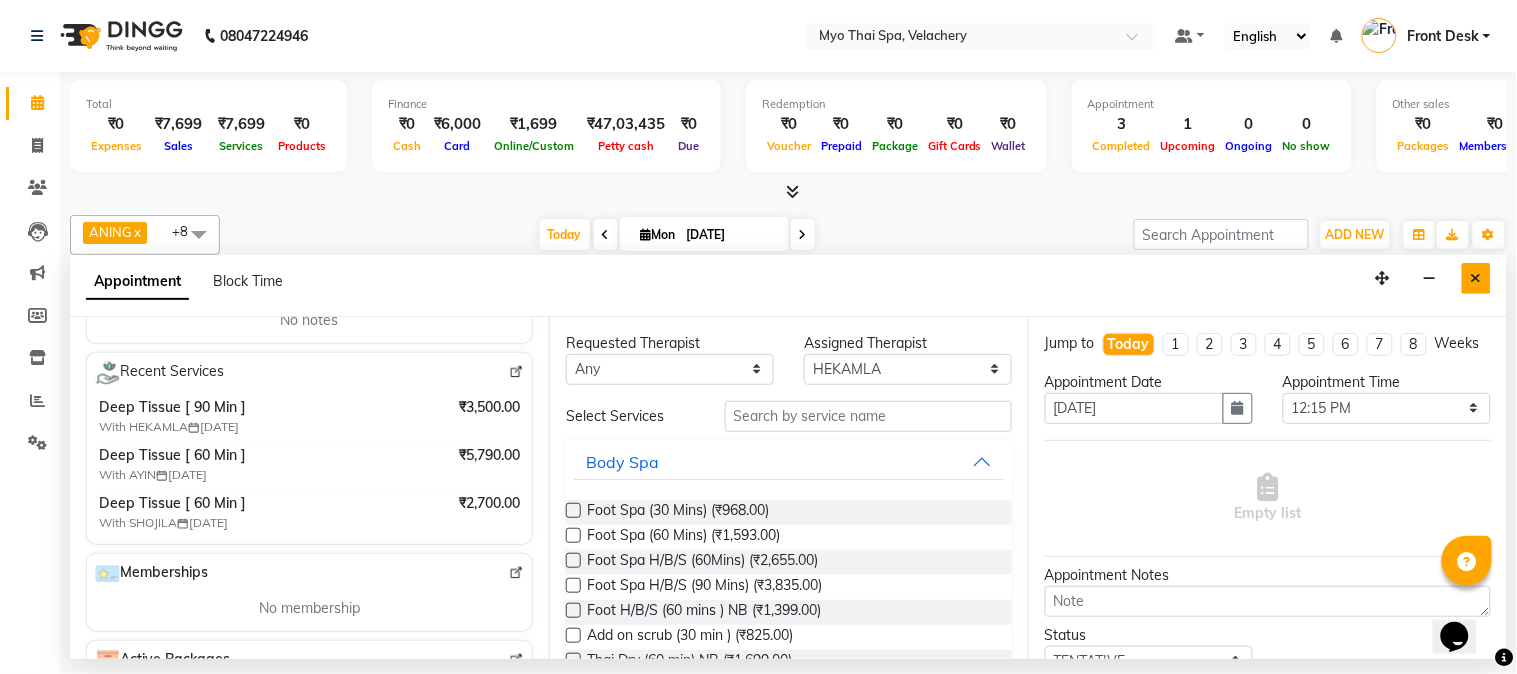 type on "9148554303" 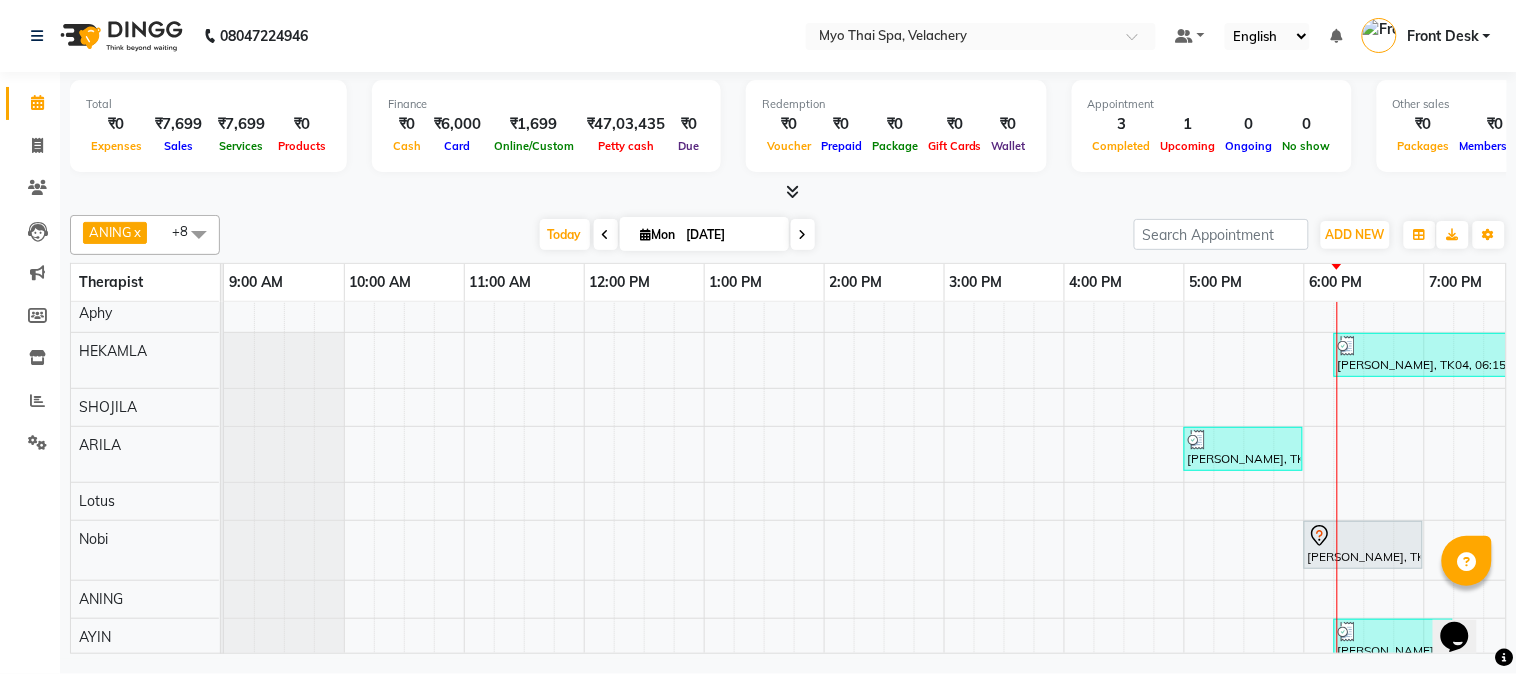 scroll, scrollTop: 56, scrollLeft: 0, axis: vertical 